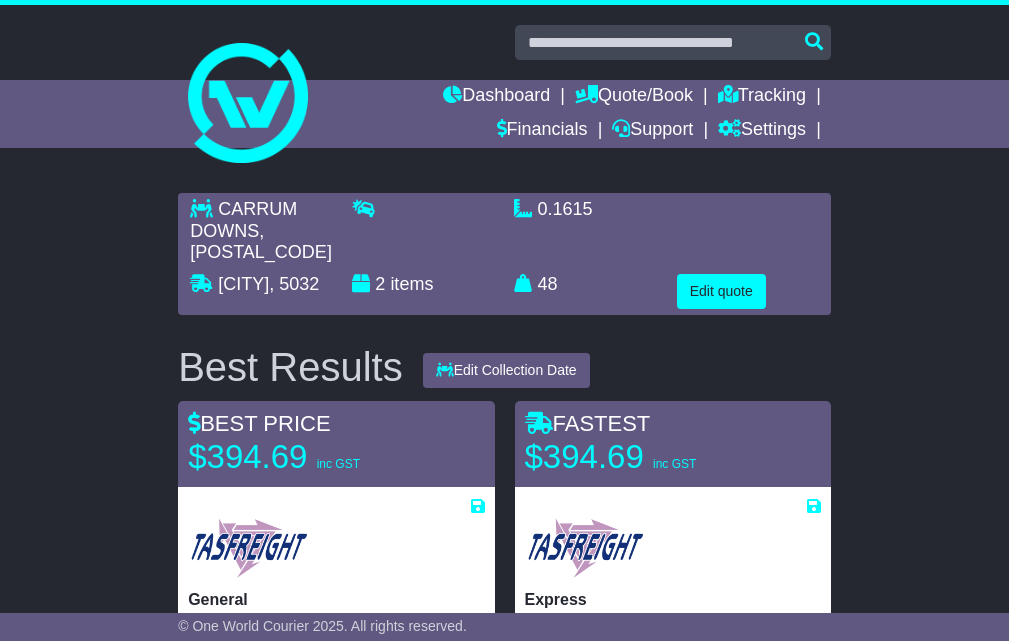 select on "*****" 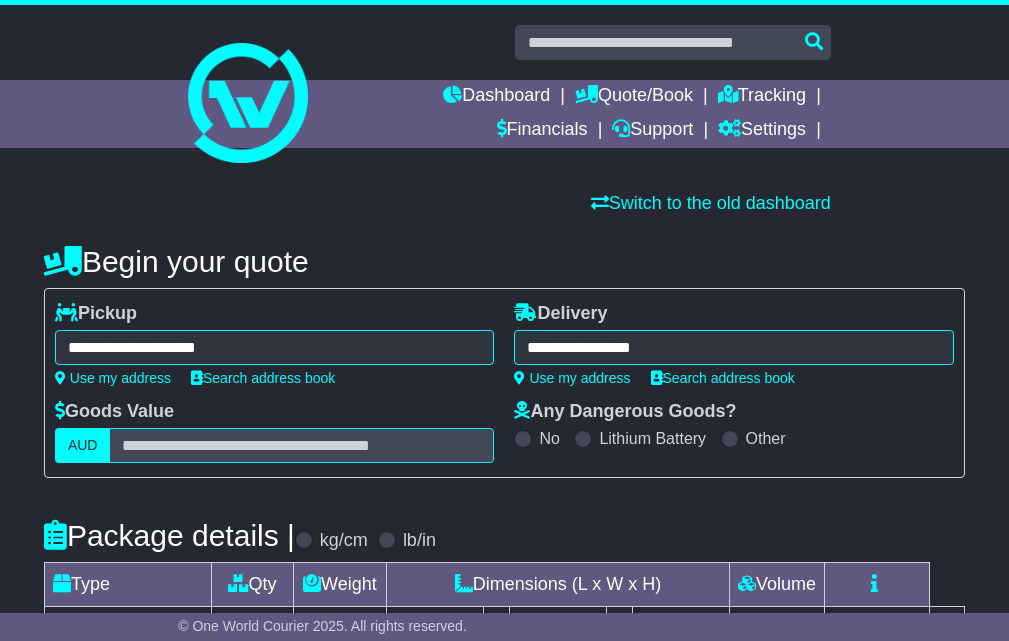 click on "**********" at bounding box center [275, 347] 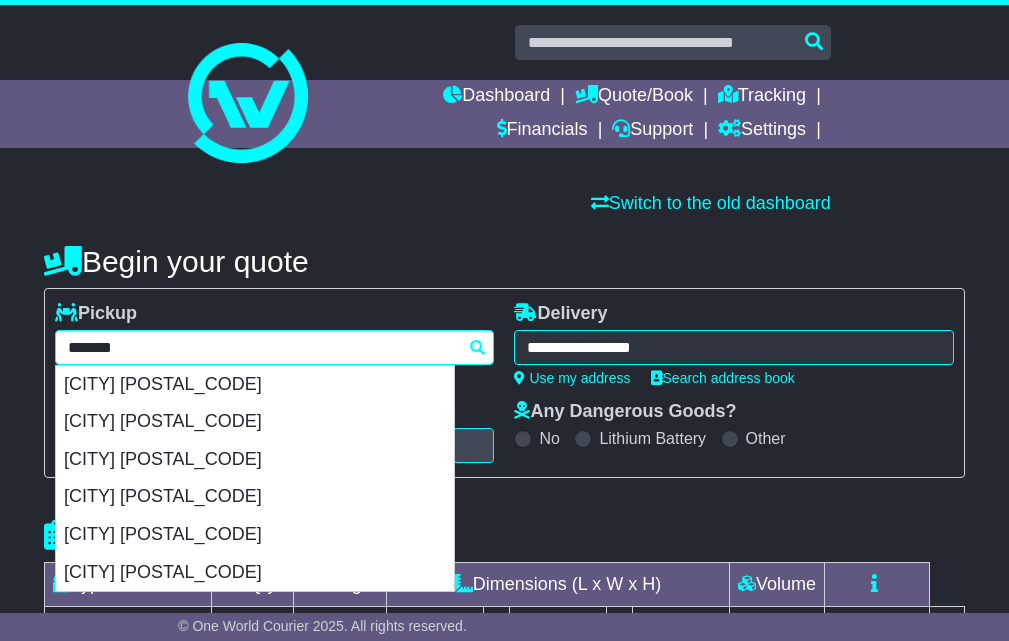click on "*******" at bounding box center (275, 347) 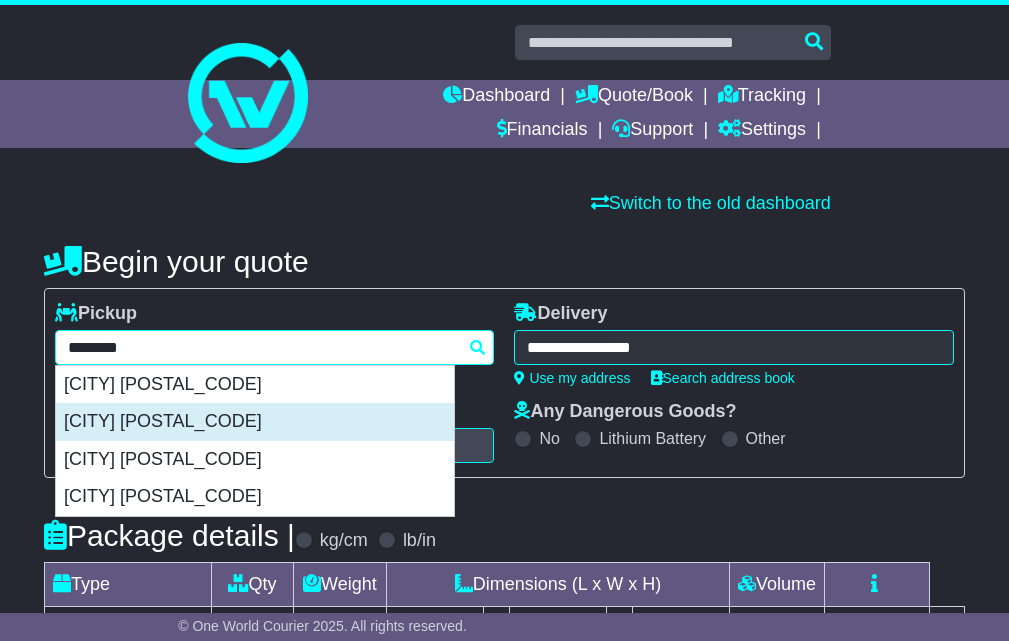 click on "SOMERTON 3062" at bounding box center [255, 422] 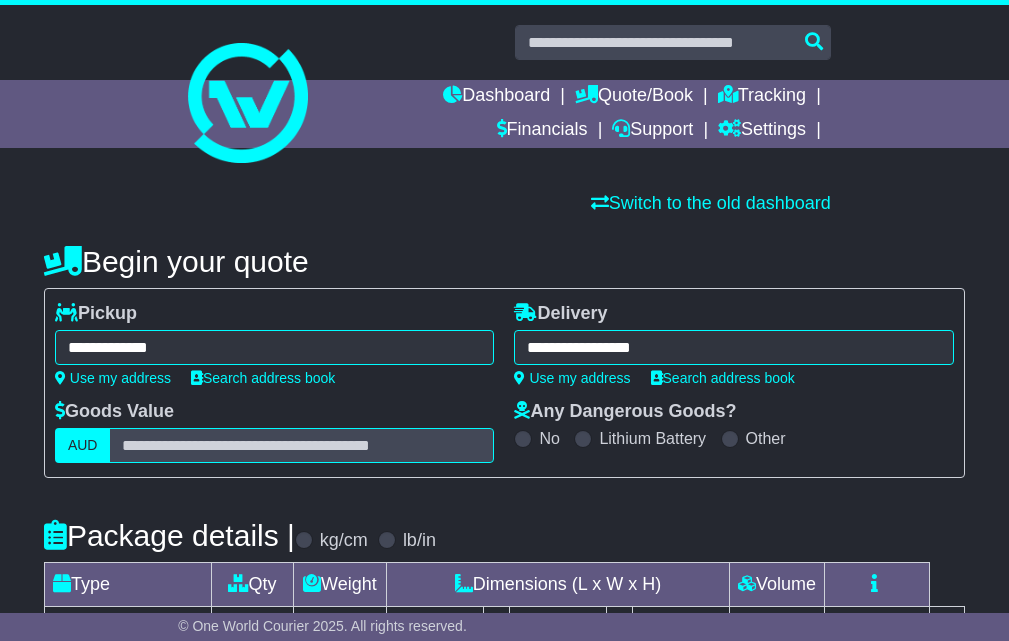 type on "**********" 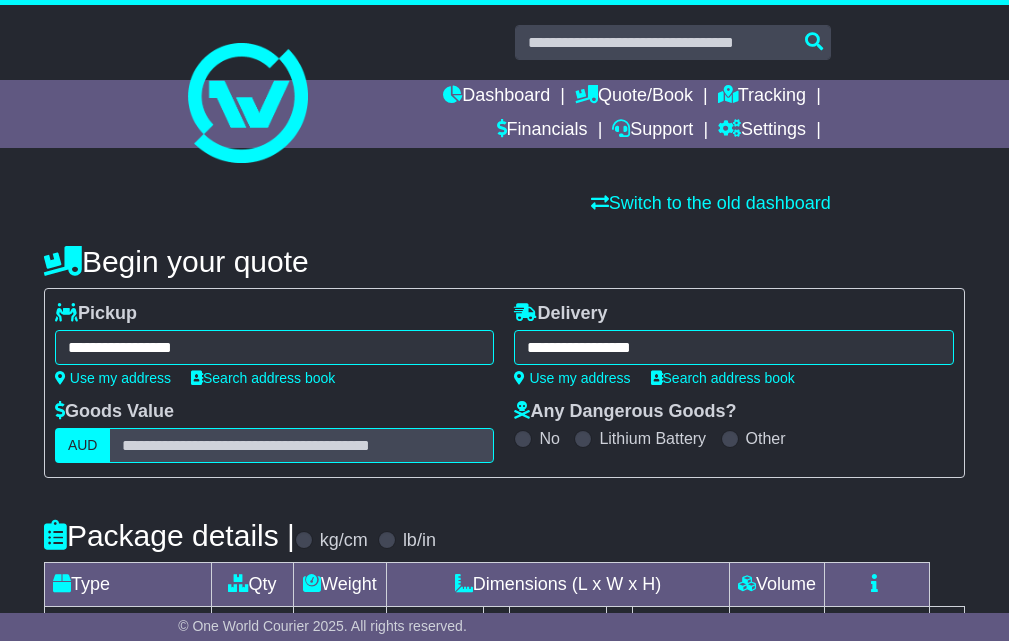 click on "**********" at bounding box center [734, 347] 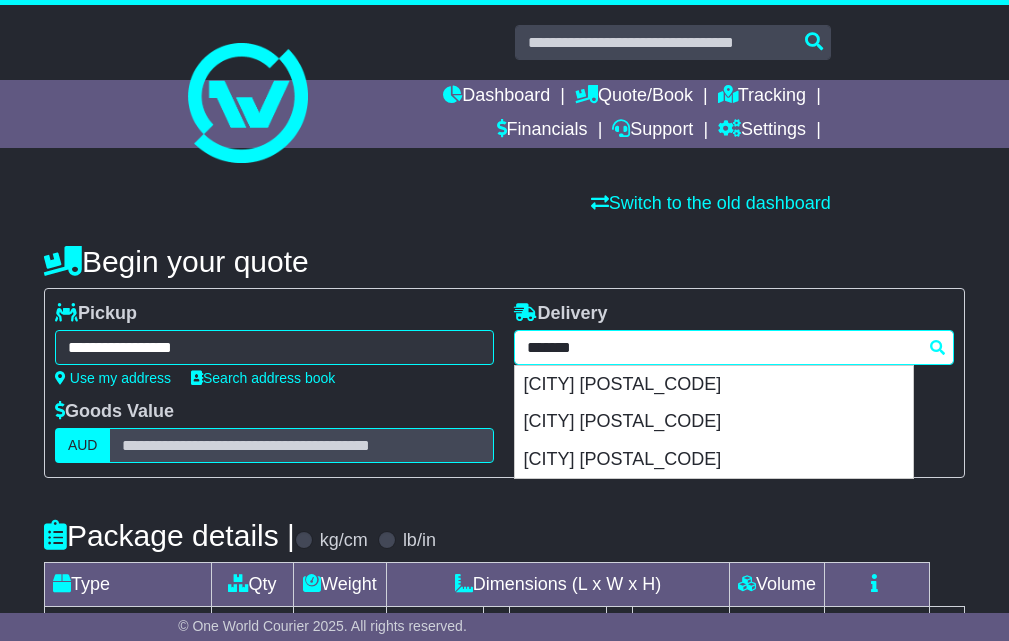 click on "*******" at bounding box center (734, 347) 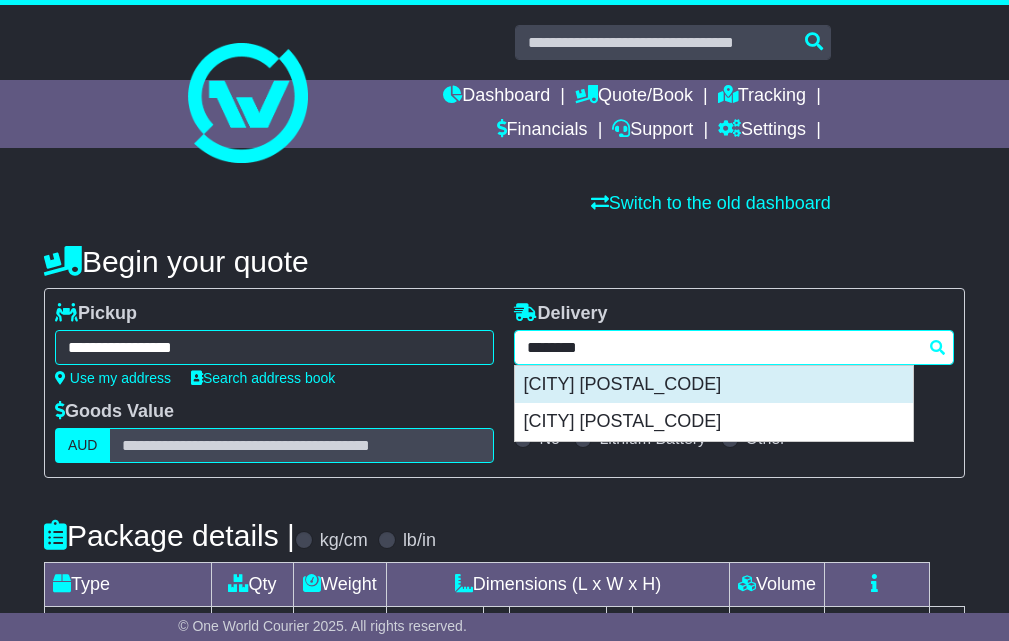 click on "ROCKDALE 2216" at bounding box center [714, 385] 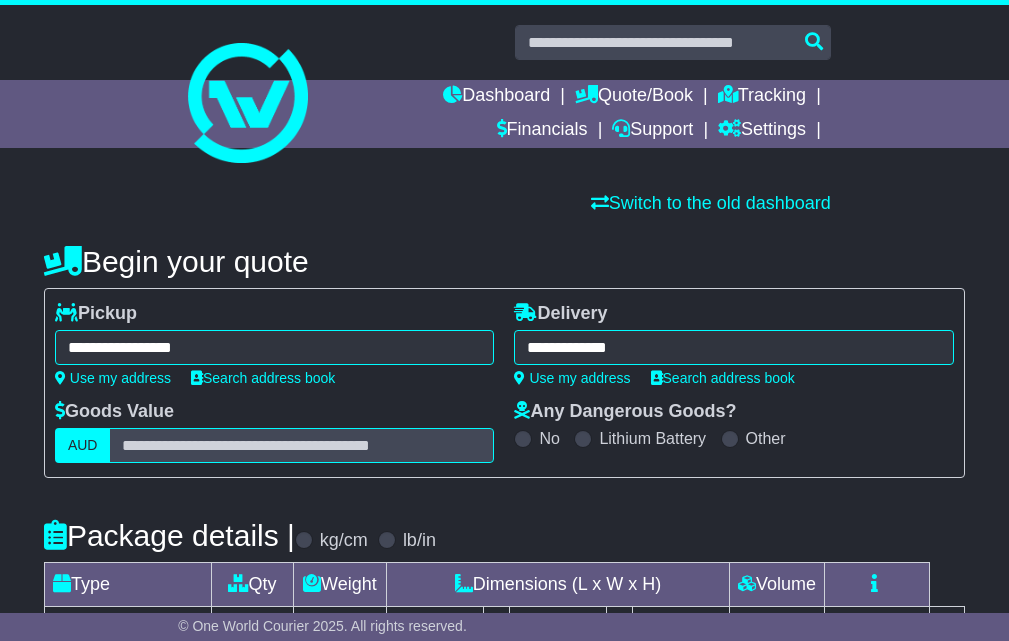 type on "**********" 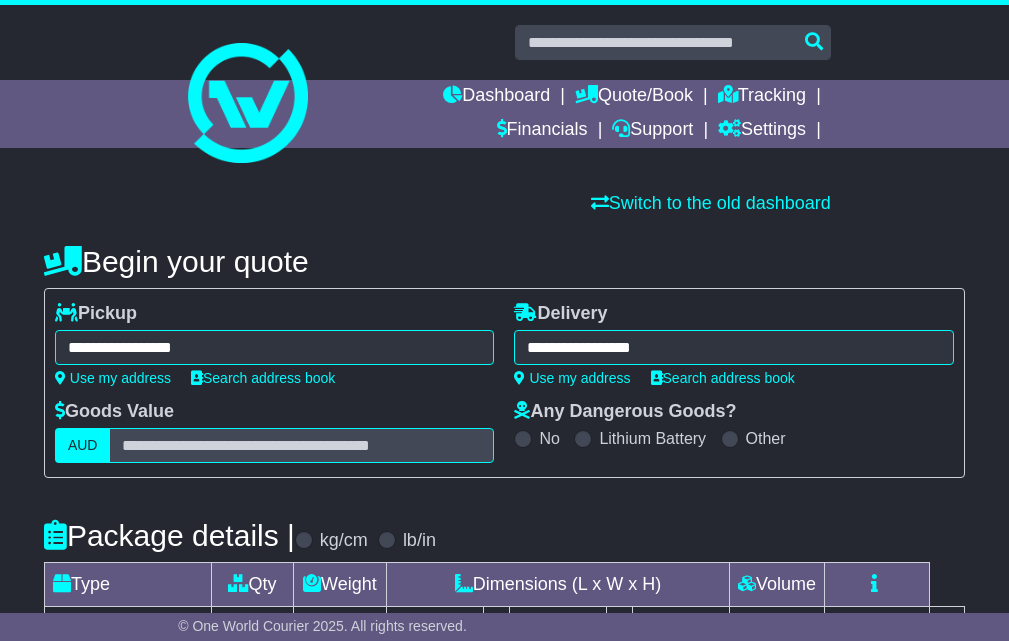 scroll, scrollTop: 500, scrollLeft: 0, axis: vertical 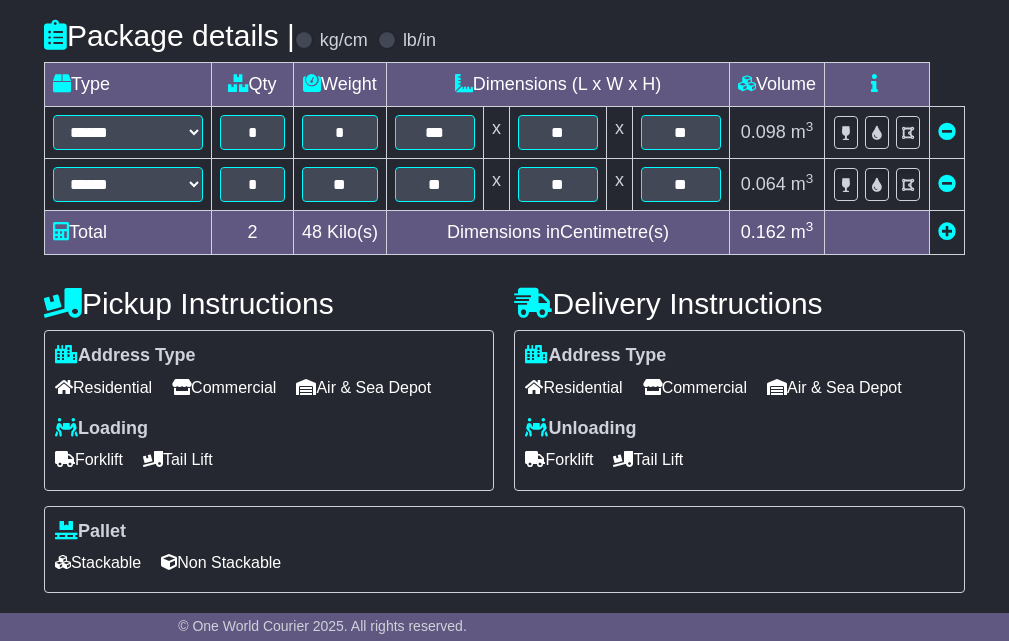 drag, startPoint x: 945, startPoint y: 179, endPoint x: 925, endPoint y: 183, distance: 20.396078 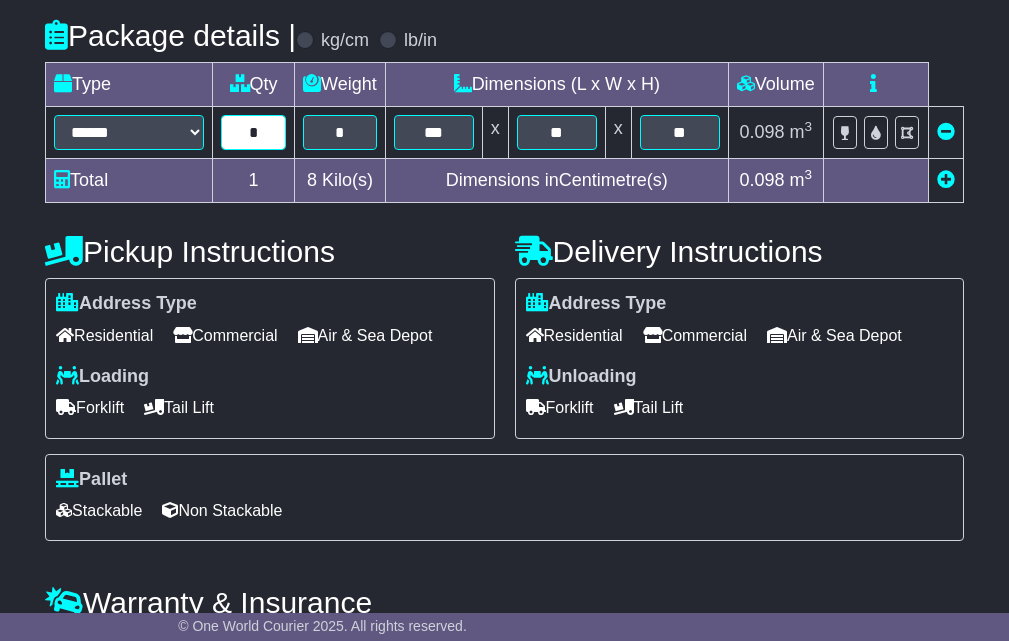 drag, startPoint x: 231, startPoint y: 142, endPoint x: 189, endPoint y: 144, distance: 42.047592 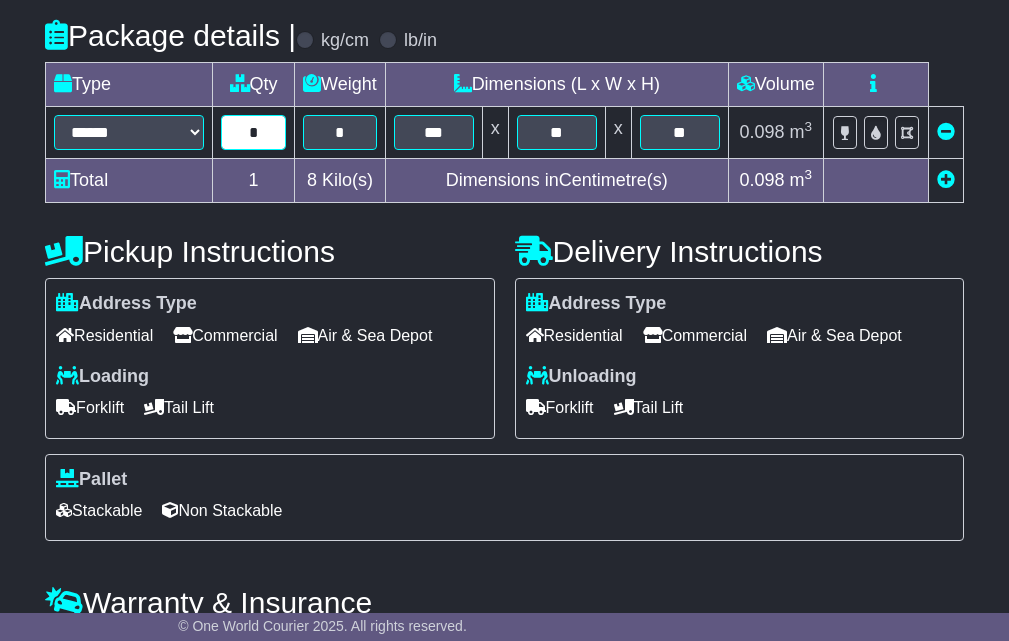 type on "*" 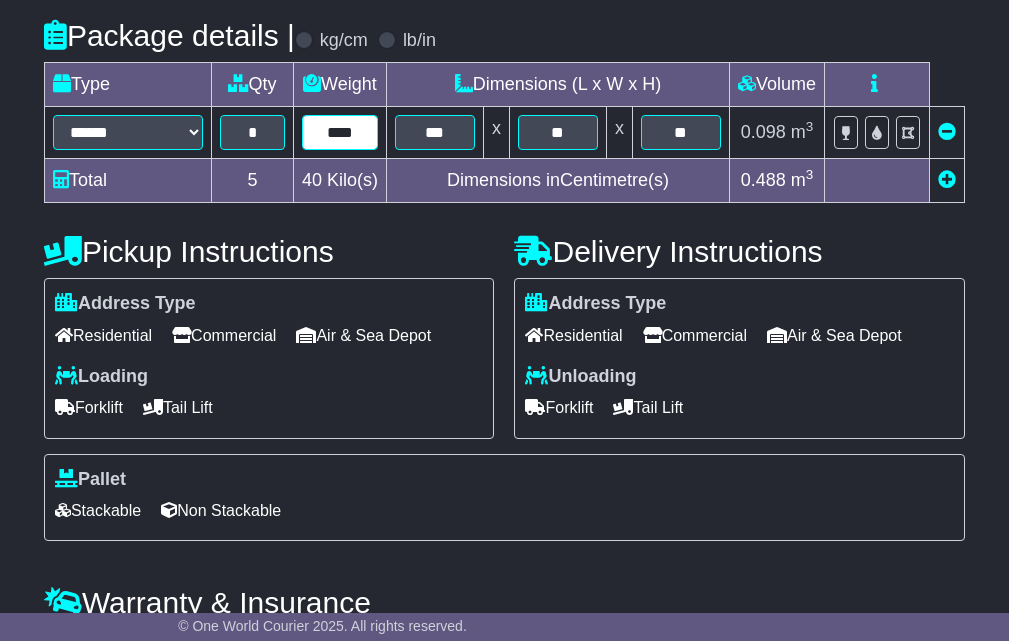 type on "****" 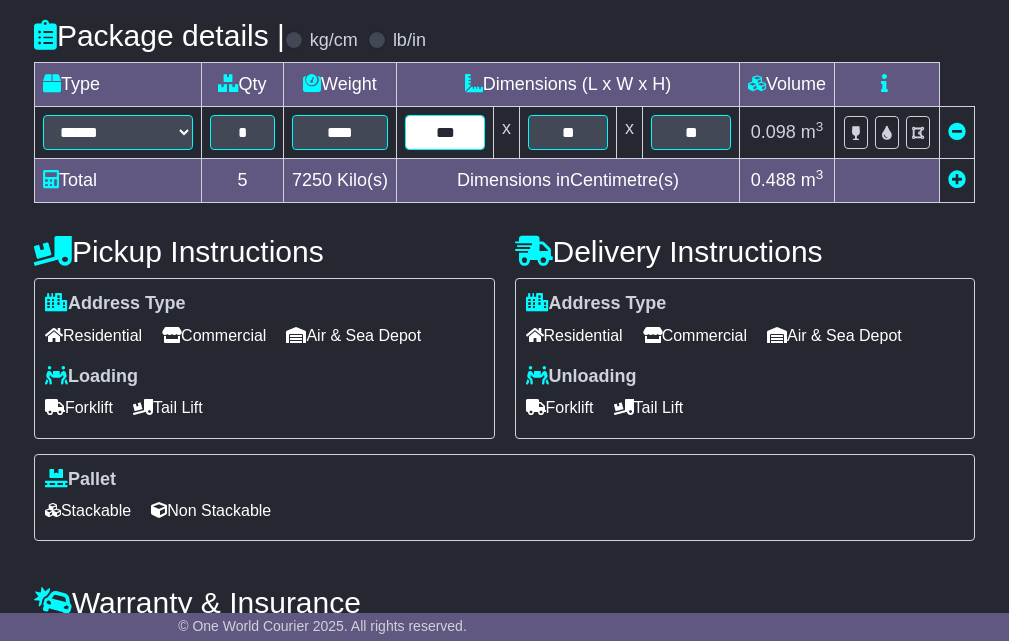 type on "***" 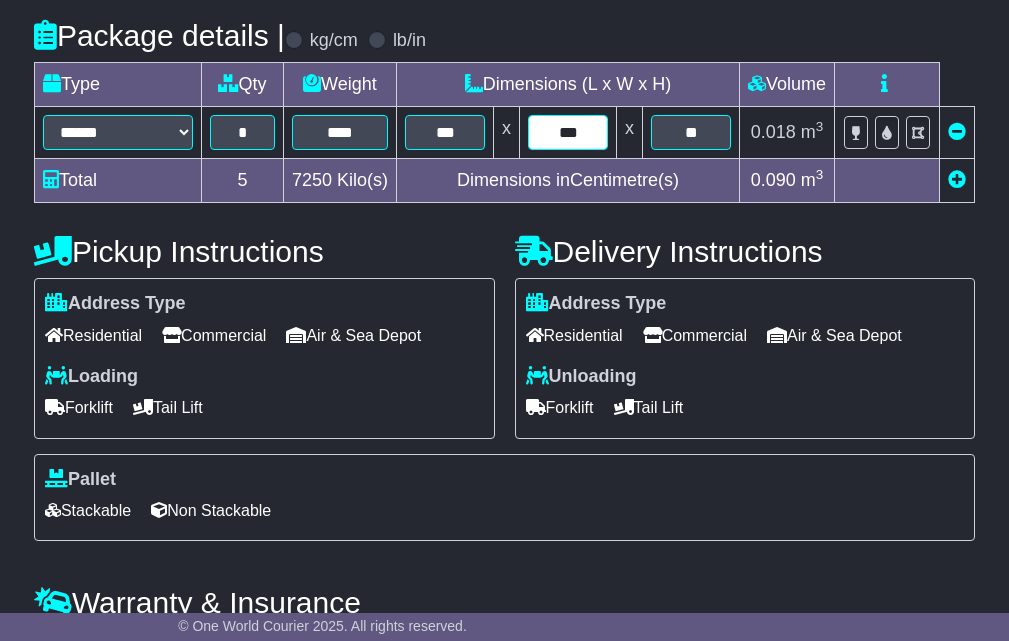 type on "***" 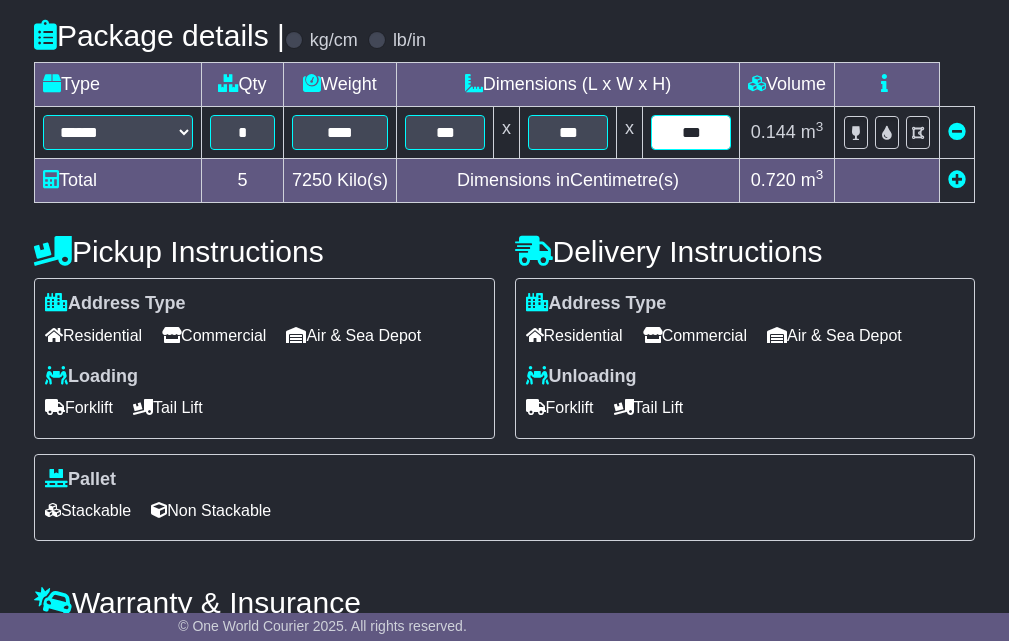 type on "***" 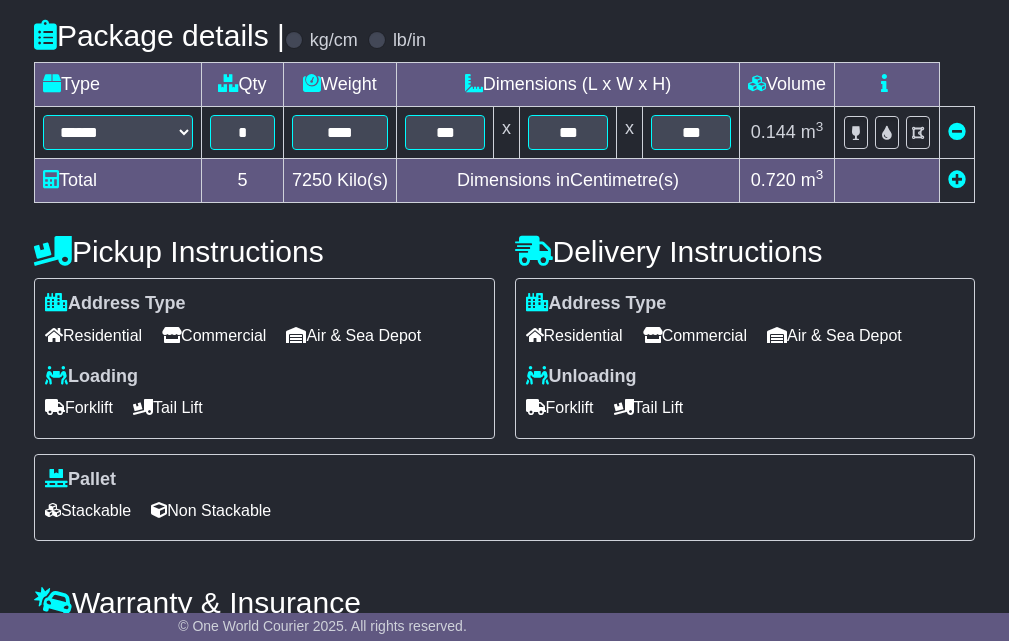 scroll, scrollTop: 632, scrollLeft: 0, axis: vertical 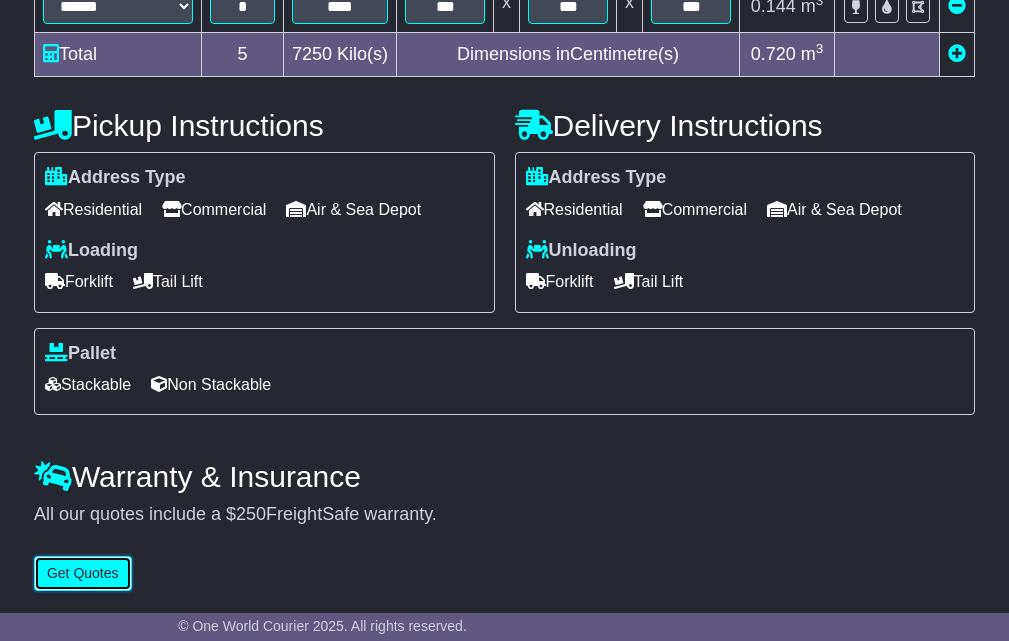 type 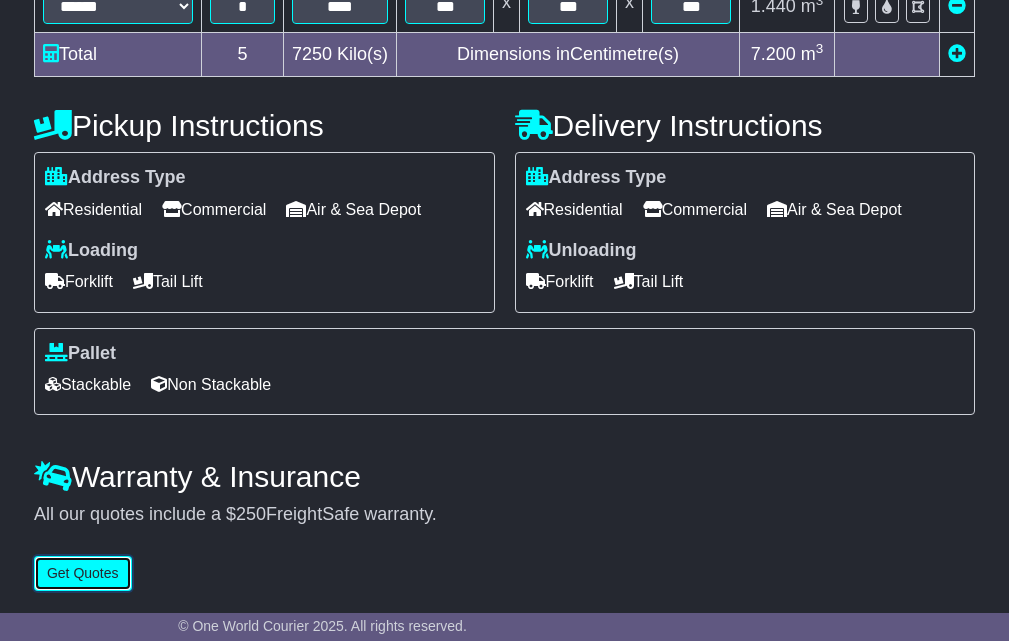 click on "Get Quotes" at bounding box center (83, 573) 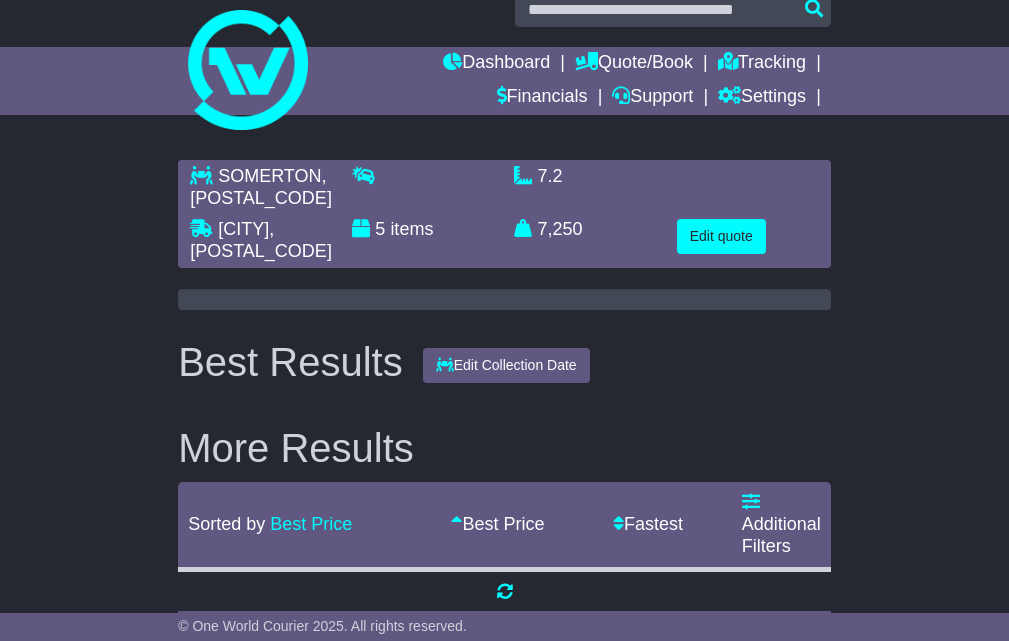 scroll, scrollTop: 66, scrollLeft: 0, axis: vertical 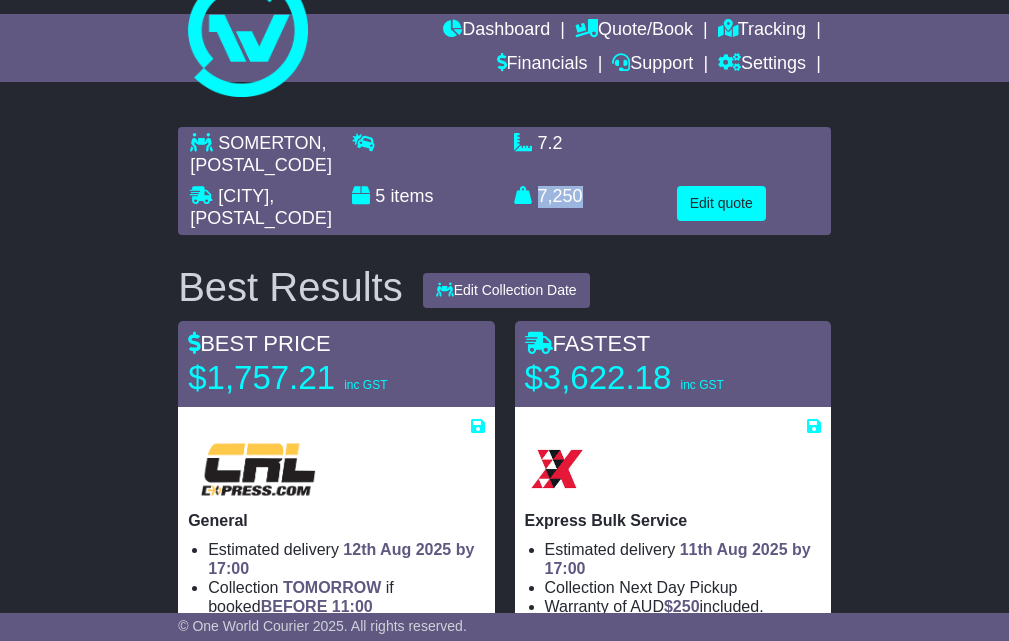 drag, startPoint x: 581, startPoint y: 196, endPoint x: 537, endPoint y: 197, distance: 44.011364 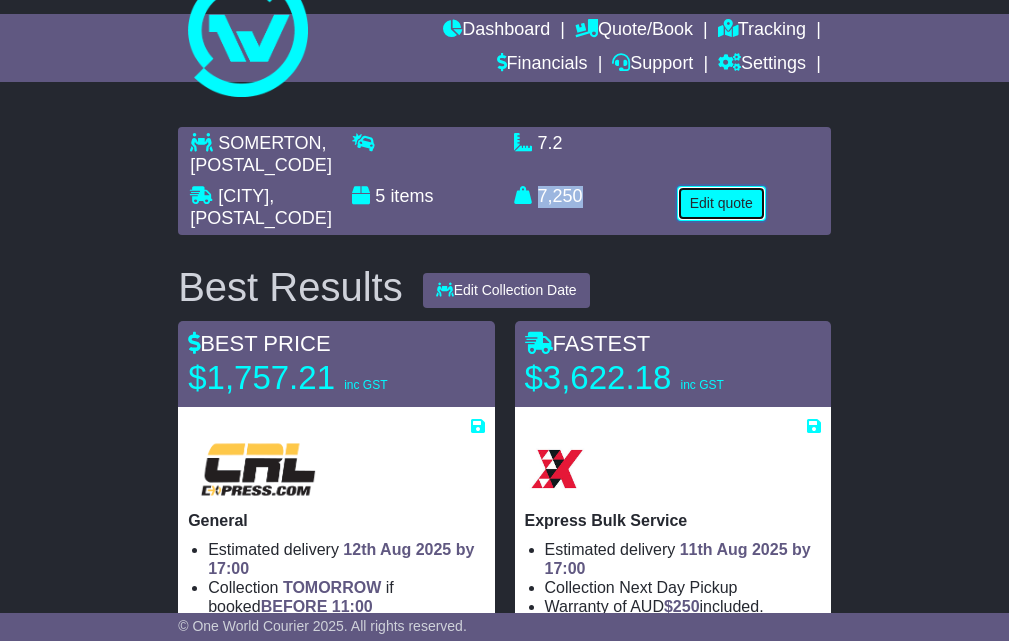 click on "Edit quote" at bounding box center [721, 203] 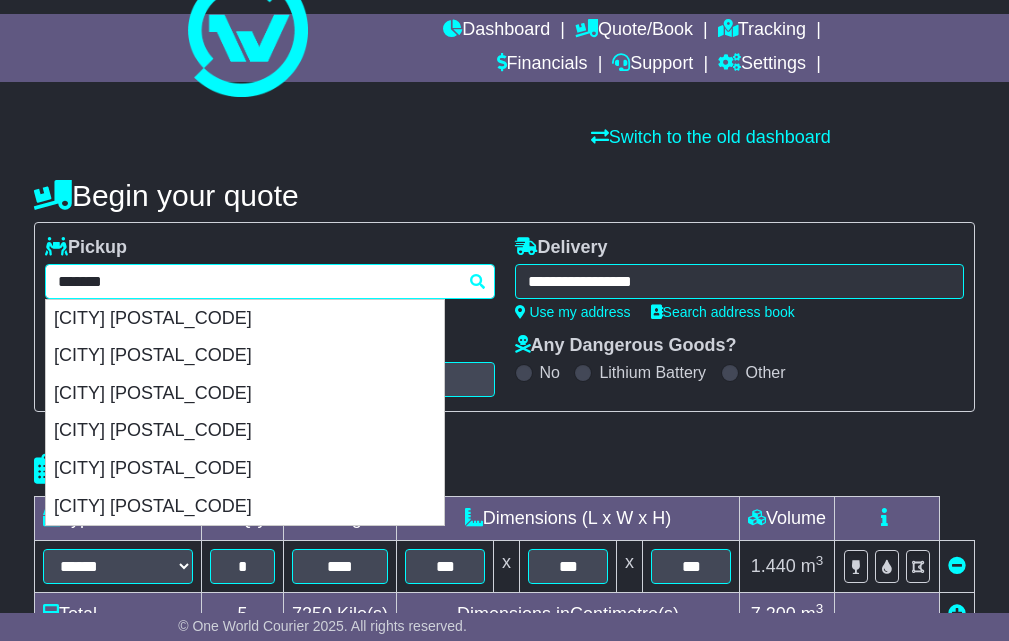 click on "**********" at bounding box center [270, 281] 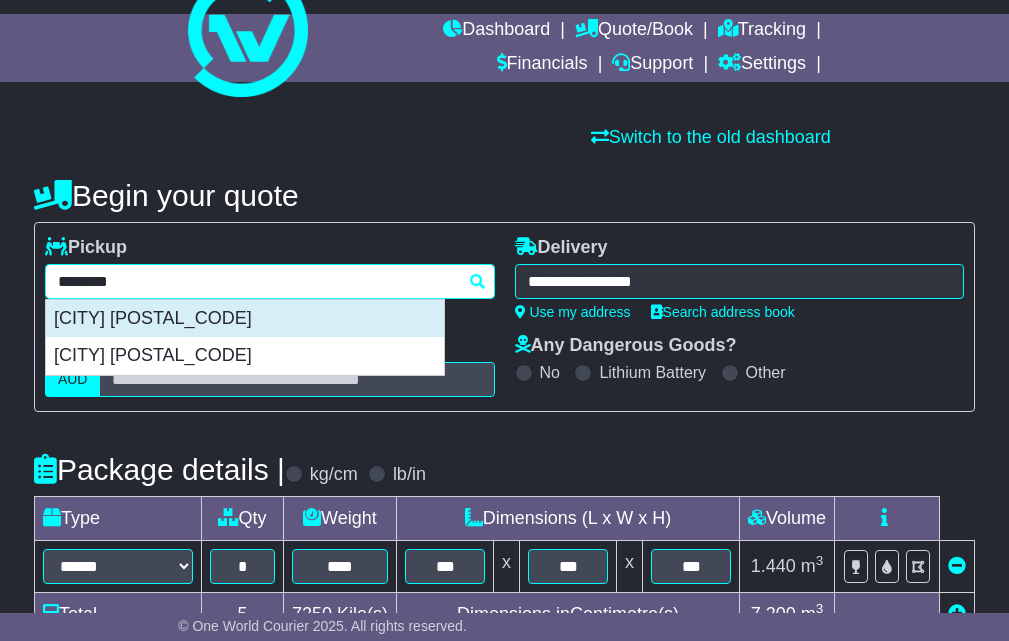 click on "MORISSET 2264" at bounding box center [245, 319] 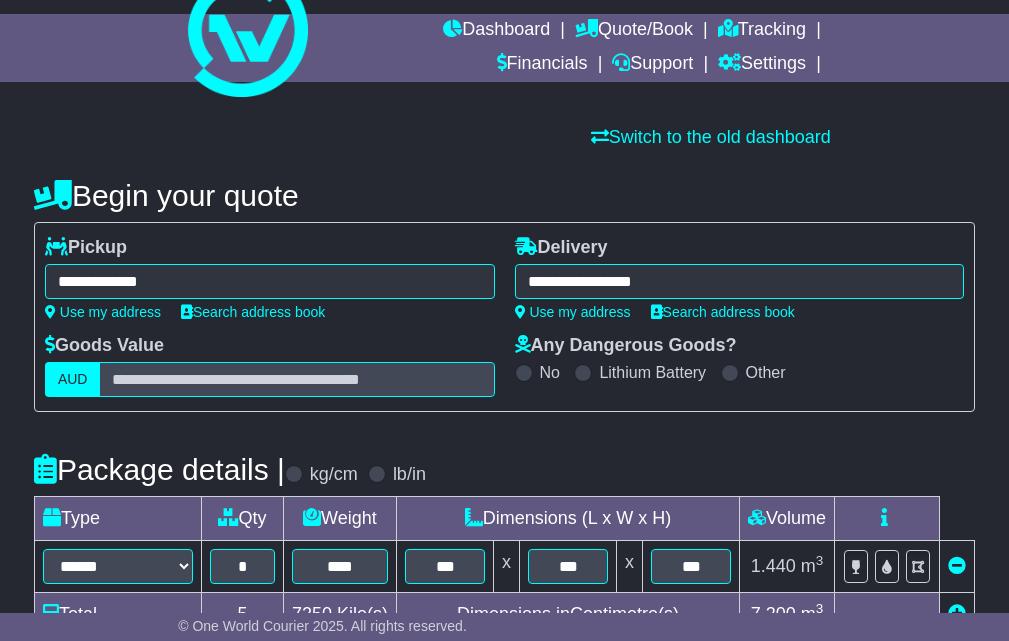 type on "**********" 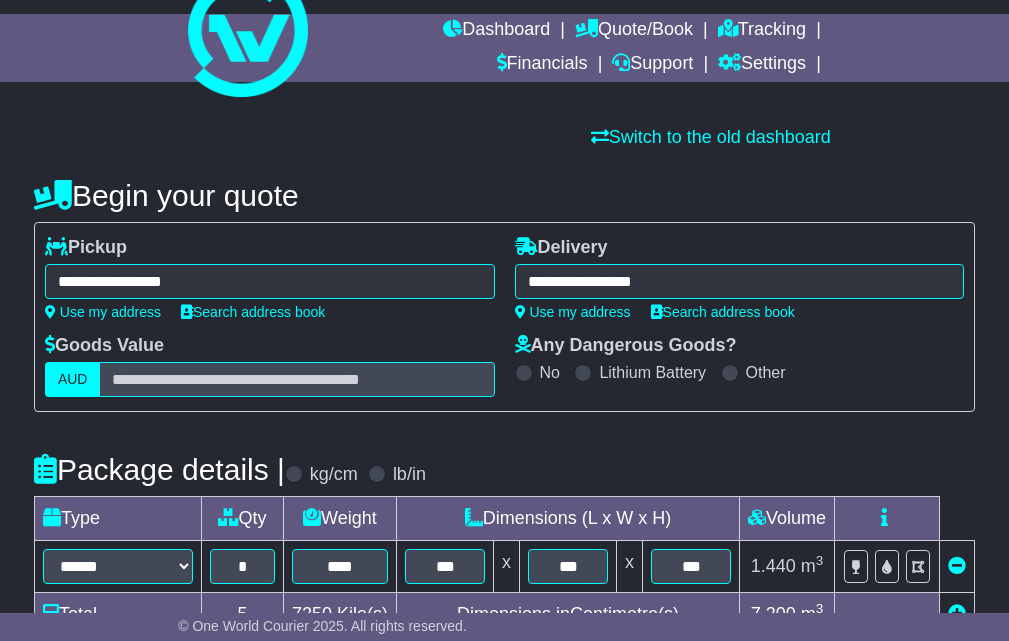 click on "**********" at bounding box center (740, 281) 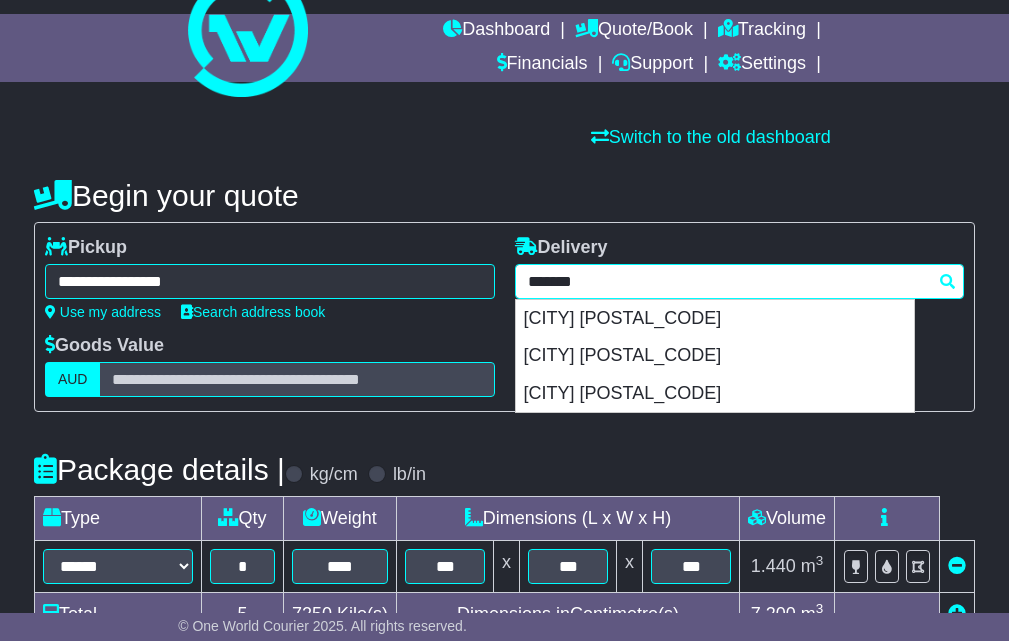 click on "*******" at bounding box center [740, 281] 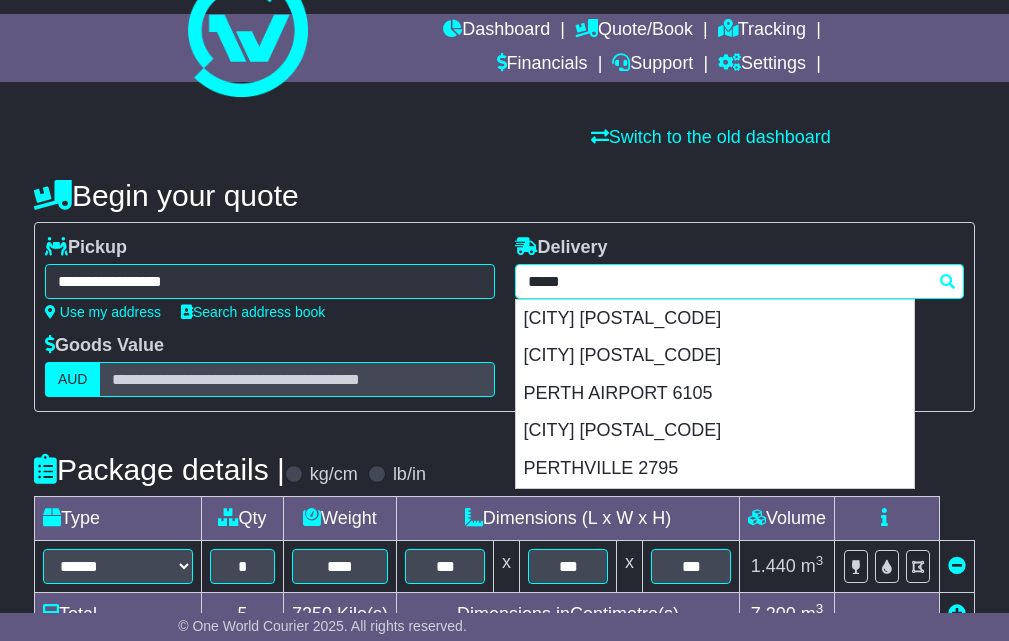 click on "PERTH 6000" at bounding box center [715, 319] 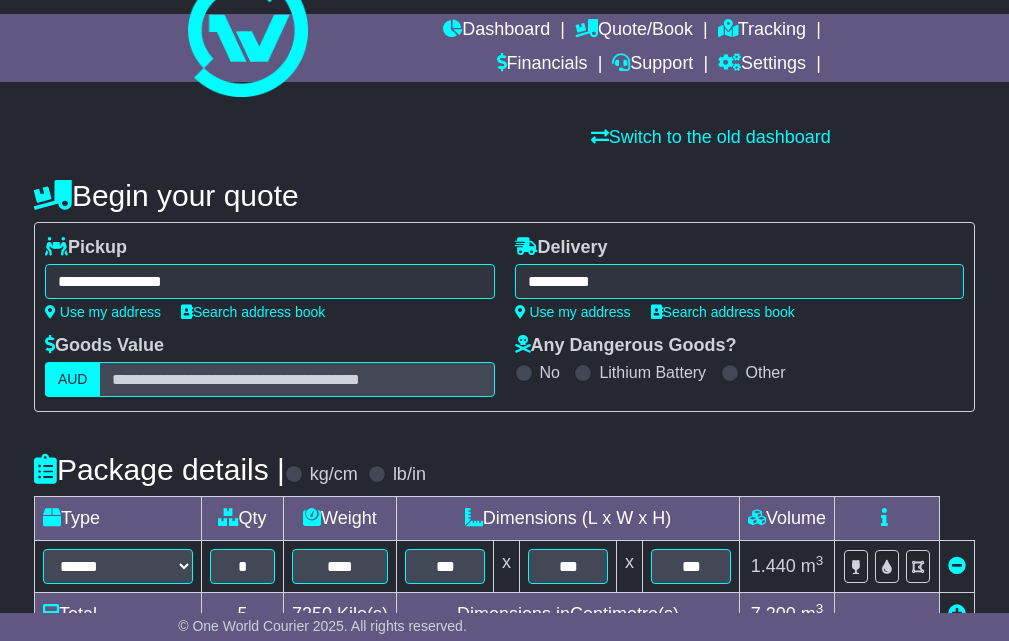type on "**********" 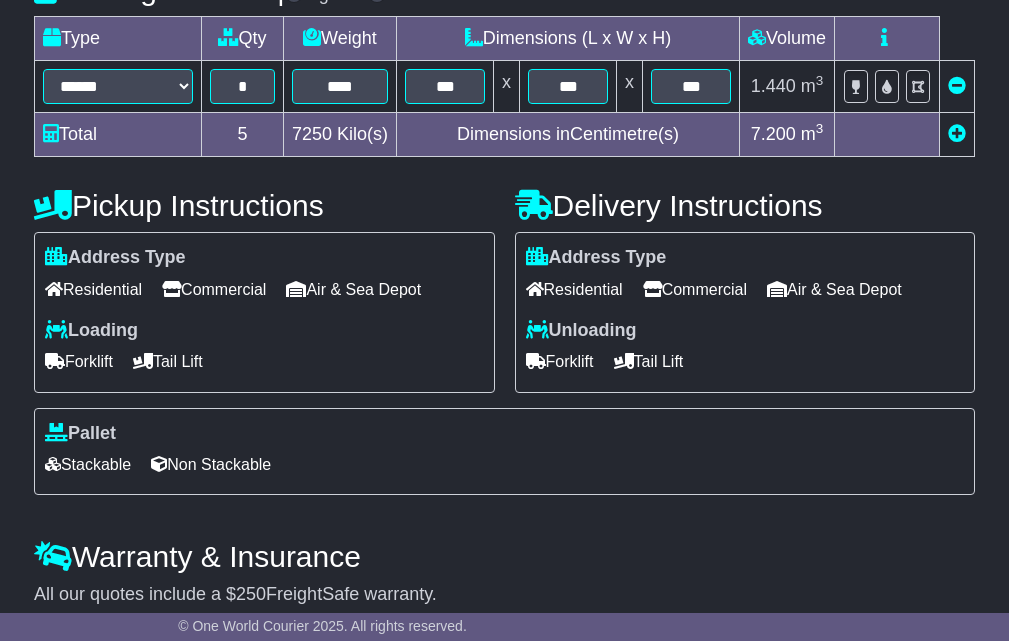 scroll, scrollTop: 566, scrollLeft: 0, axis: vertical 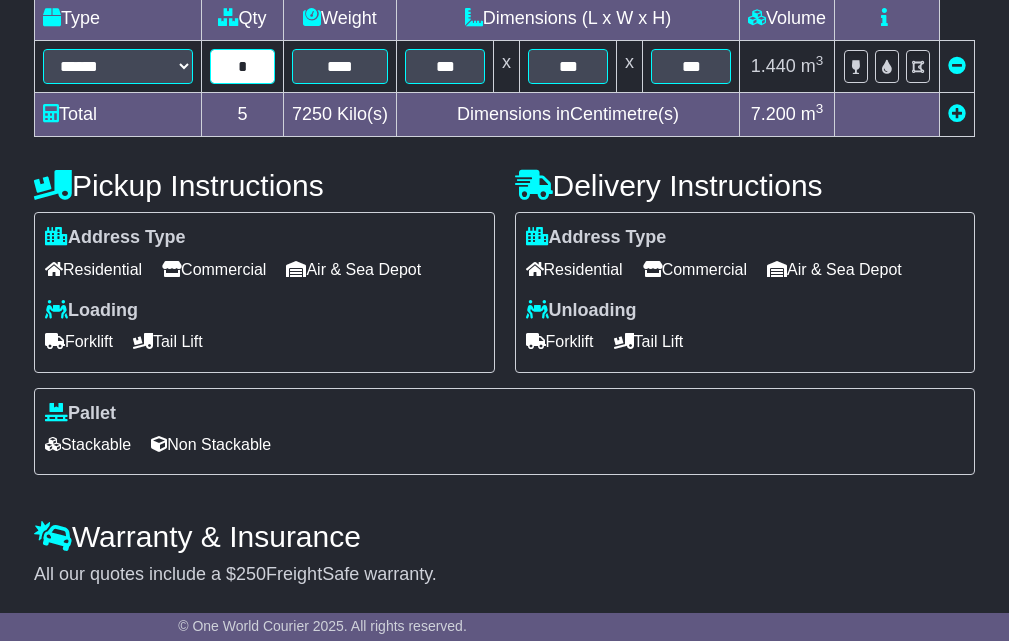 drag, startPoint x: 253, startPoint y: 63, endPoint x: 210, endPoint y: 59, distance: 43.185646 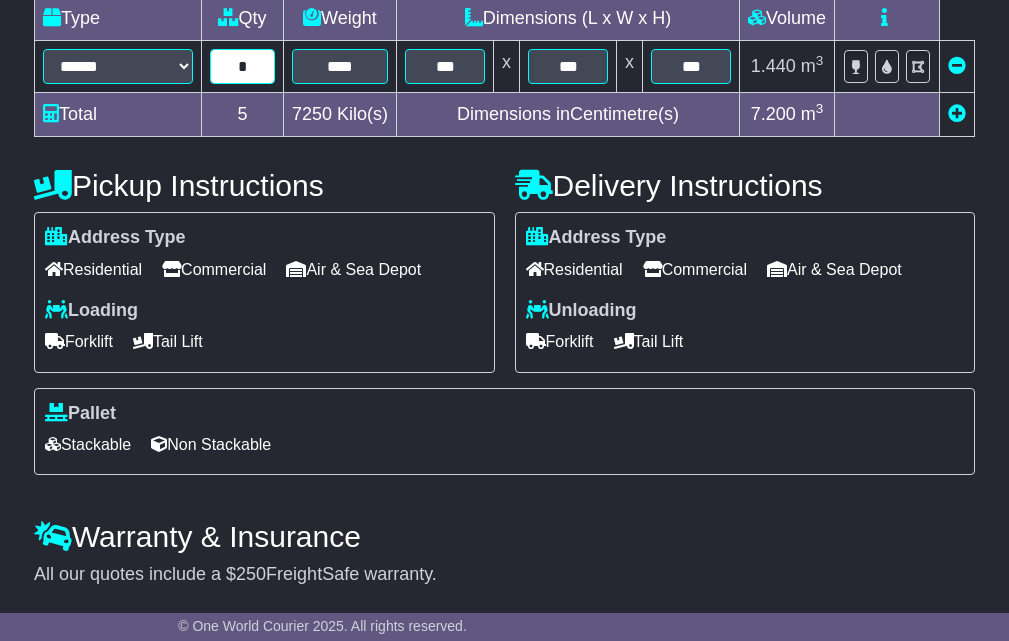 type on "*" 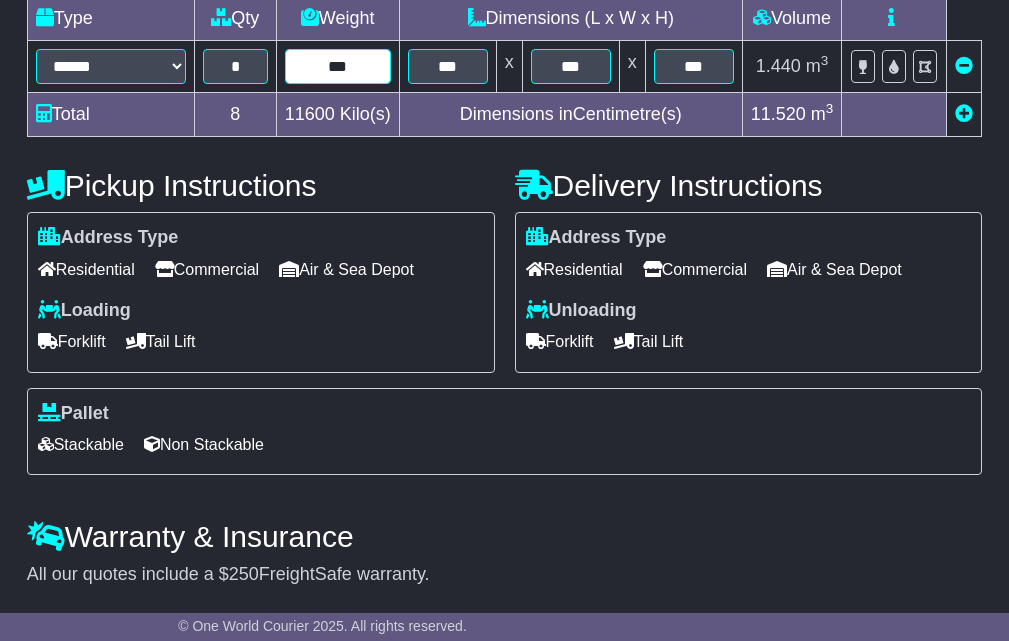 type on "***" 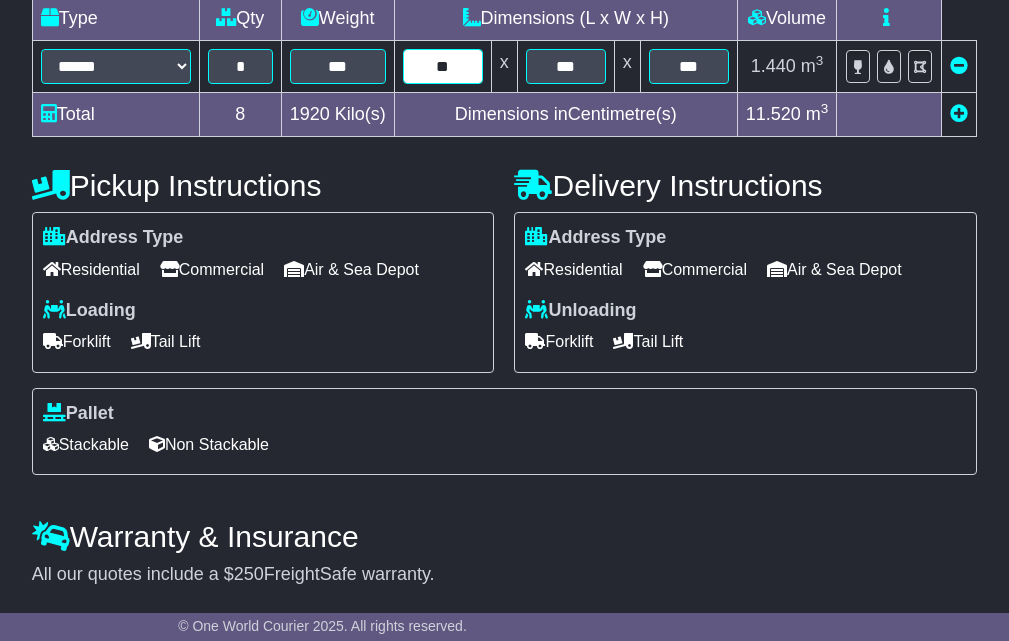 type on "***" 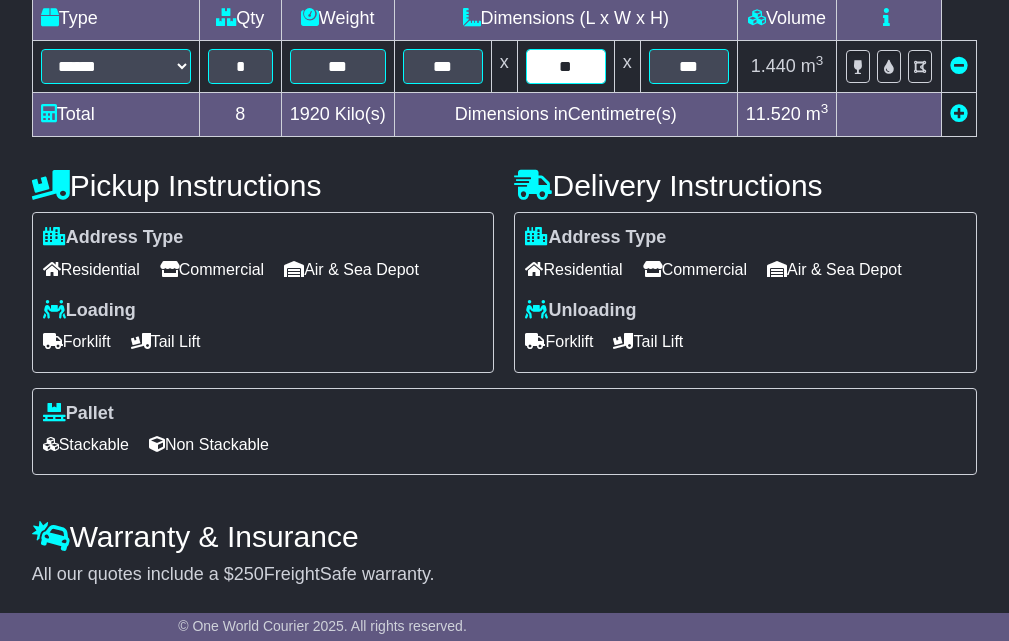 type on "***" 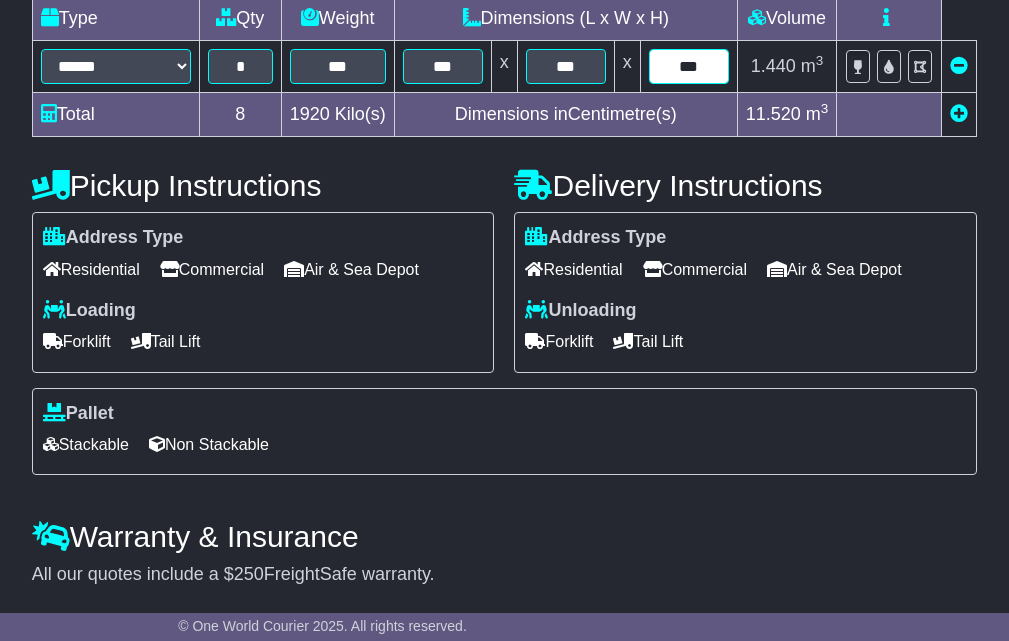 type on "***" 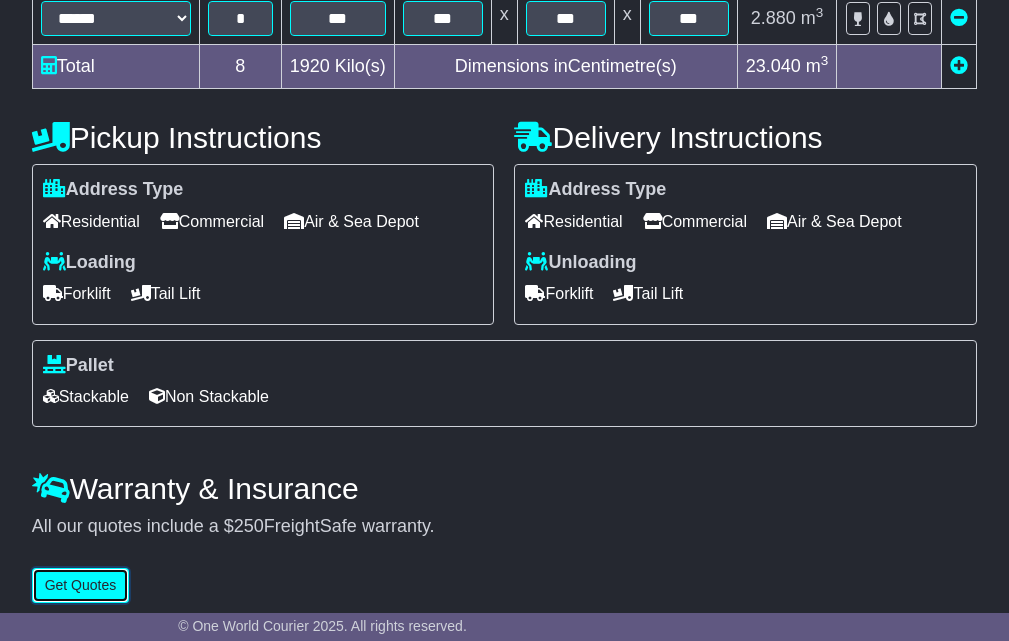 scroll, scrollTop: 632, scrollLeft: 0, axis: vertical 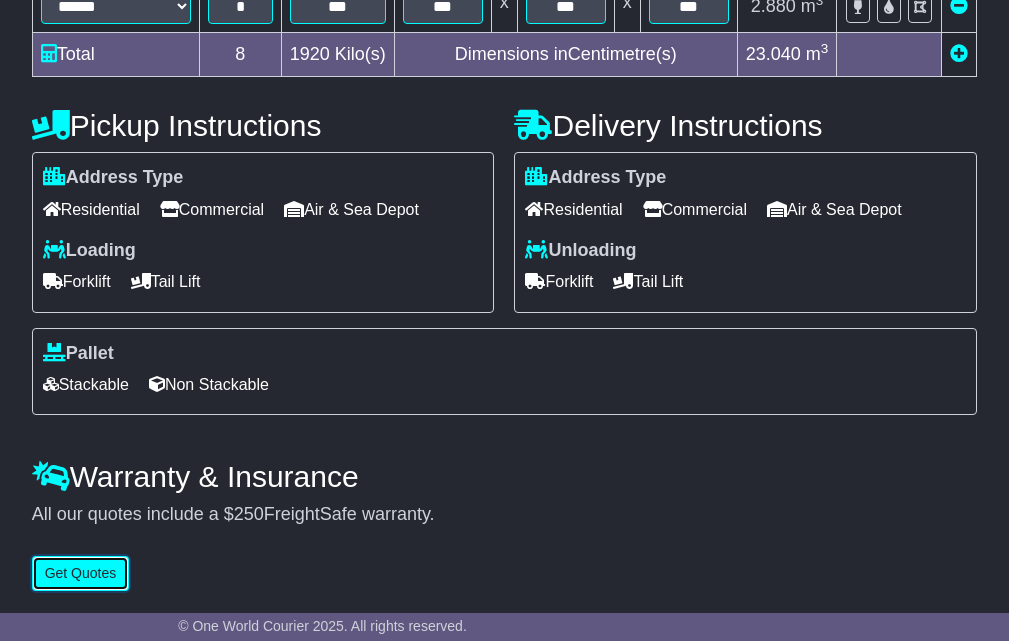 click on "Get Quotes" at bounding box center (81, 573) 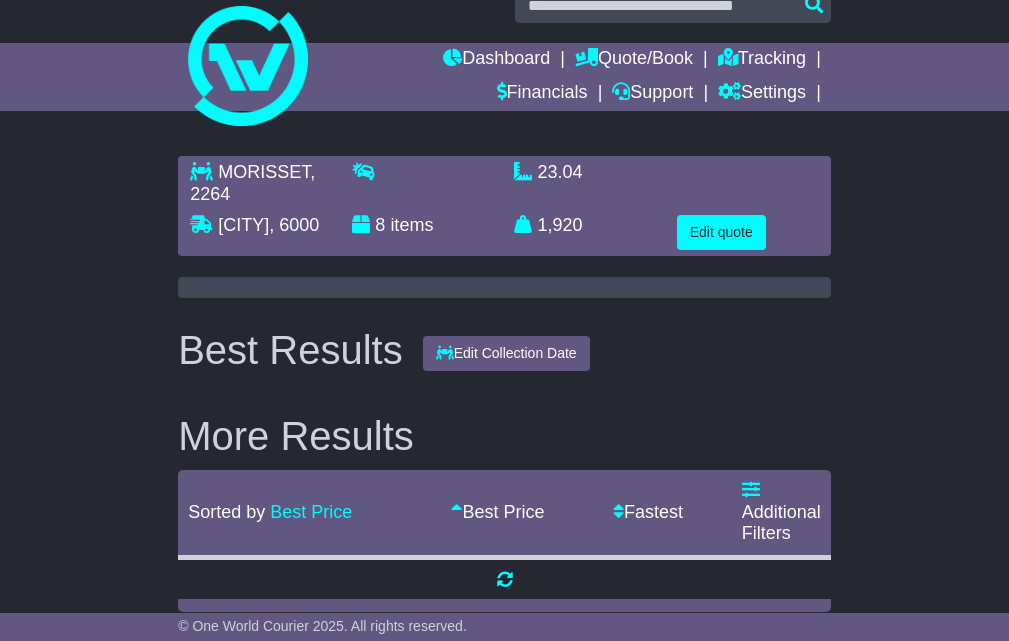 scroll, scrollTop: 58, scrollLeft: 0, axis: vertical 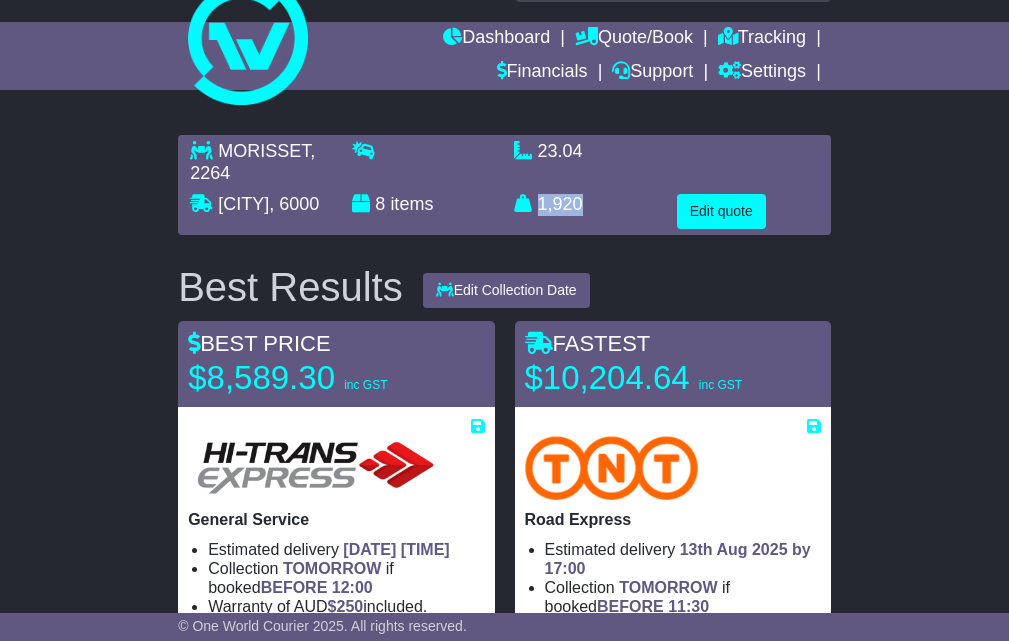 drag, startPoint x: 541, startPoint y: 200, endPoint x: 592, endPoint y: 199, distance: 51.009804 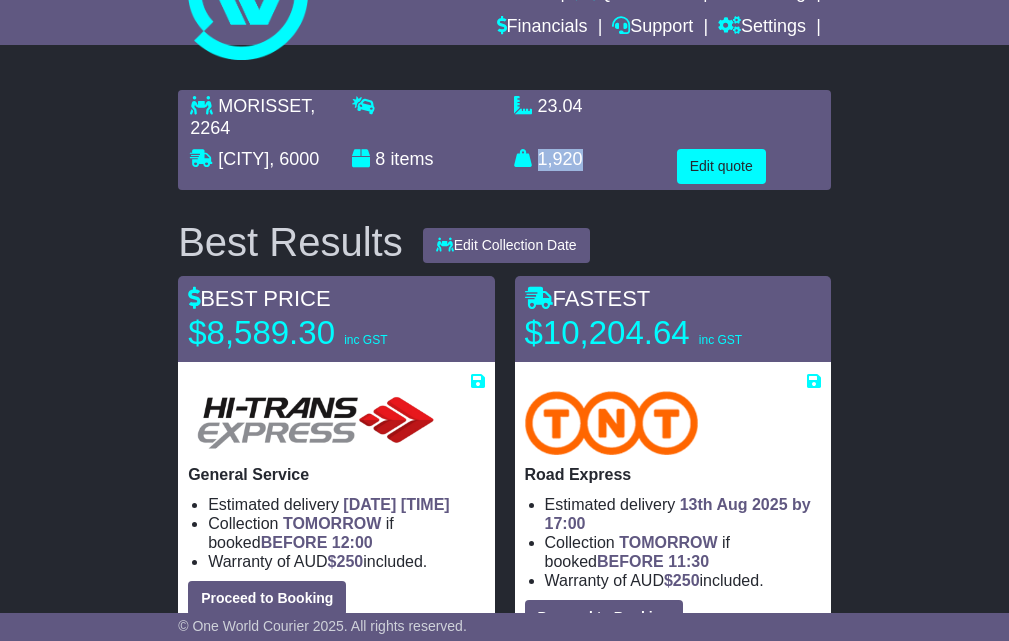 scroll, scrollTop: 0, scrollLeft: 0, axis: both 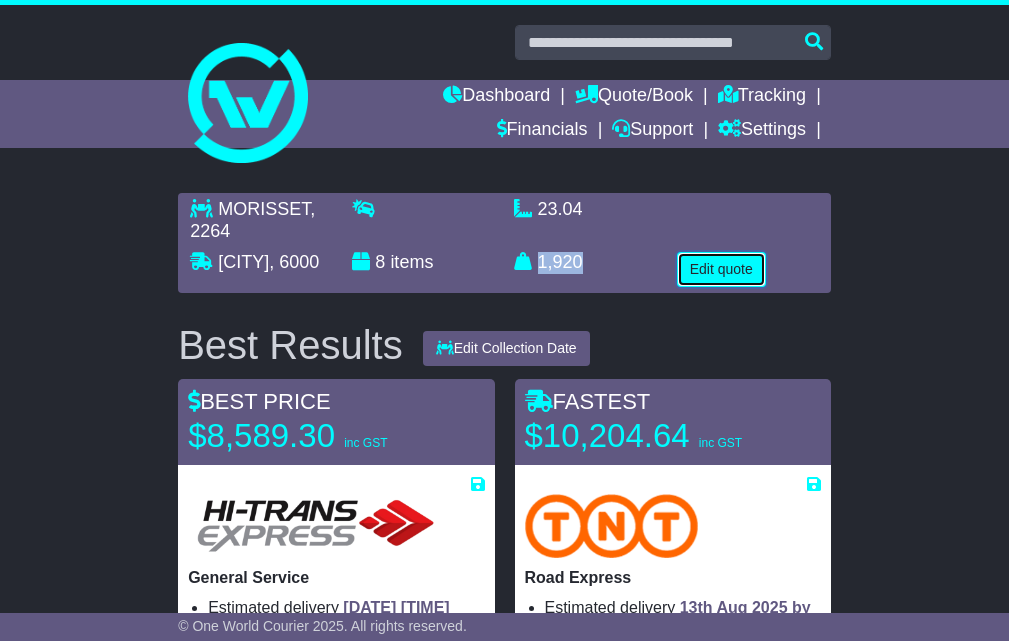 click on "Edit quote" at bounding box center [721, 269] 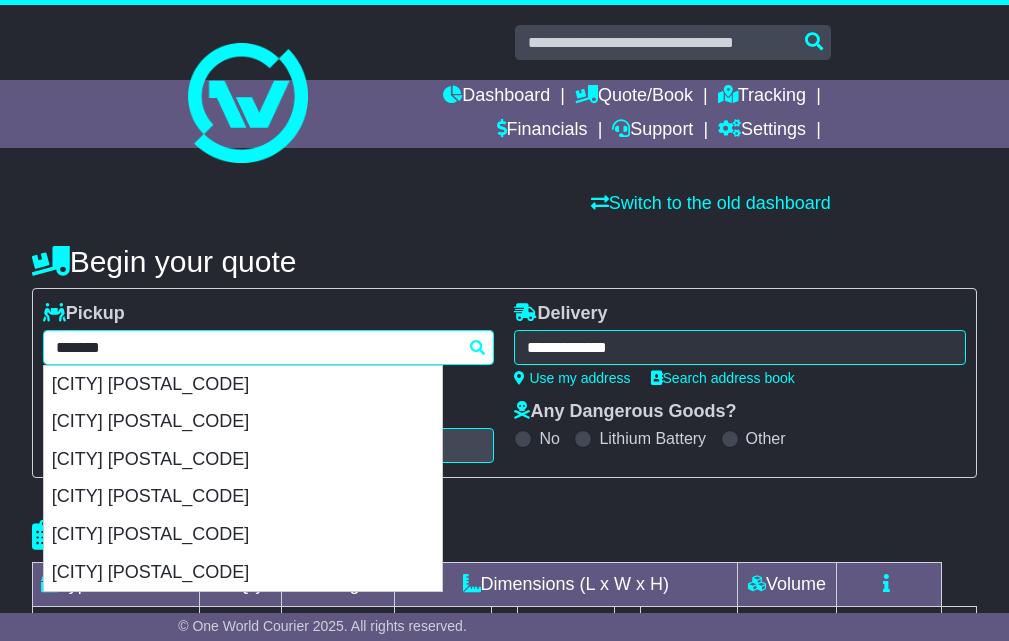 click on "**********" at bounding box center (269, 347) 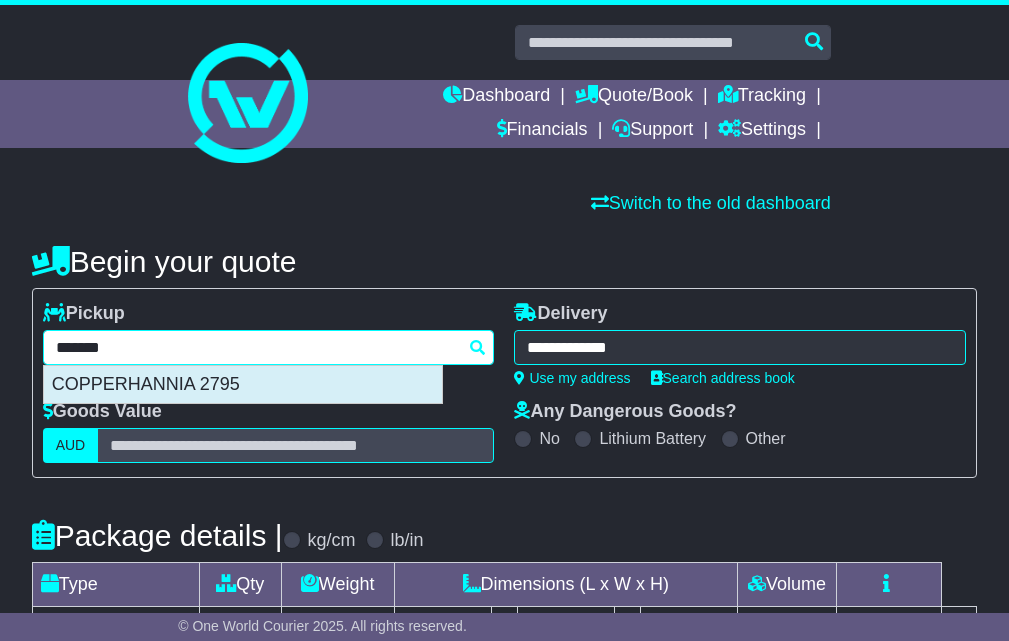 type on "******" 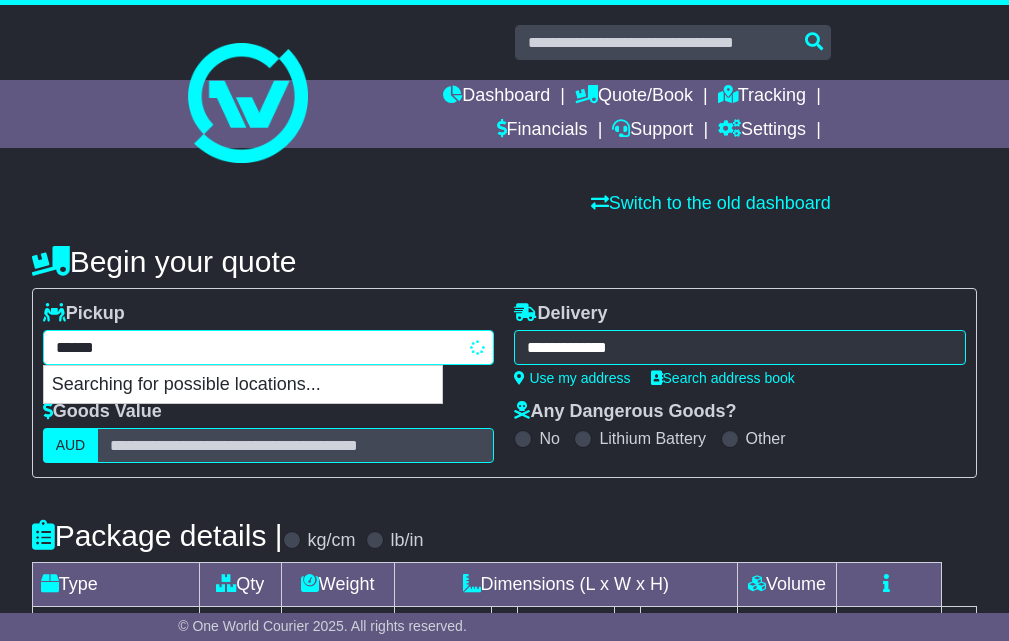 type on "**********" 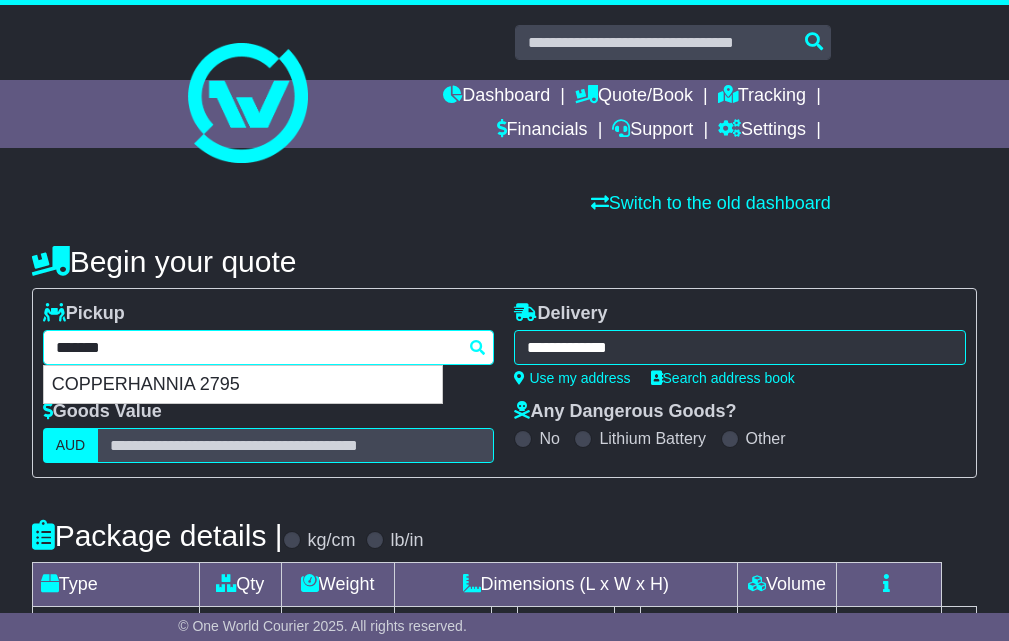 type on "**********" 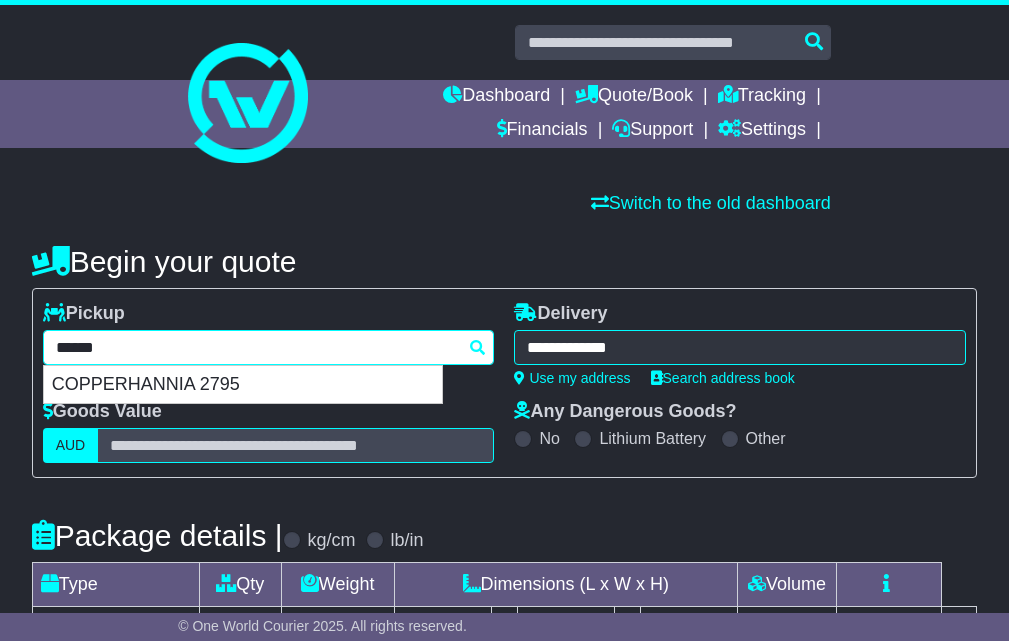 type on "**********" 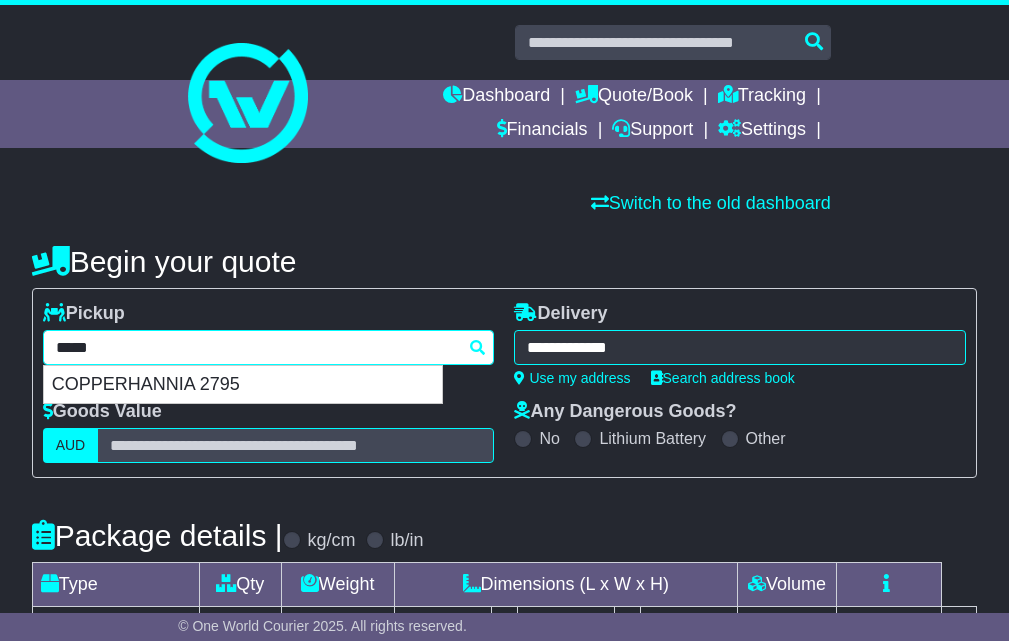 type 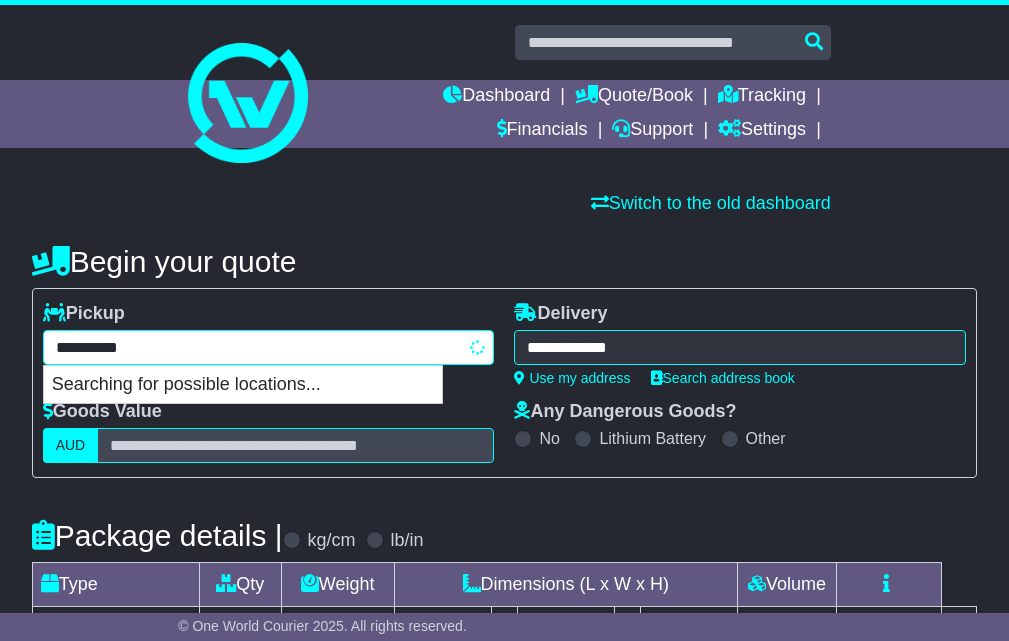 type on "**********" 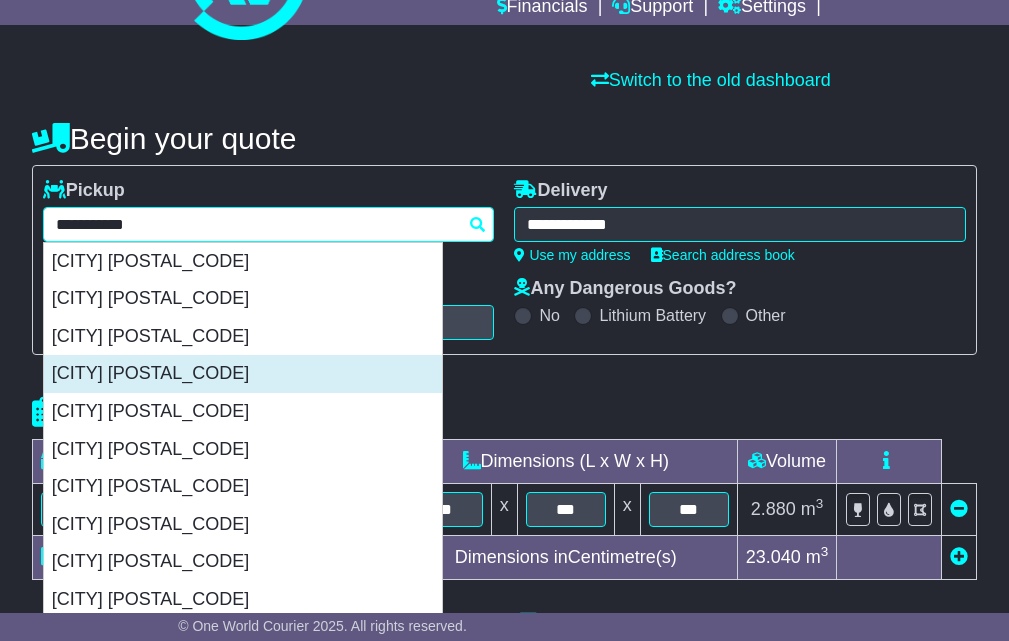scroll, scrollTop: 167, scrollLeft: 0, axis: vertical 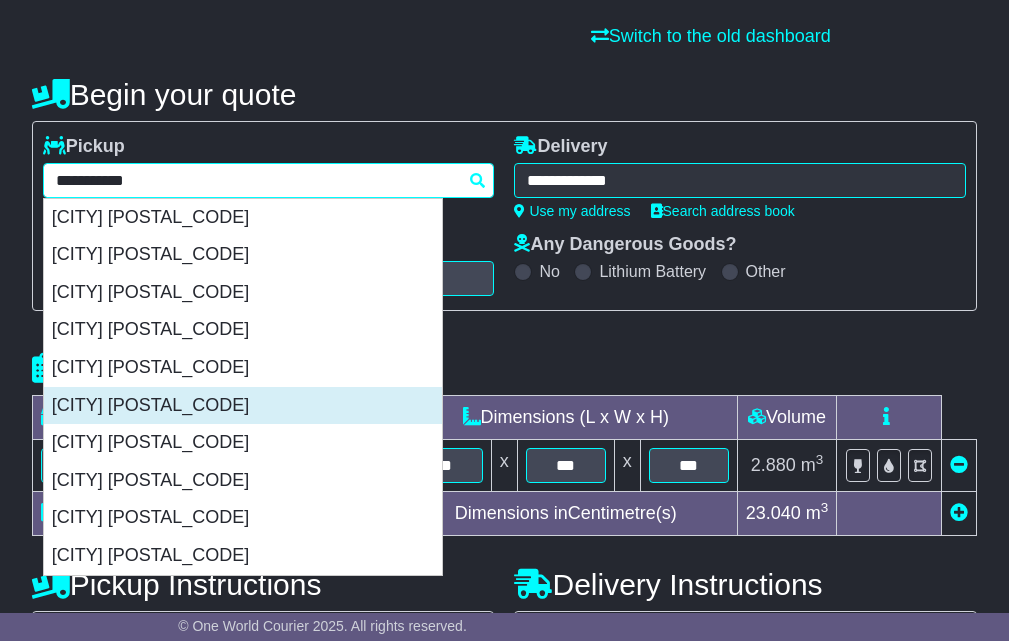 click on "[CITY] [POSTAL_CODE]" at bounding box center [243, 406] 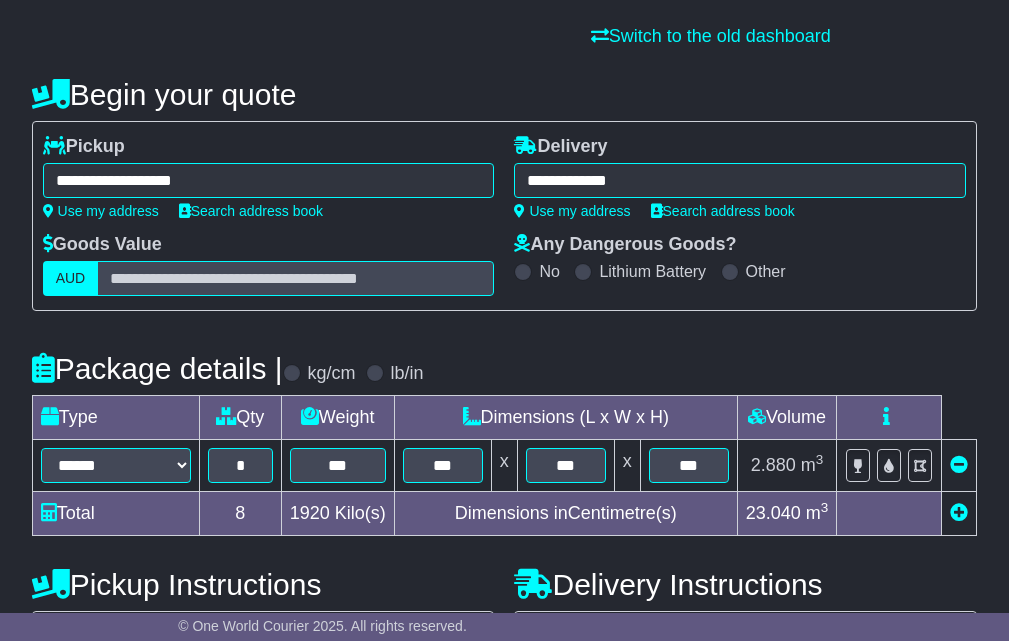 type on "**********" 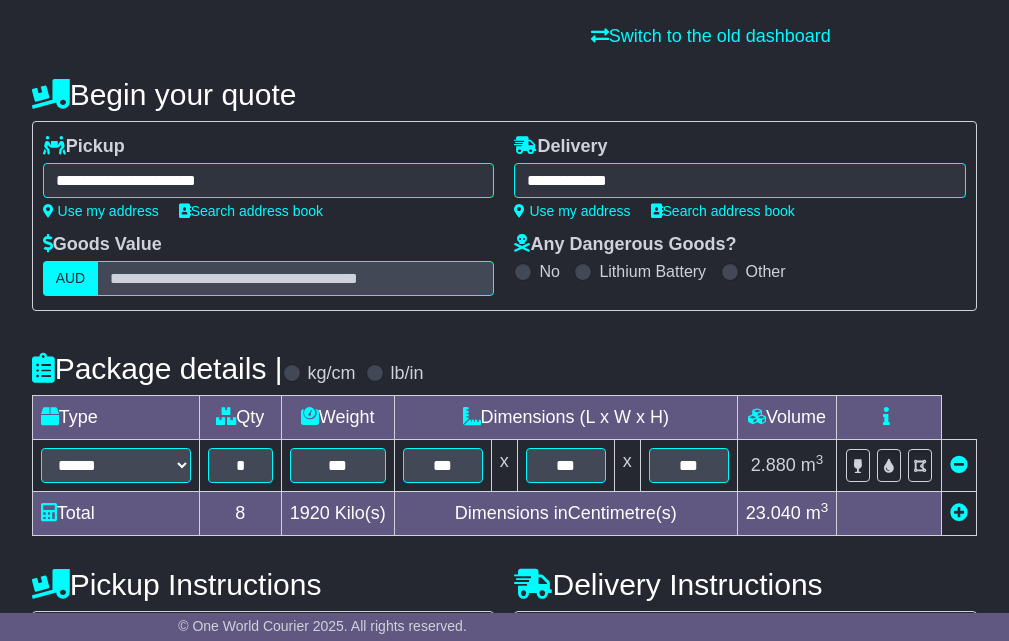 click on "**********" at bounding box center [740, 180] 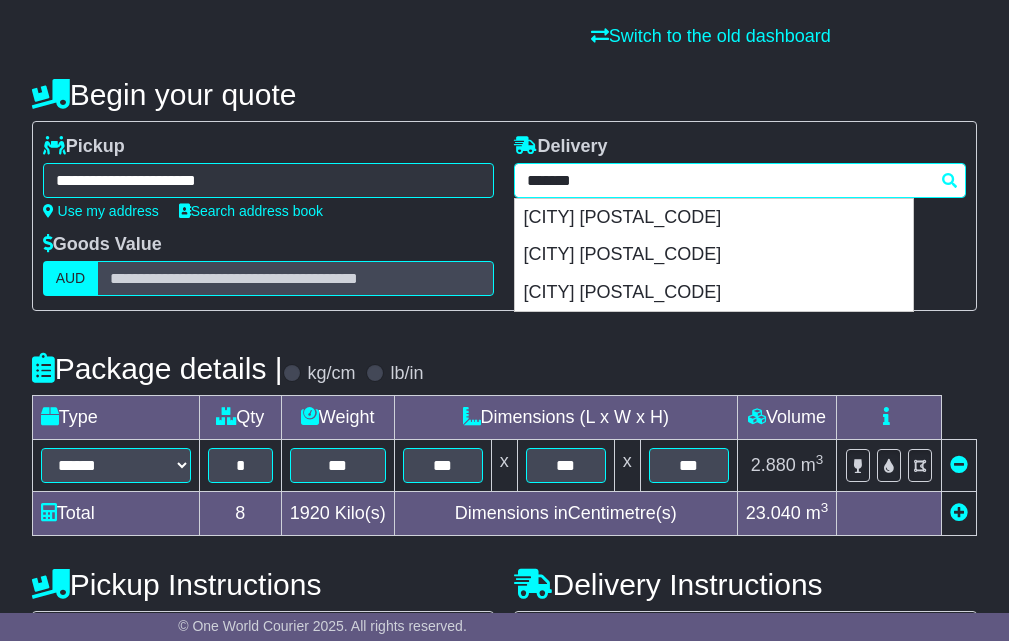 click on "*******" at bounding box center [740, 180] 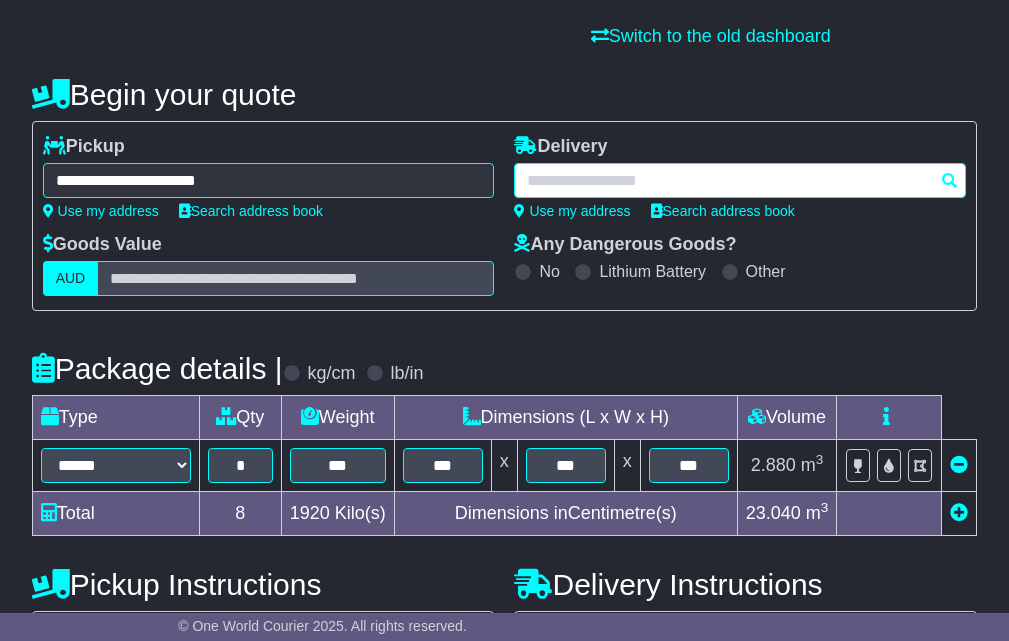 click on "**********" at bounding box center [740, 180] 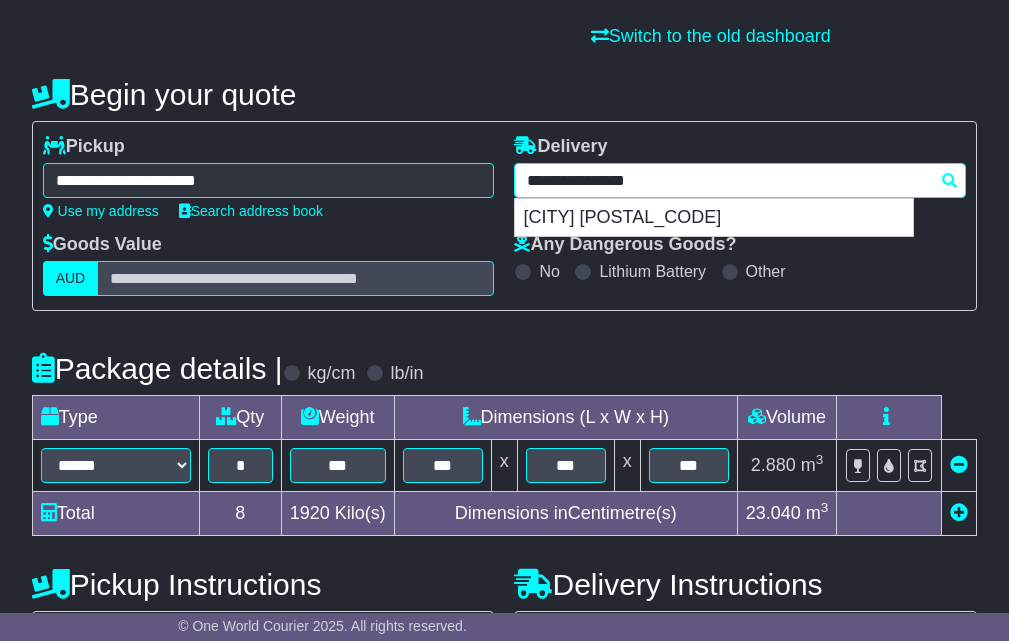 click on "[CITY] [POSTAL_CODE]" at bounding box center (714, 218) 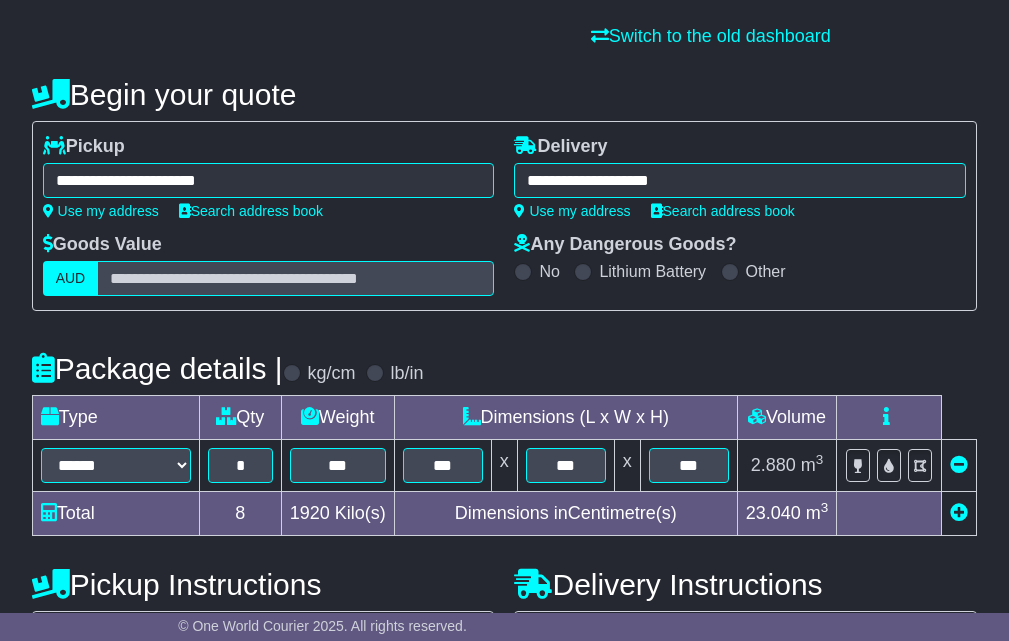 type on "**********" 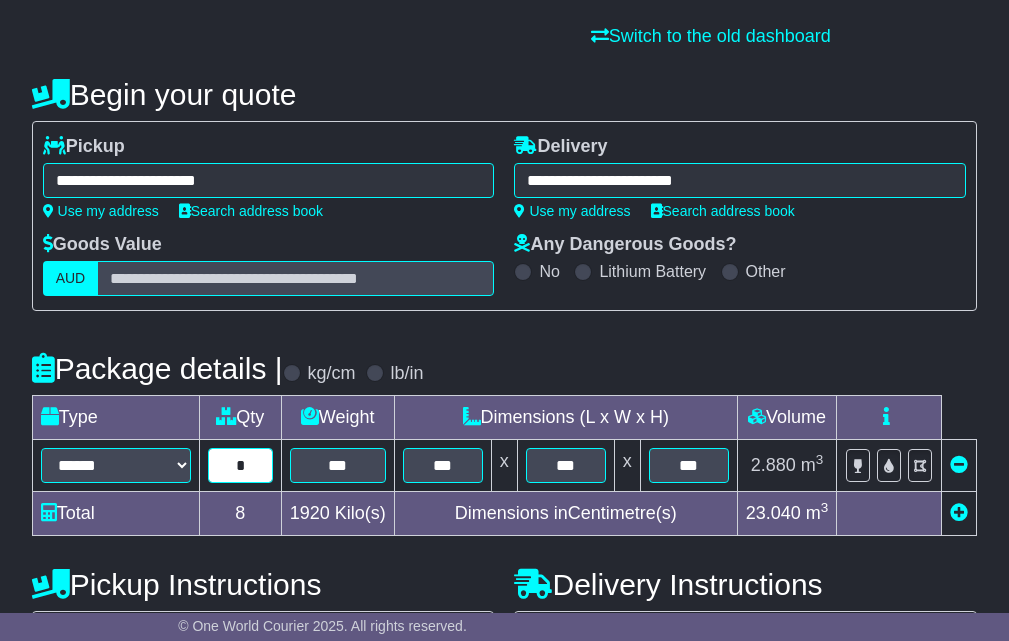 drag, startPoint x: 245, startPoint y: 463, endPoint x: 227, endPoint y: 462, distance: 18.027756 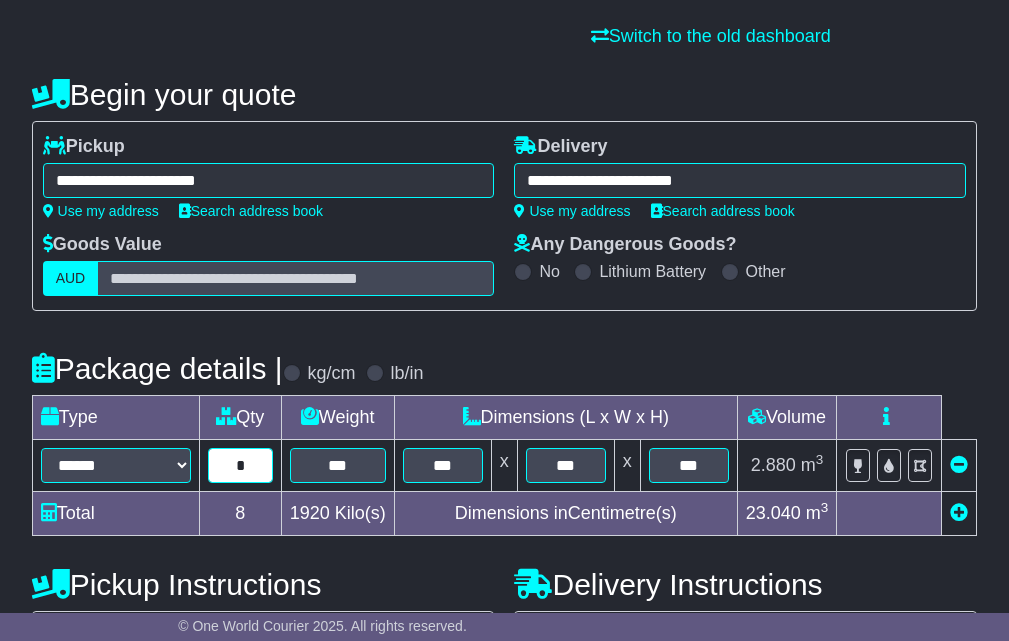 type on "*" 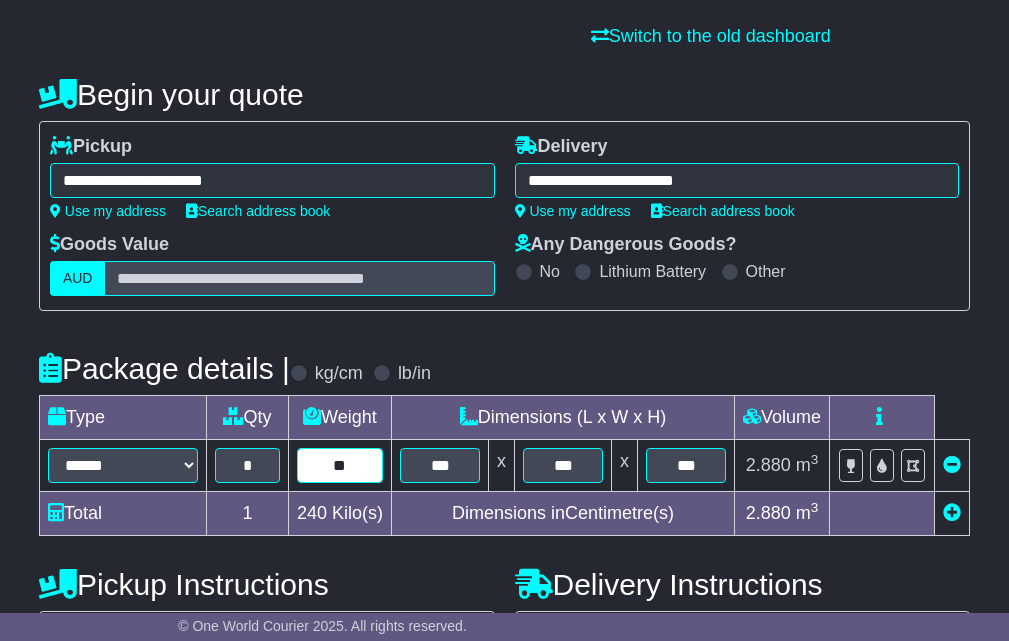 type on "**" 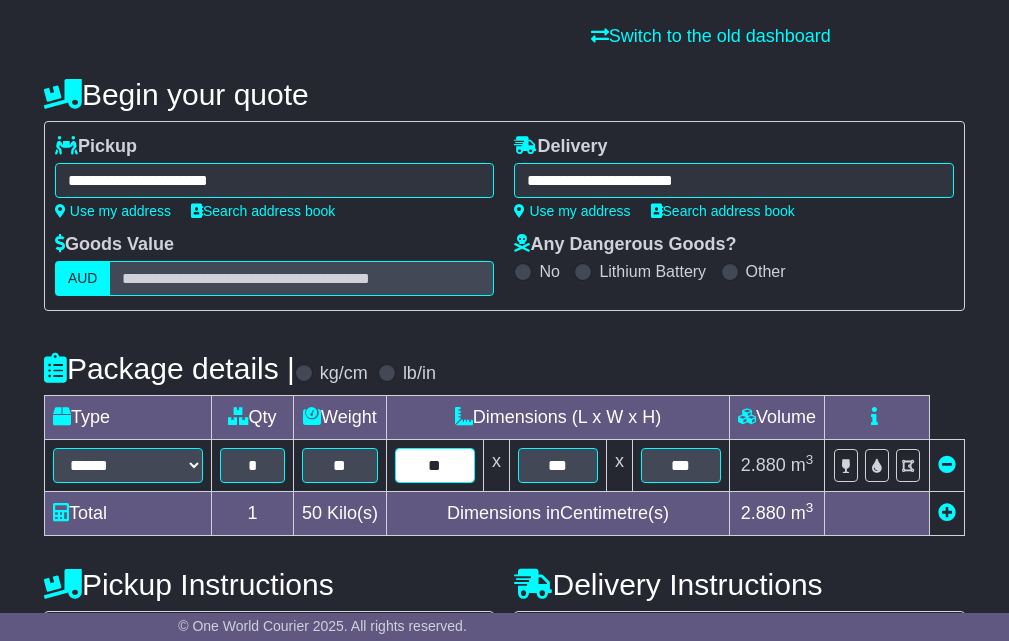 type on "**" 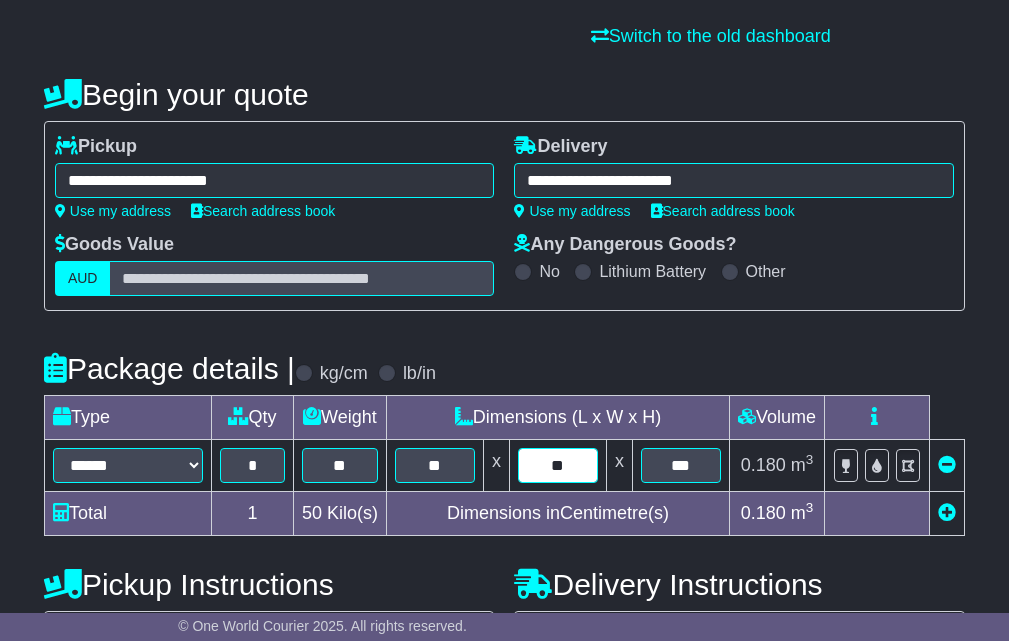 type on "**" 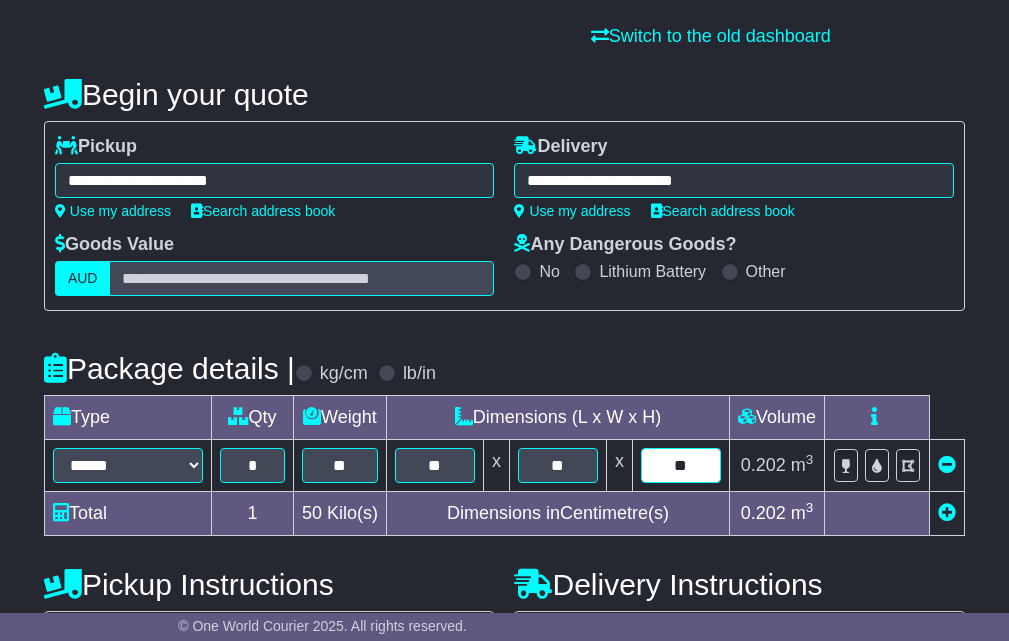 type on "**" 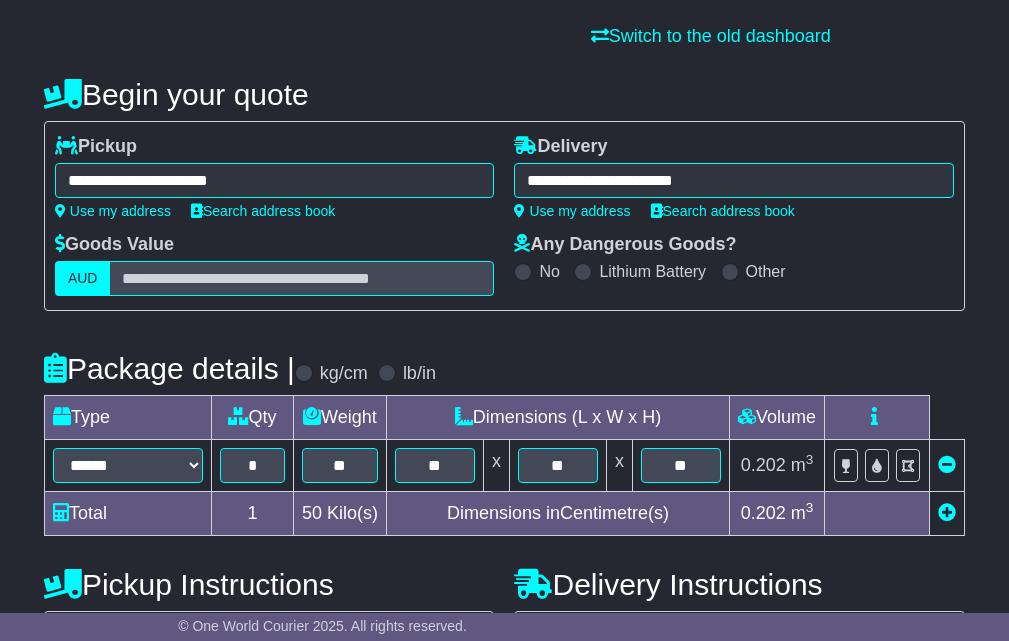 scroll, scrollTop: 632, scrollLeft: 0, axis: vertical 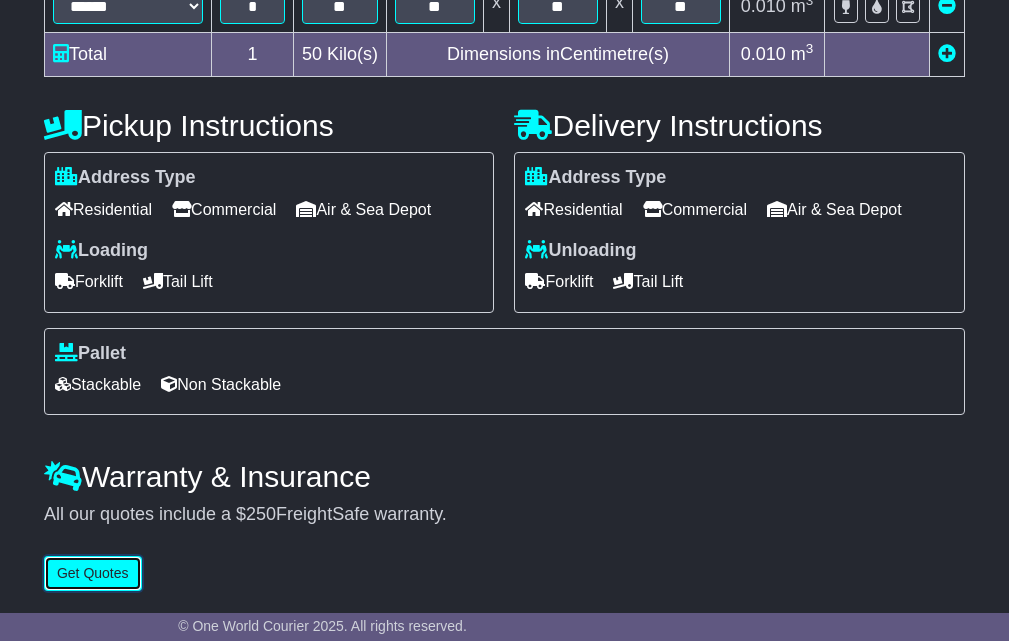 click on "Get Quotes" at bounding box center [93, 573] 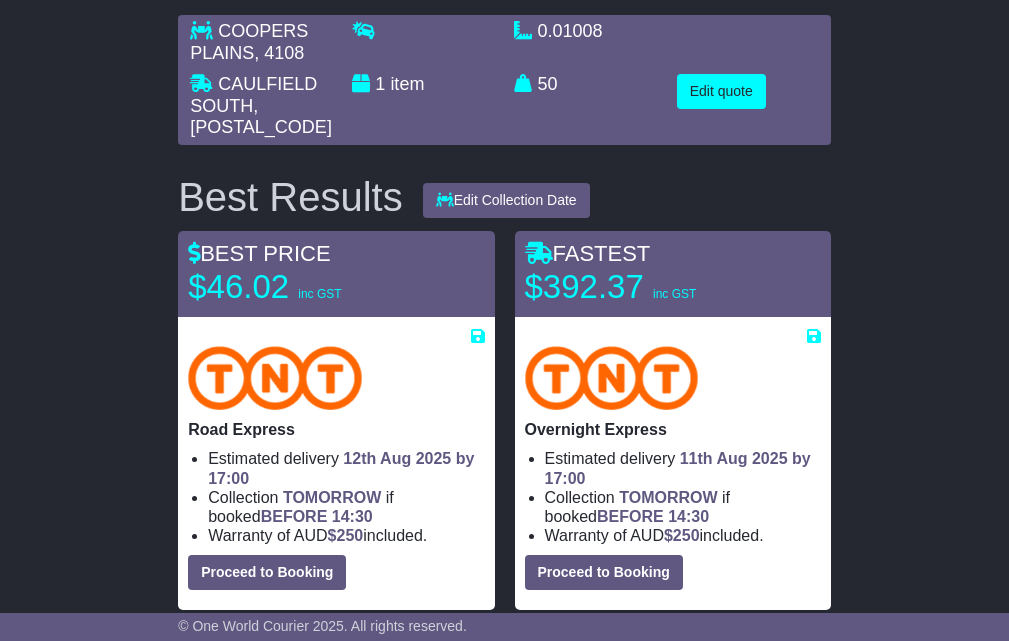 scroll, scrollTop: 0, scrollLeft: 0, axis: both 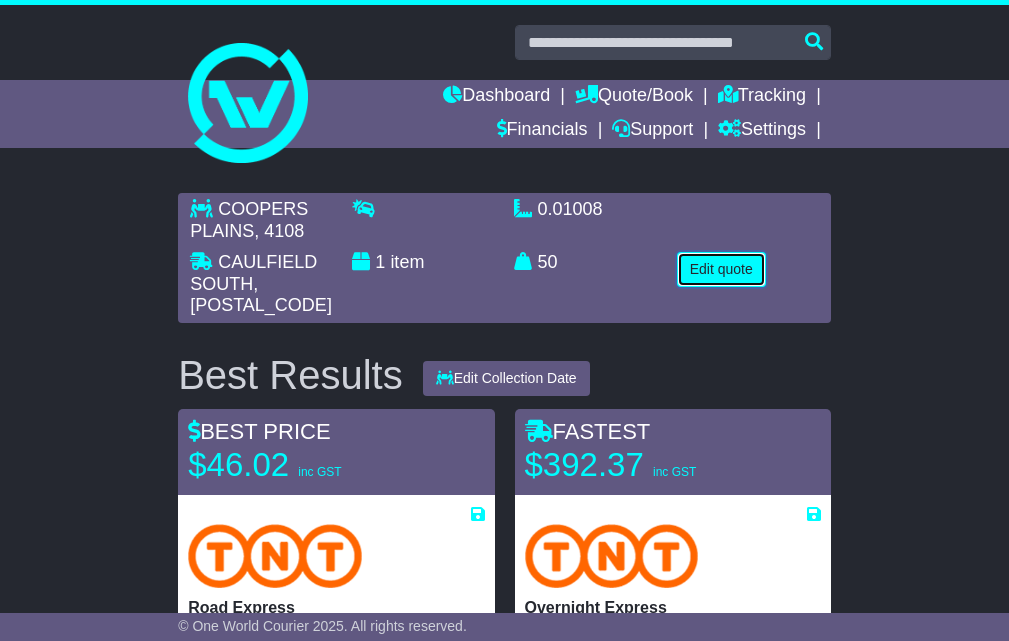 click on "Edit quote" at bounding box center [721, 269] 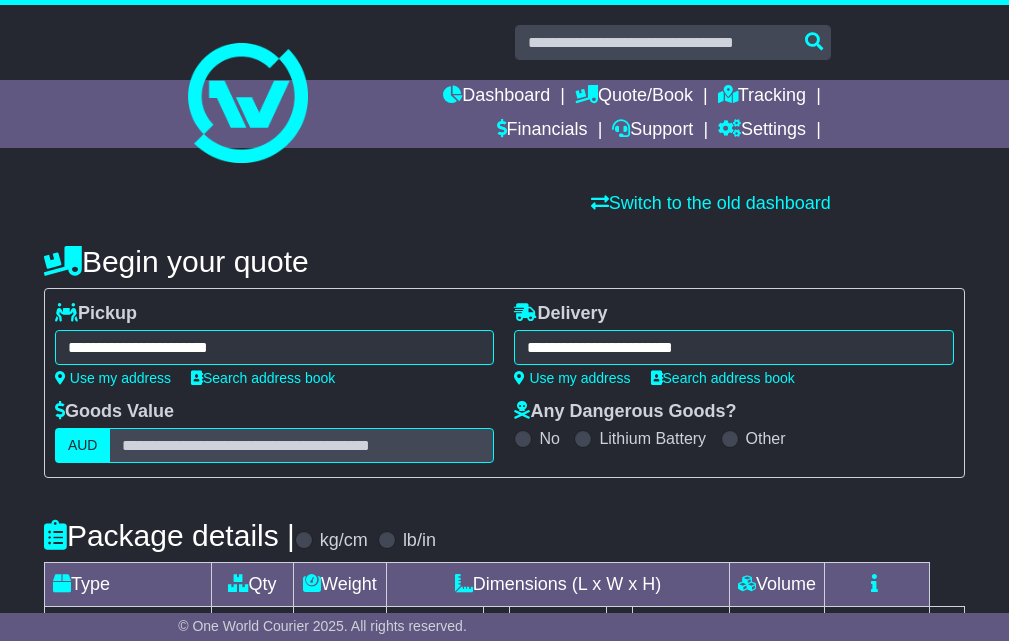 scroll, scrollTop: 632, scrollLeft: 0, axis: vertical 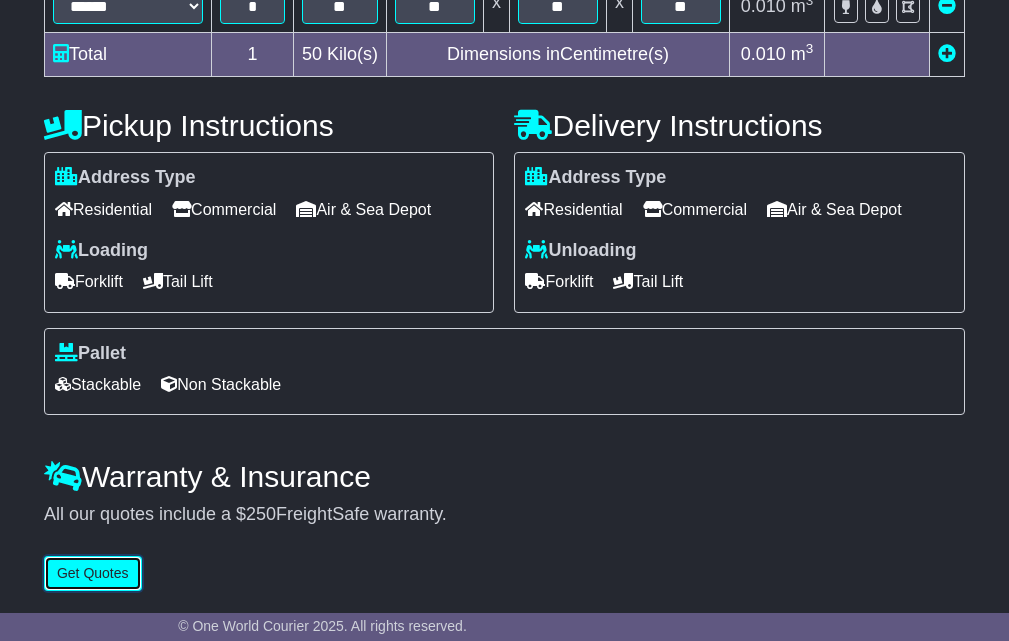 click on "Get Quotes" at bounding box center (93, 573) 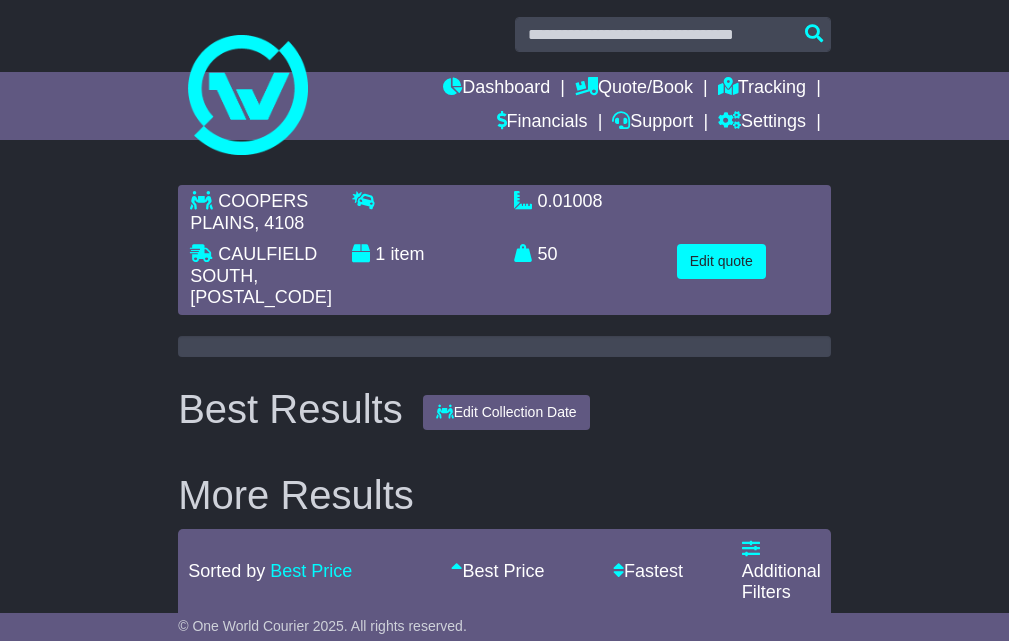 scroll, scrollTop: 0, scrollLeft: 0, axis: both 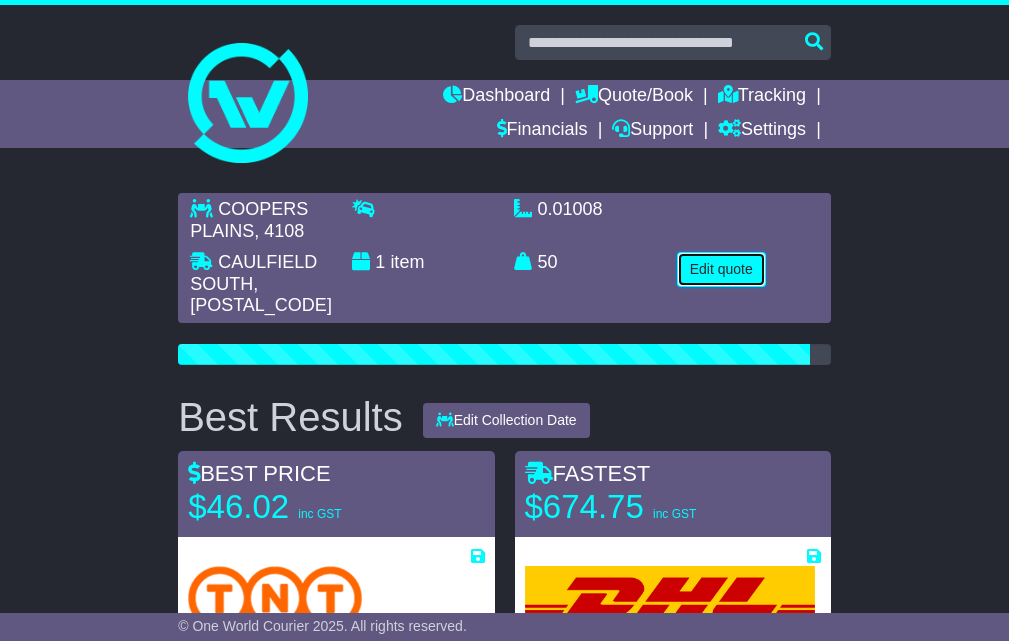 click on "Edit quote" at bounding box center (721, 269) 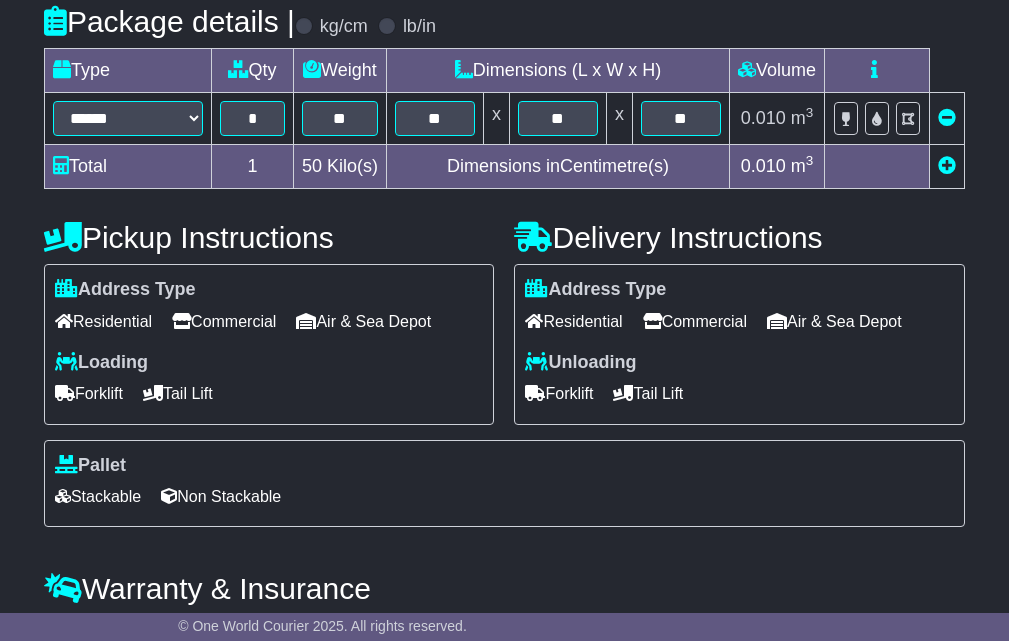 scroll, scrollTop: 465, scrollLeft: 0, axis: vertical 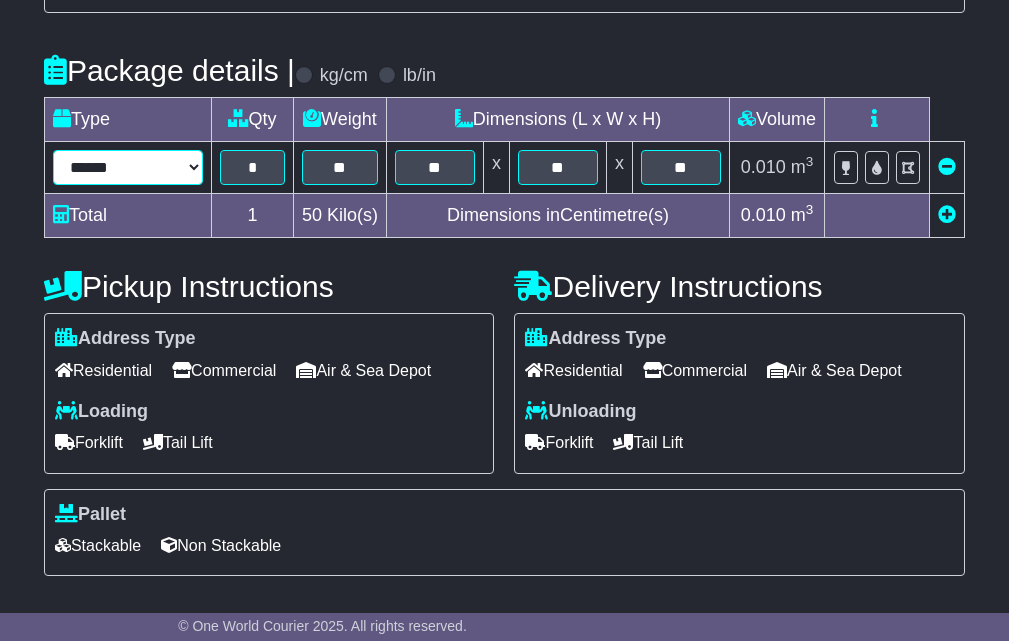 click on "****** ****** *** ******** ***** **** **** ****** *** *******" at bounding box center (128, 167) 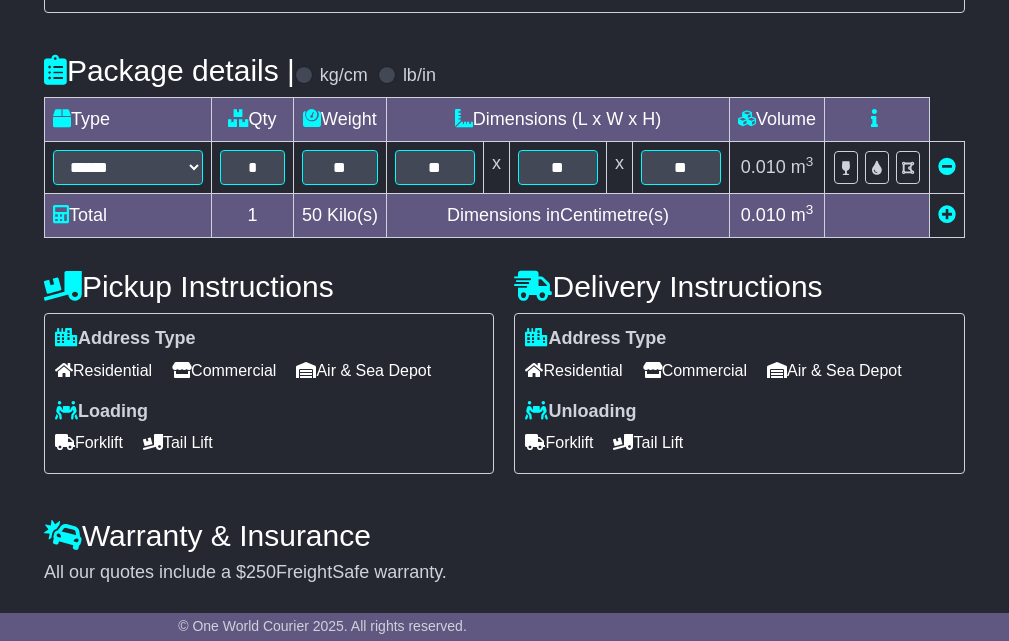 click on "**********" at bounding box center [504, 177] 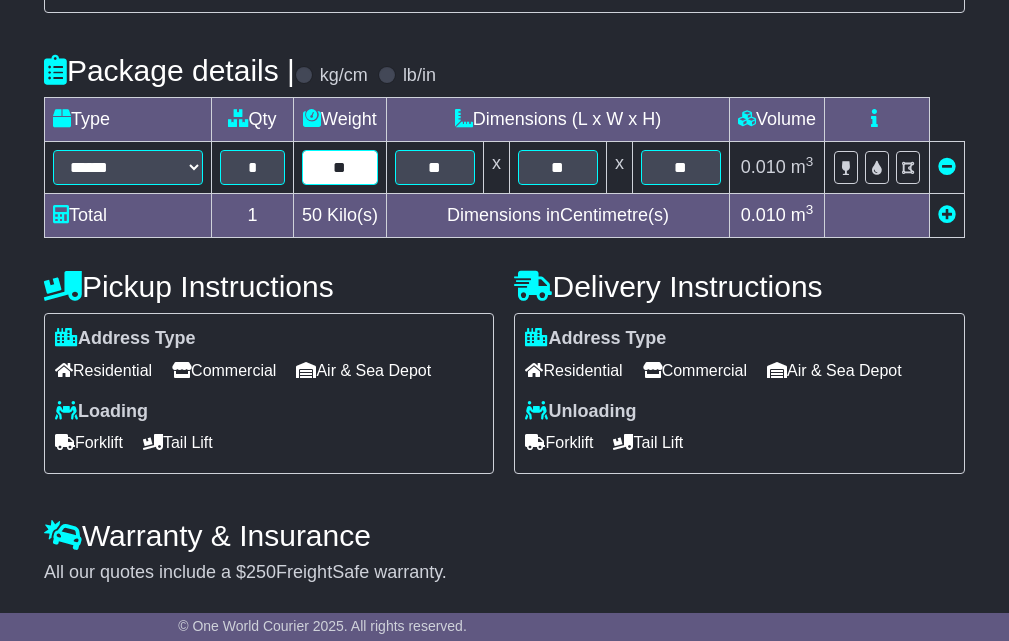 click on "**" at bounding box center (340, 167) 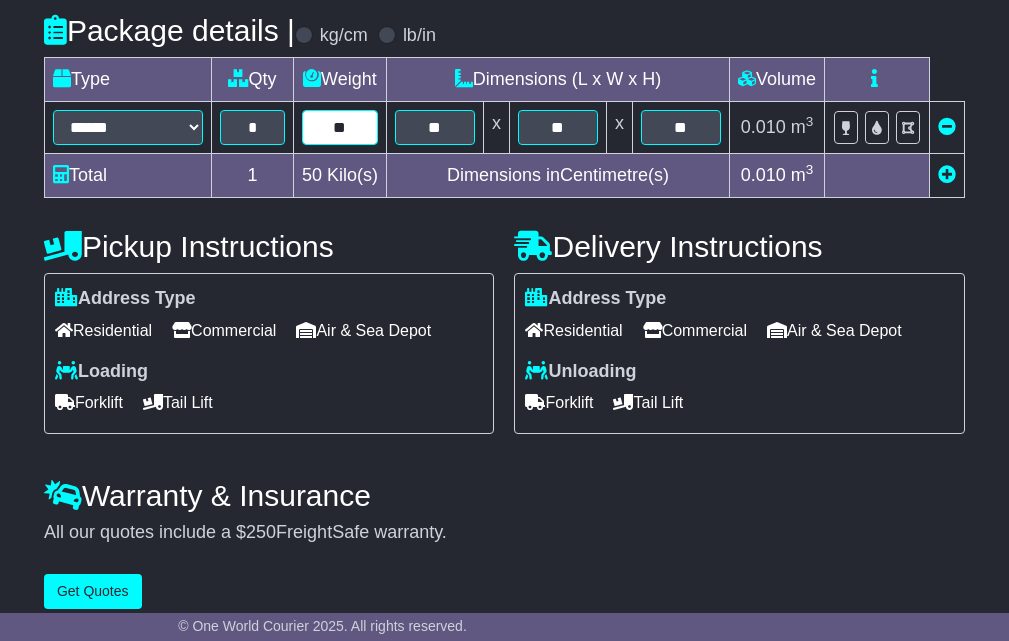 scroll, scrollTop: 527, scrollLeft: 0, axis: vertical 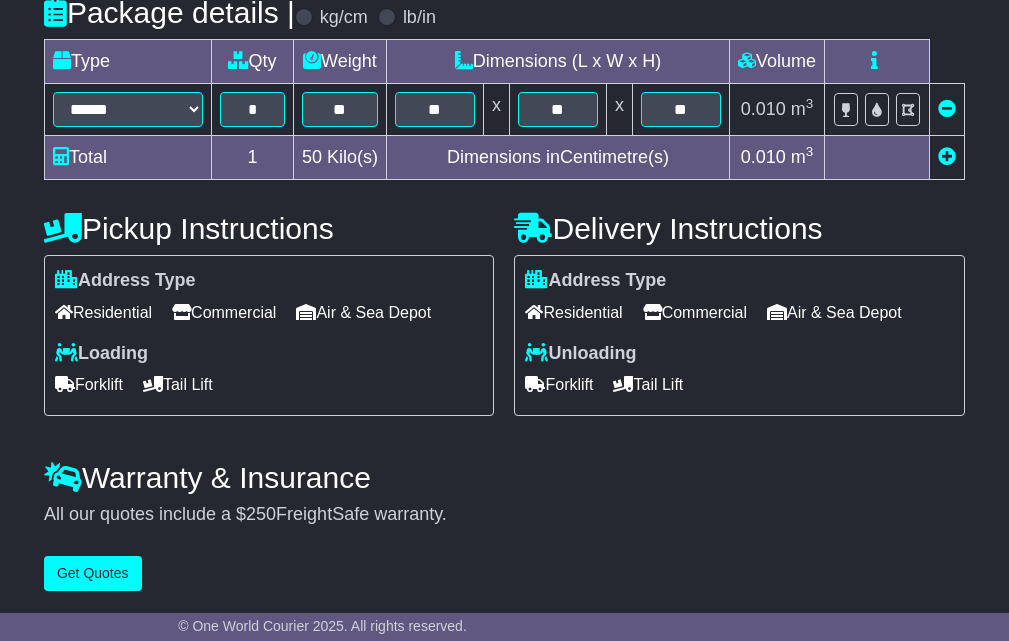 click on "**********" at bounding box center [504, 119] 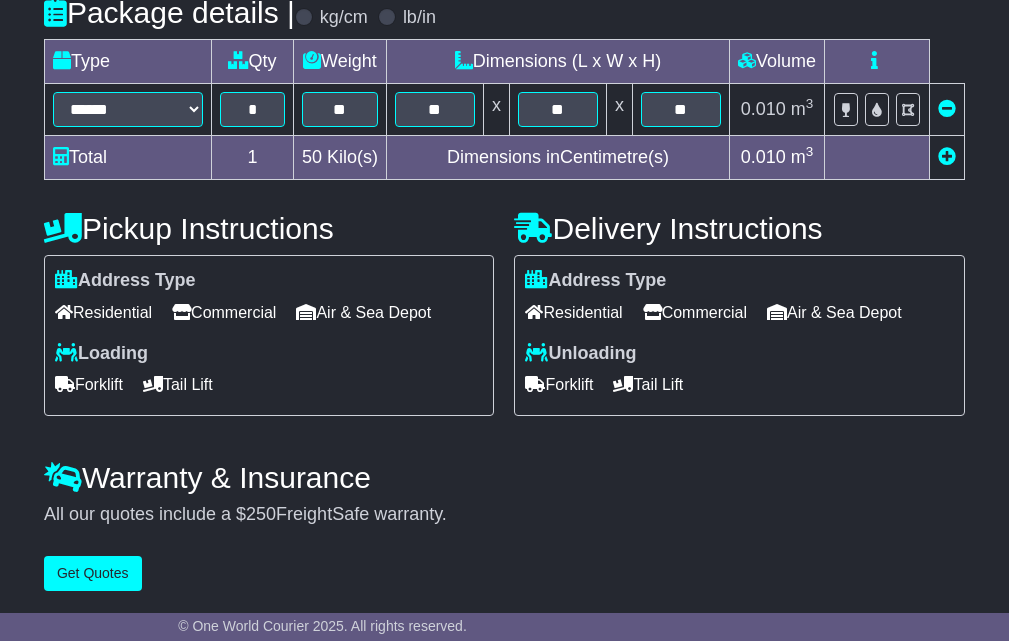 click on "Residential" at bounding box center (573, 312) 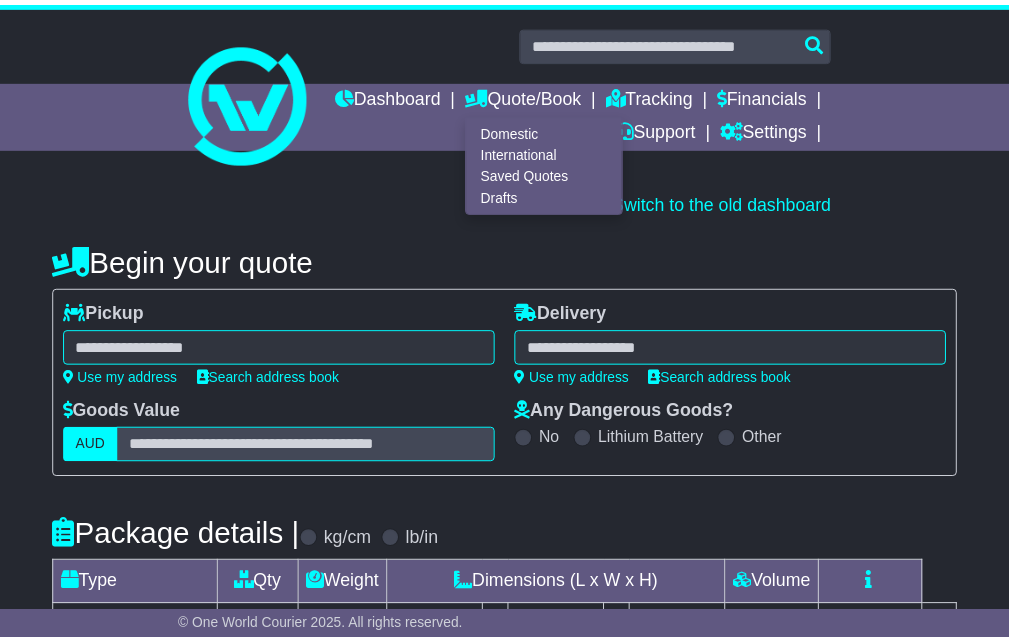 scroll, scrollTop: 0, scrollLeft: 0, axis: both 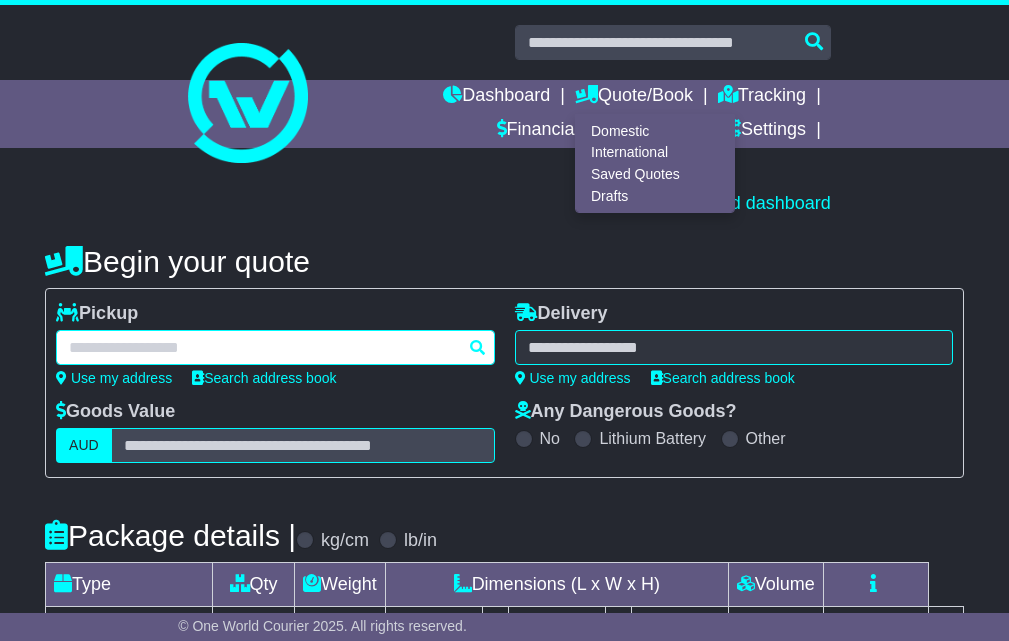 click at bounding box center [275, 347] 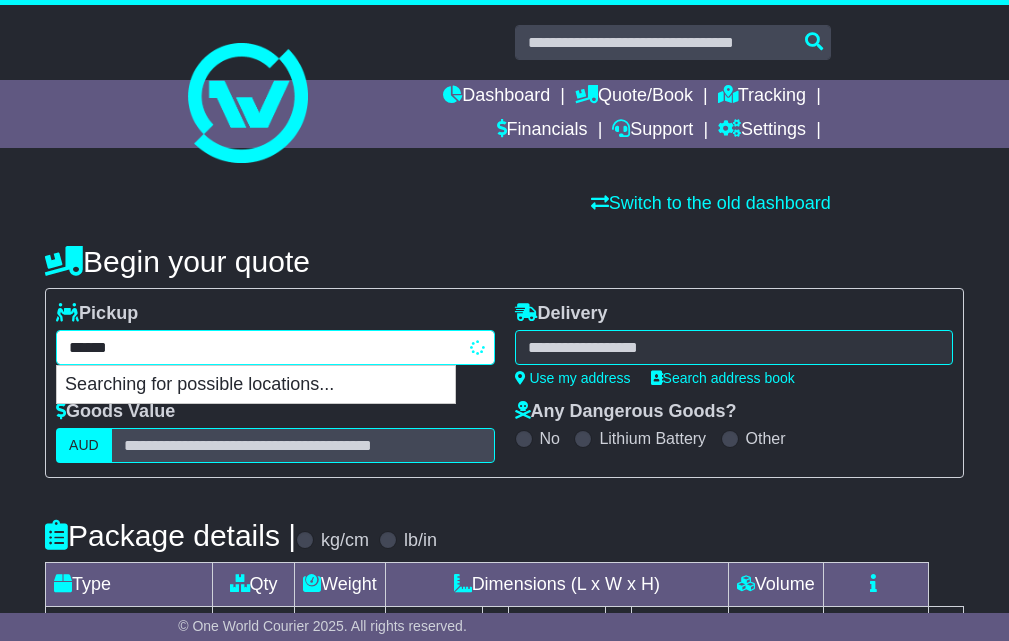 type on "*******" 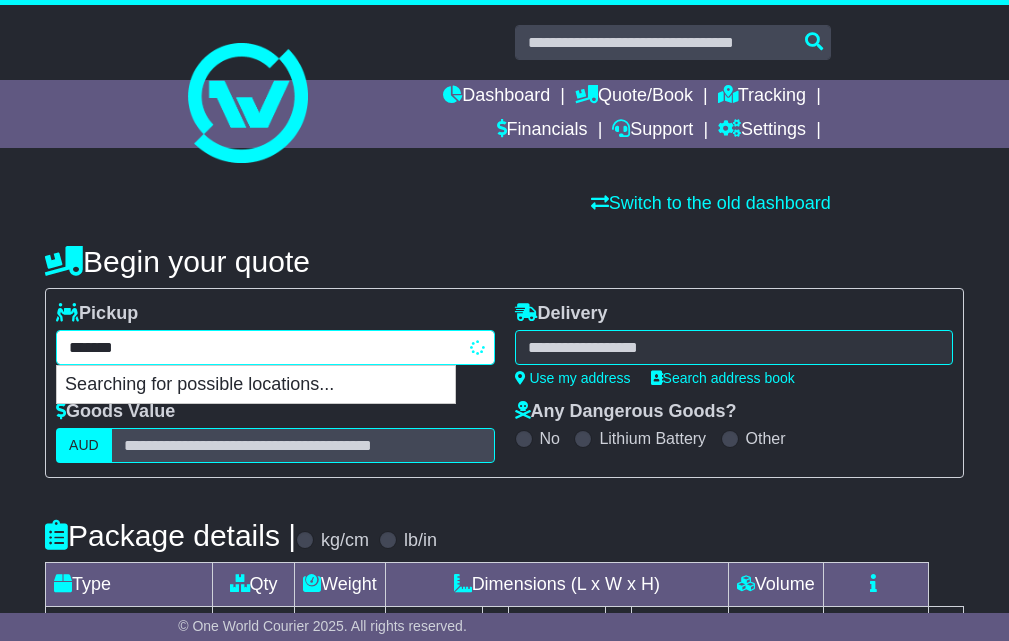 type on "**********" 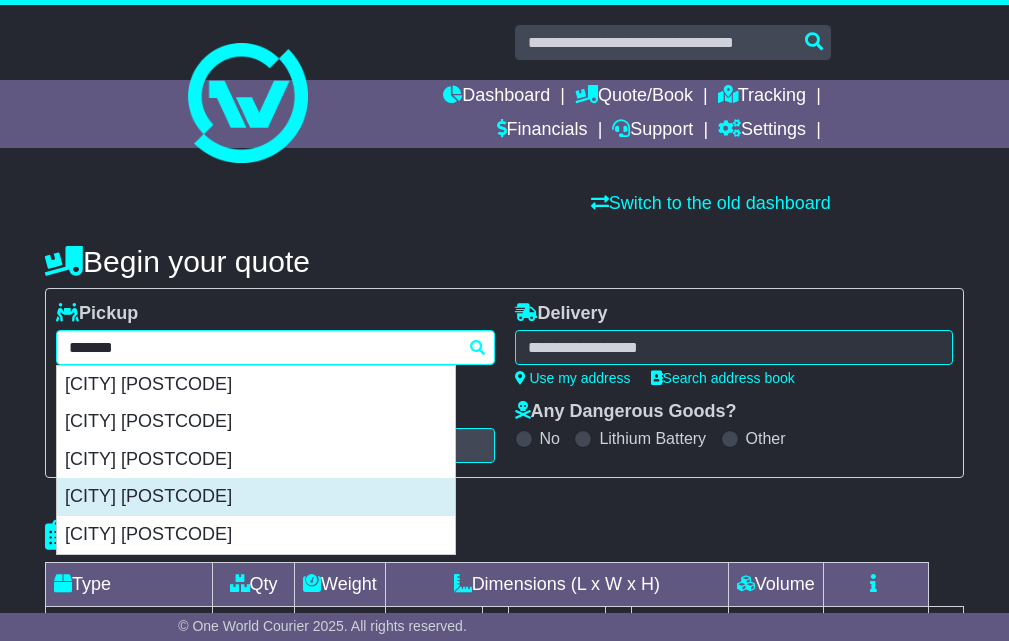 click on "[CITY] [POSTAL_CODE]" at bounding box center (256, 497) 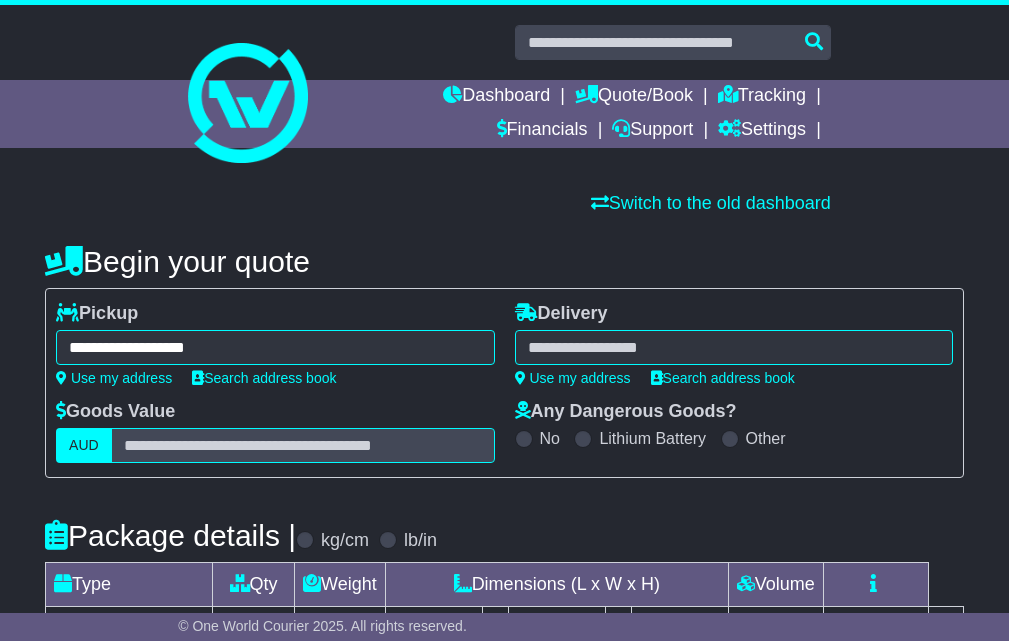 type on "**********" 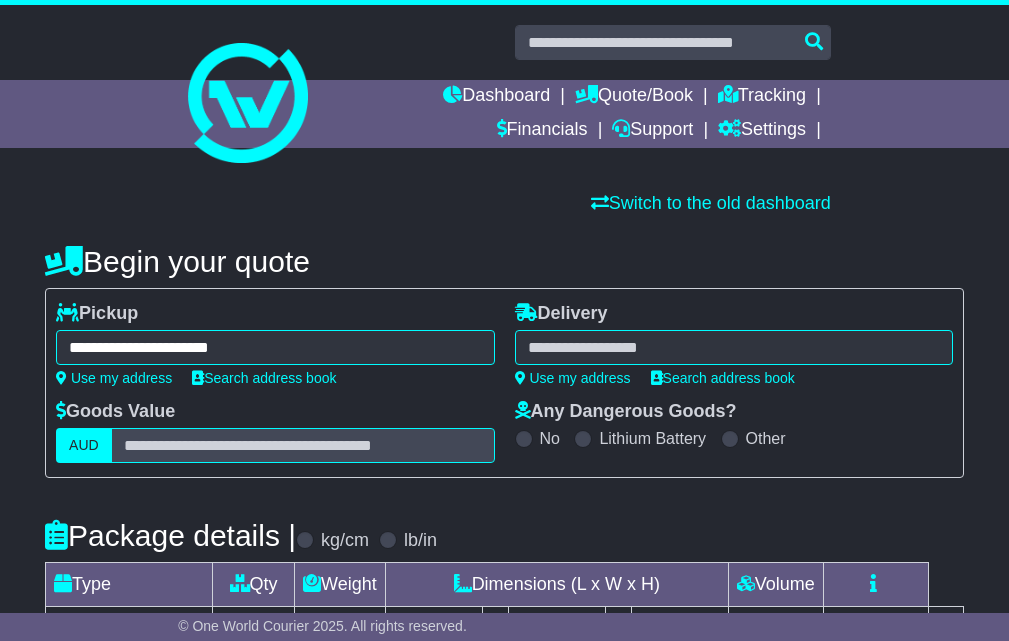 click at bounding box center [734, 347] 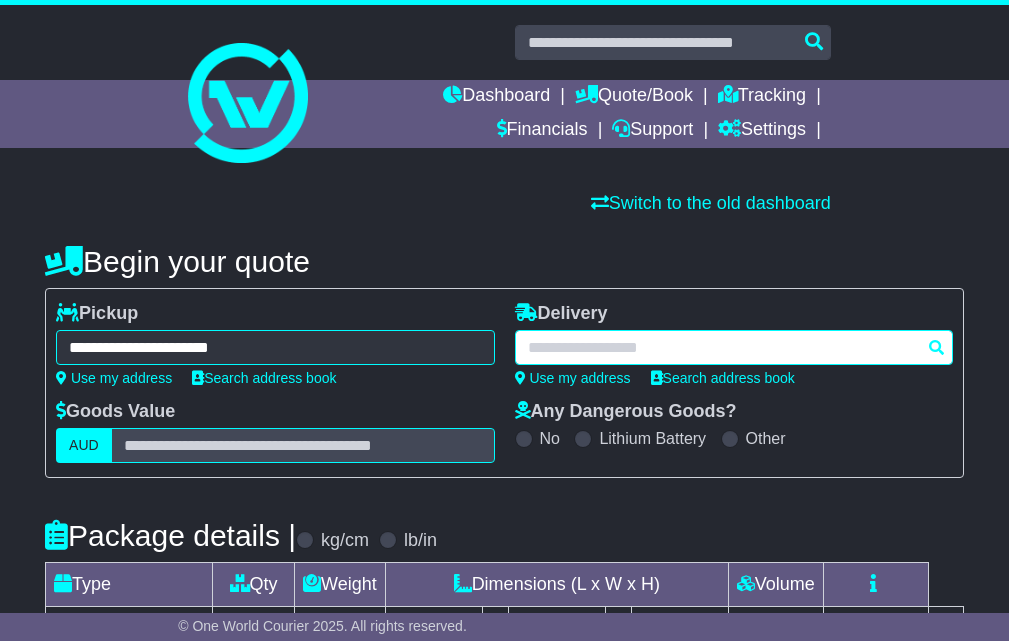 click at bounding box center [734, 347] 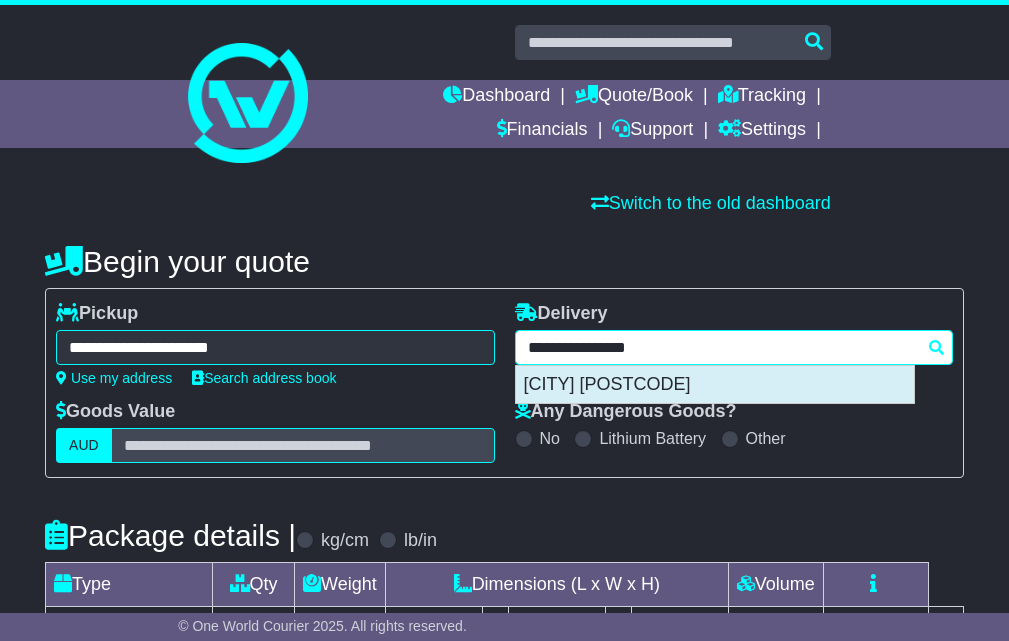 click on "[CITY] [POSTAL_CODE]" at bounding box center (715, 385) 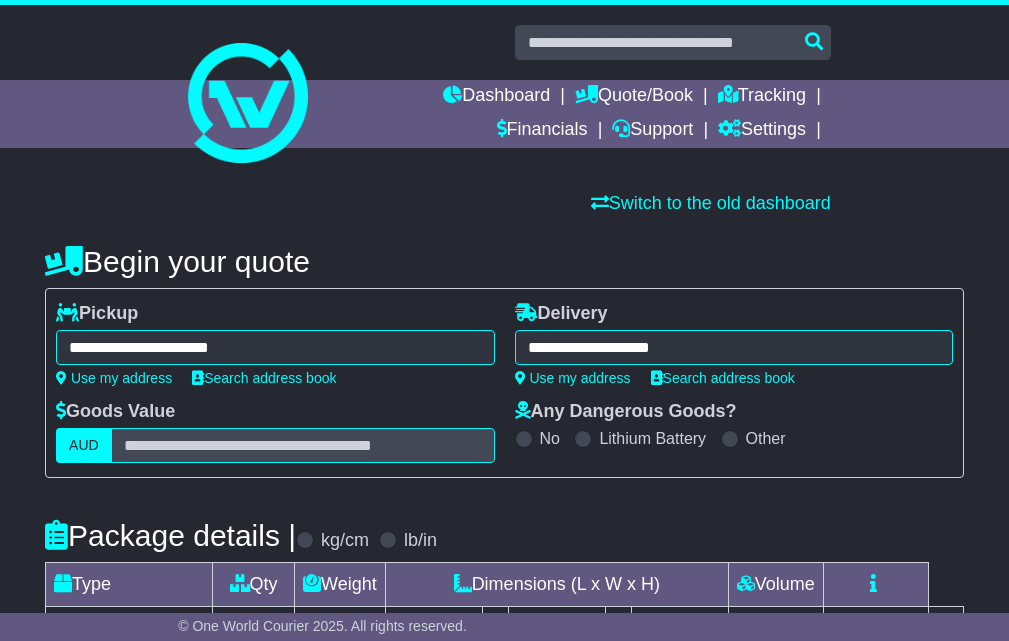 type on "**********" 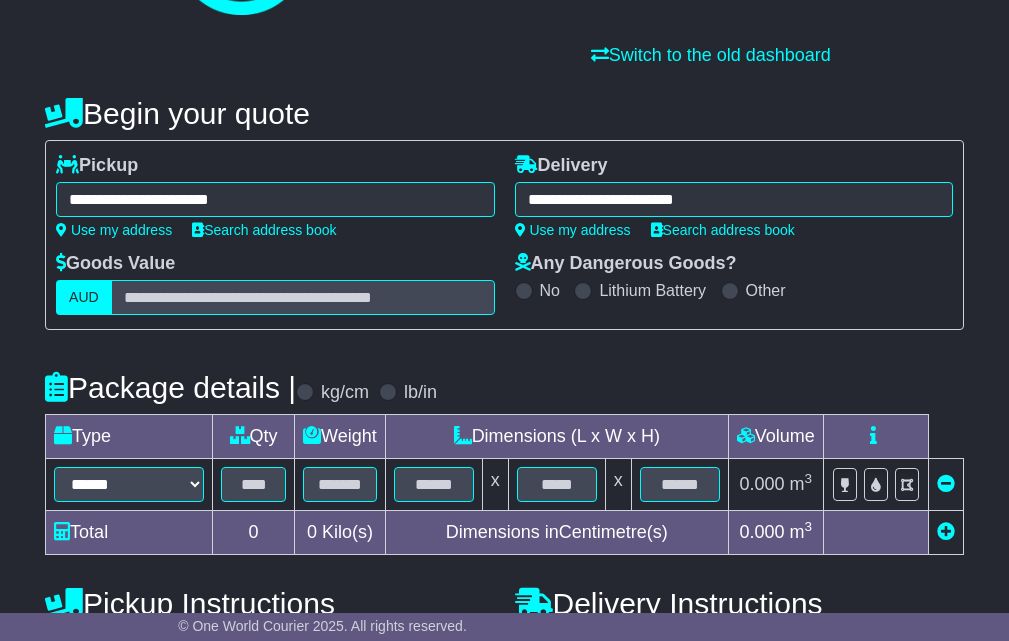 scroll, scrollTop: 333, scrollLeft: 0, axis: vertical 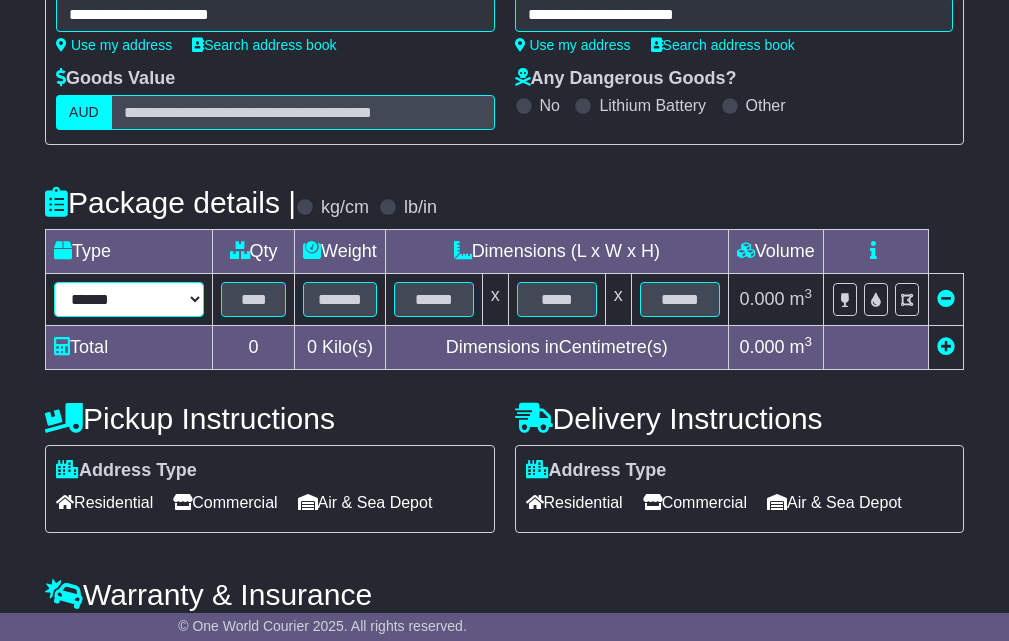 drag, startPoint x: 168, startPoint y: 298, endPoint x: 167, endPoint y: 313, distance: 15.033297 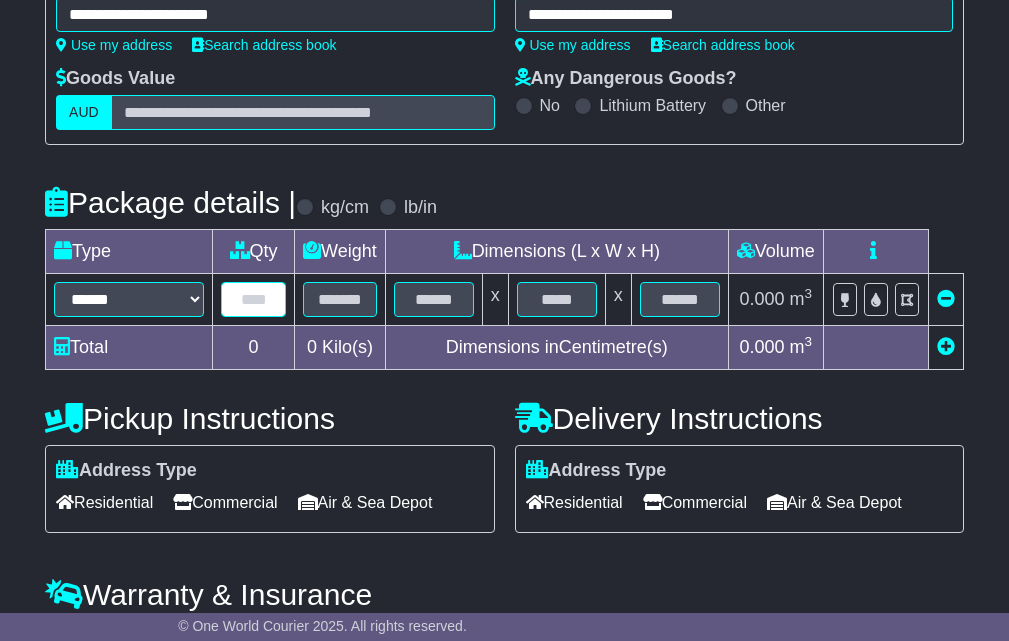 click at bounding box center (253, 299) 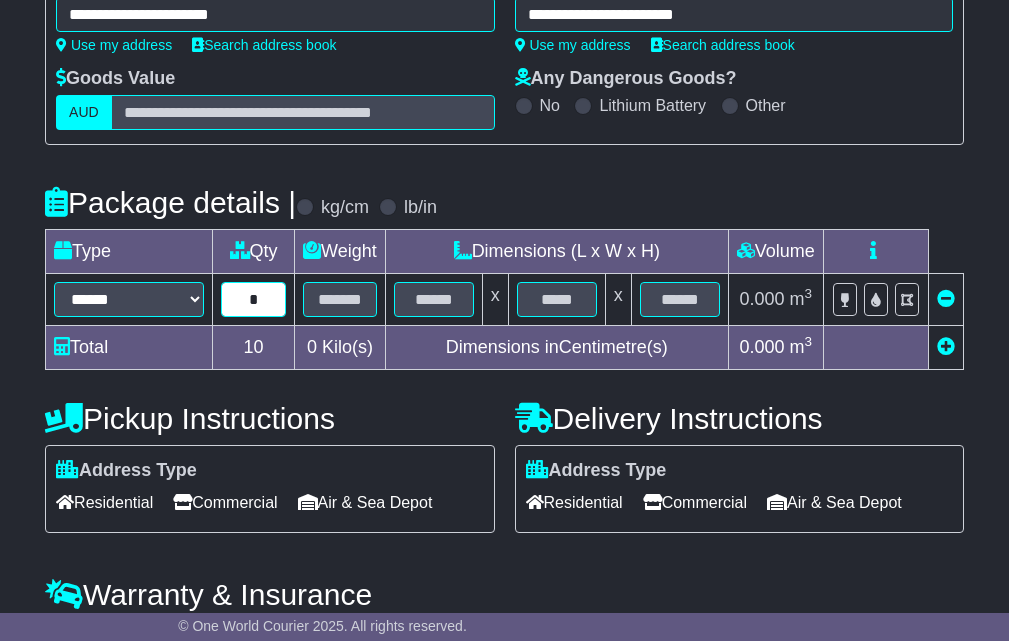 type on "*" 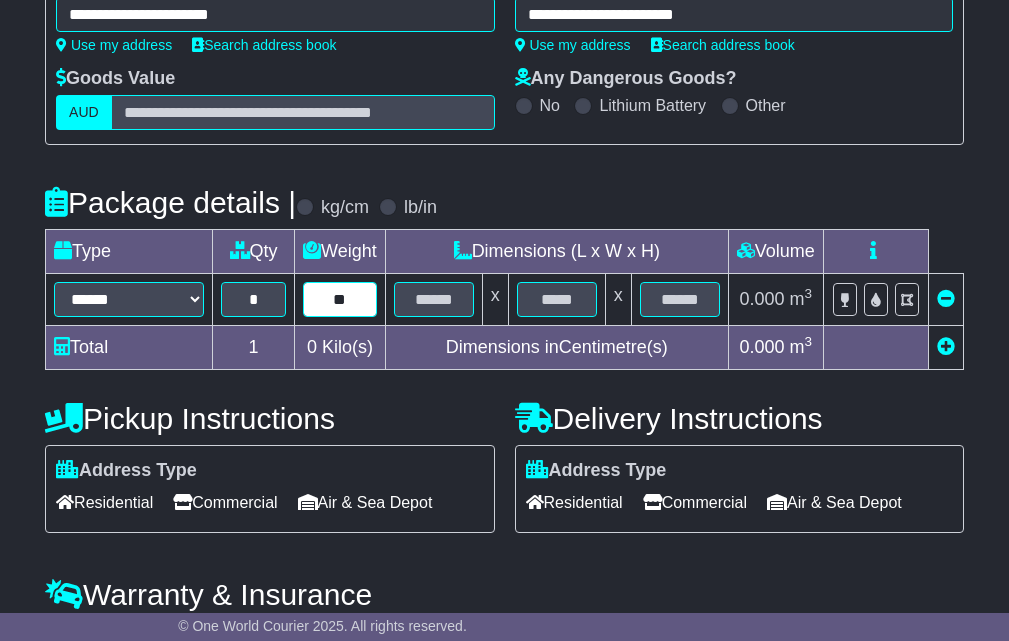 type on "**" 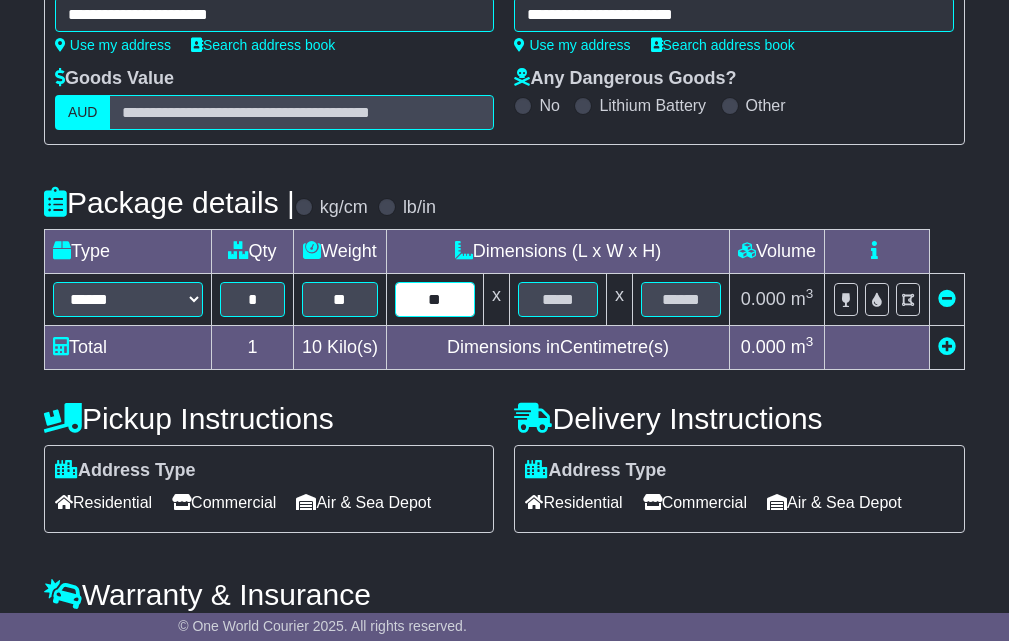 type on "**" 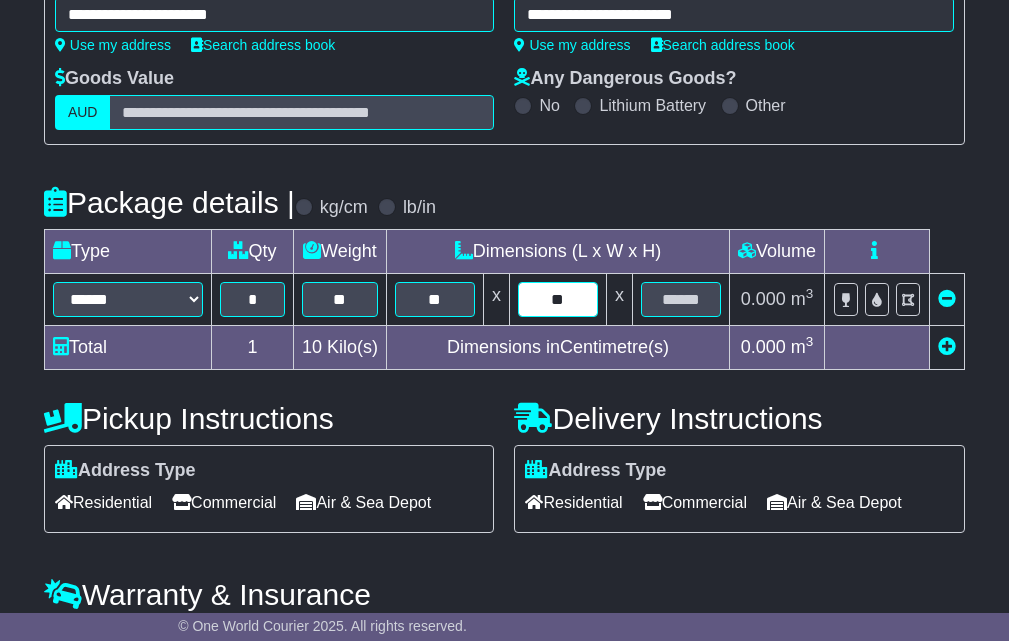 type on "**" 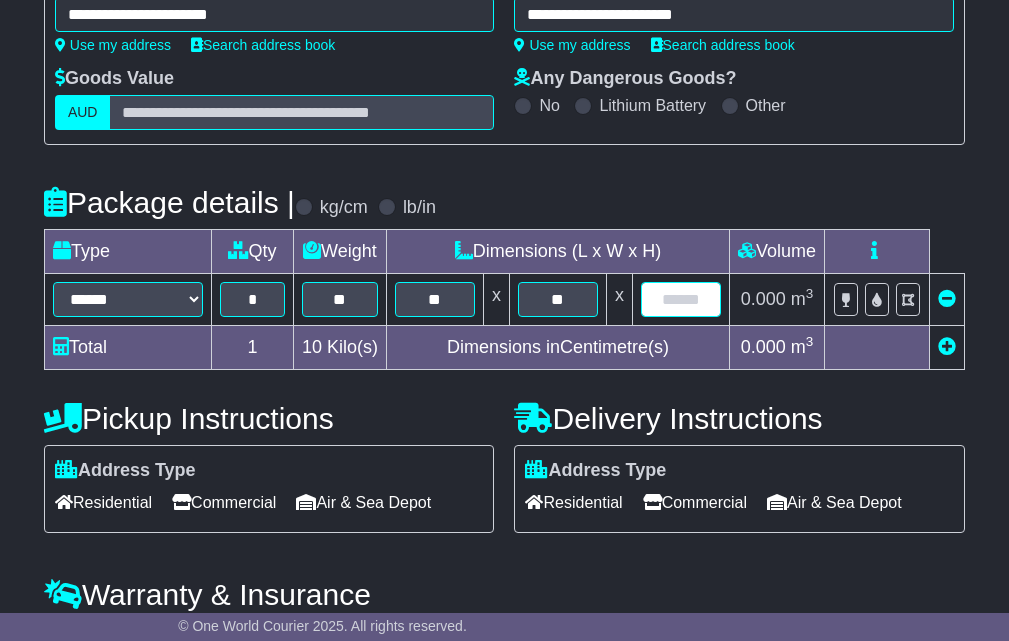 type on "*" 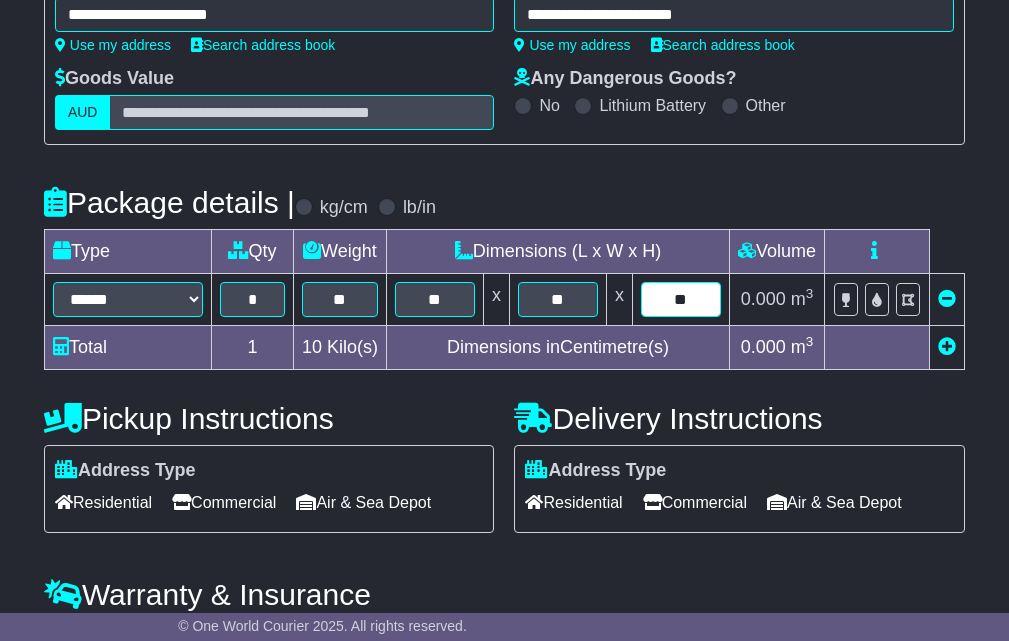type on "**" 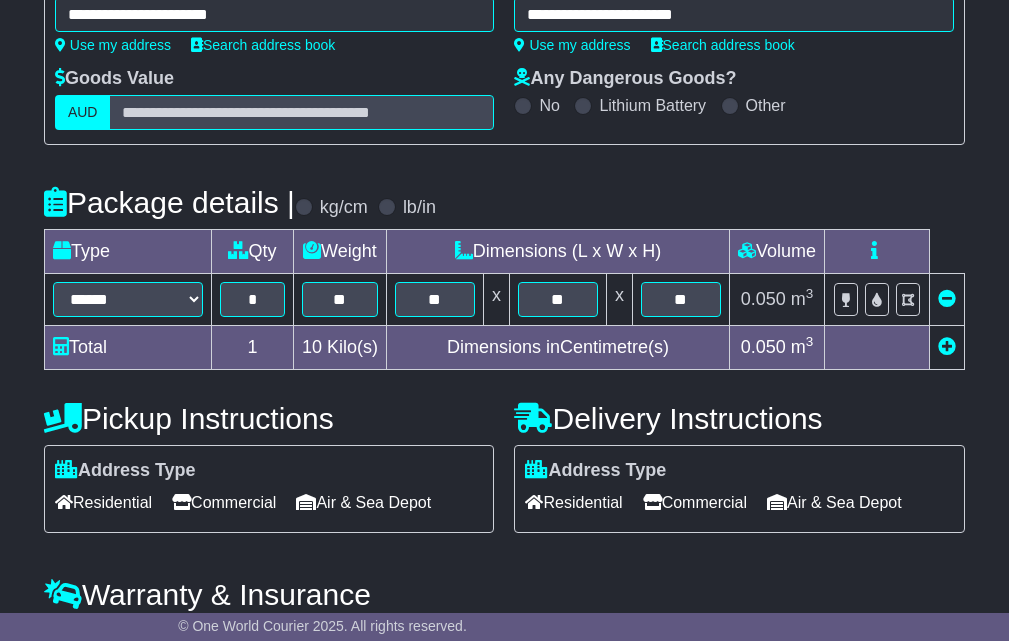 scroll, scrollTop: 450, scrollLeft: 0, axis: vertical 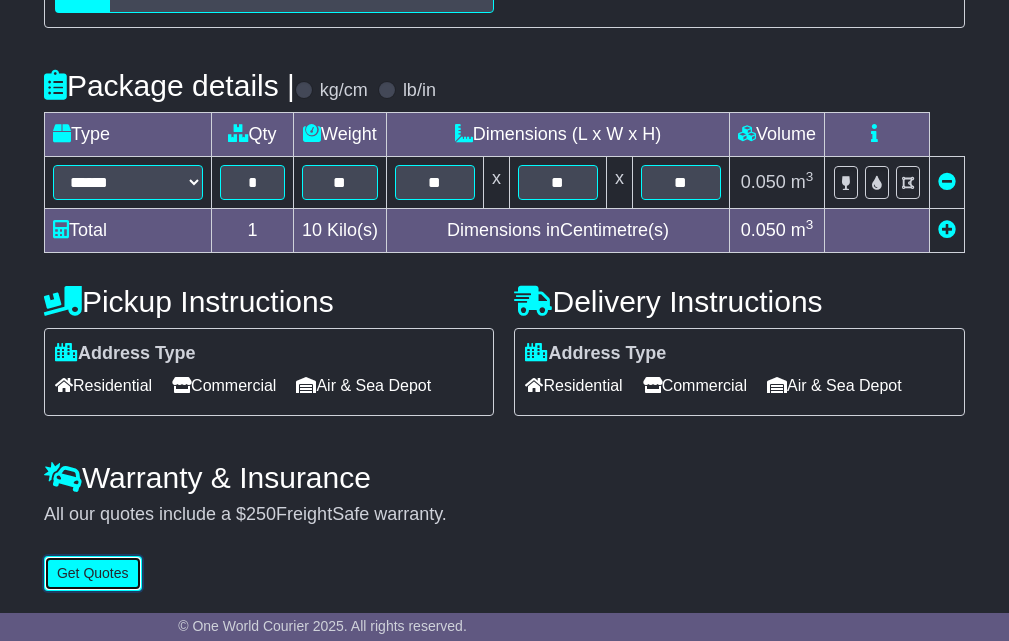 type 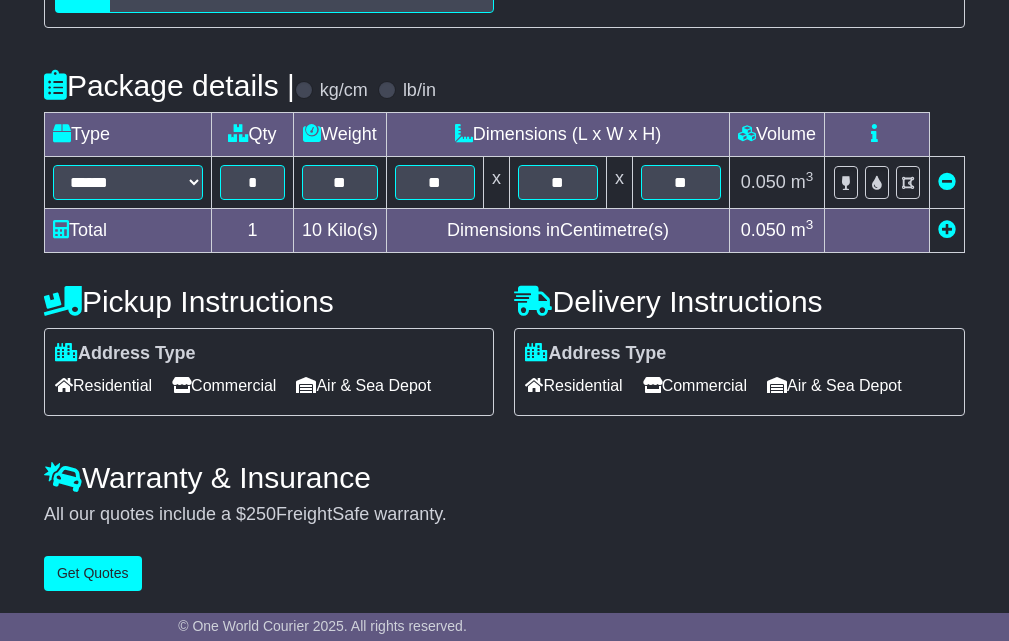 click on "Commercial" at bounding box center (224, 385) 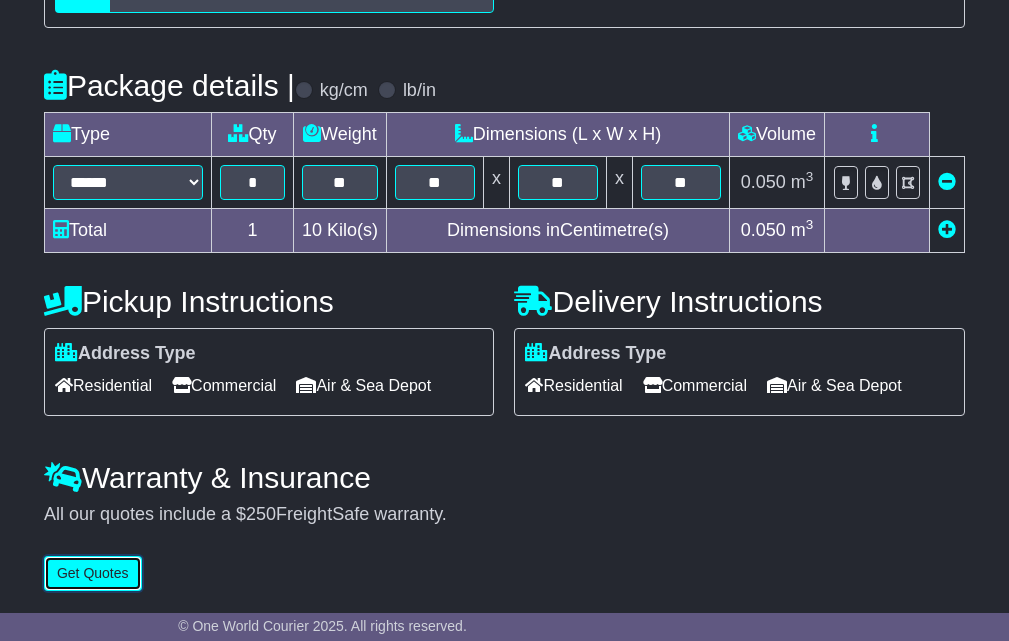 click on "Get Quotes" at bounding box center [93, 573] 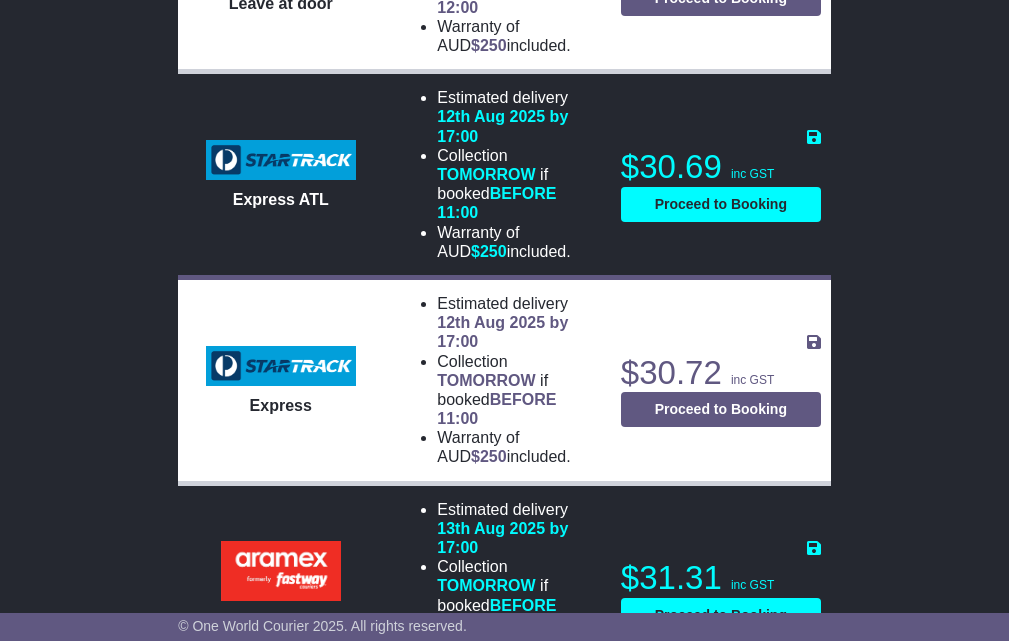 scroll, scrollTop: 1291, scrollLeft: 0, axis: vertical 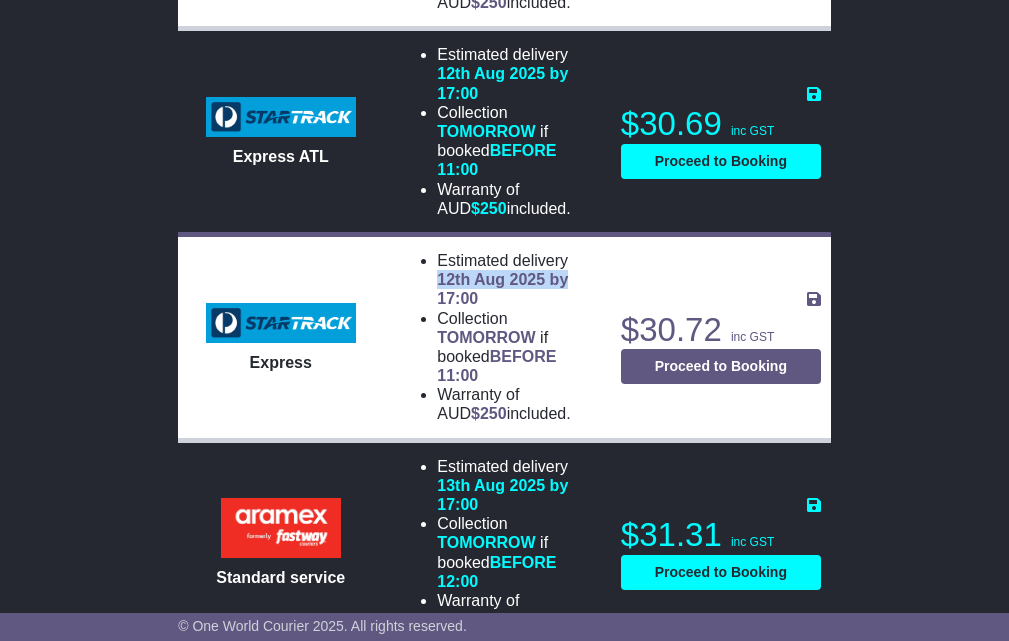 drag, startPoint x: 434, startPoint y: 251, endPoint x: 604, endPoint y: 252, distance: 170.00294 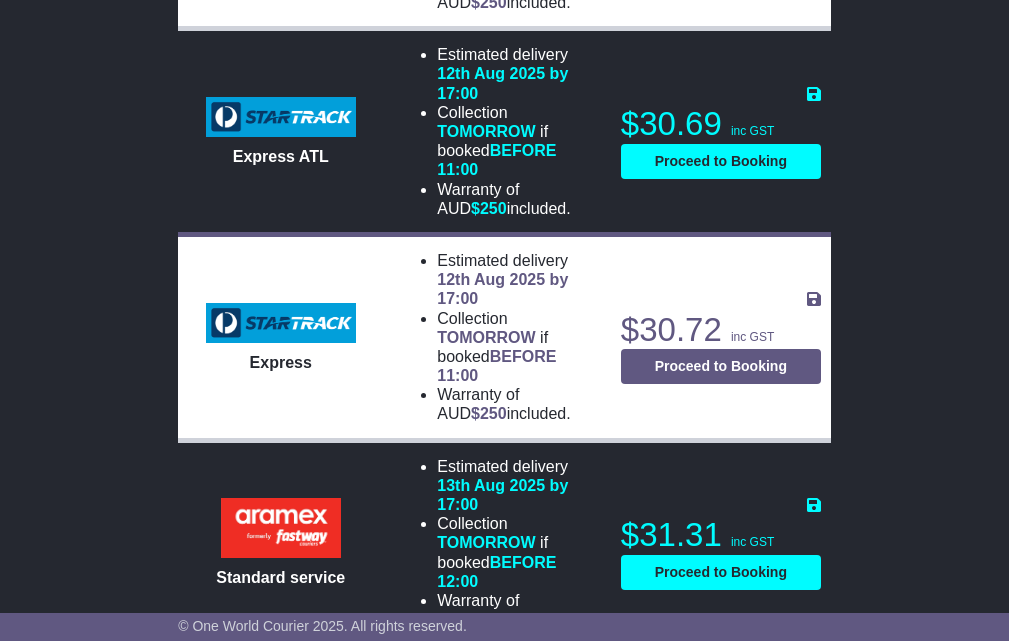 click on "$30.72
inc GST
Proceed to Booking
About this service
Save Quote
×
Close
Save" at bounding box center (721, 337) 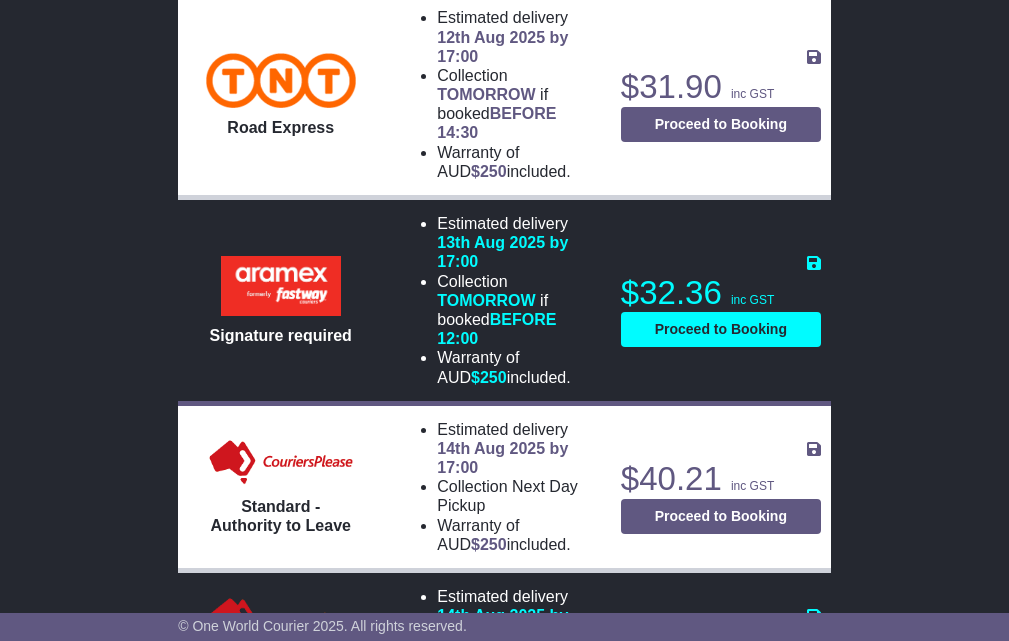 scroll, scrollTop: 2125, scrollLeft: 0, axis: vertical 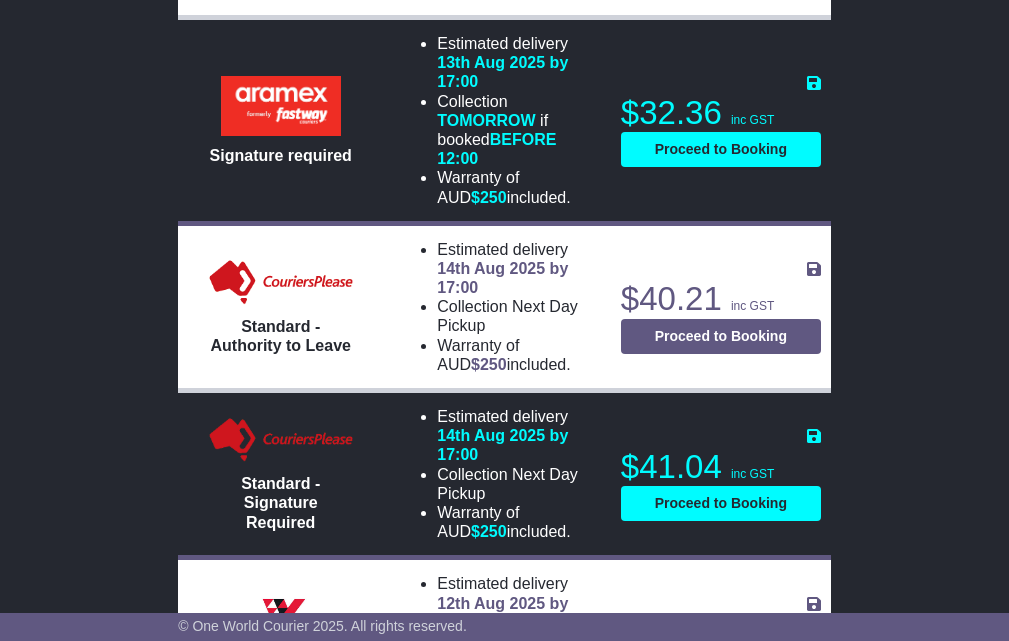 drag, startPoint x: 246, startPoint y: 302, endPoint x: 389, endPoint y: 338, distance: 147.46185 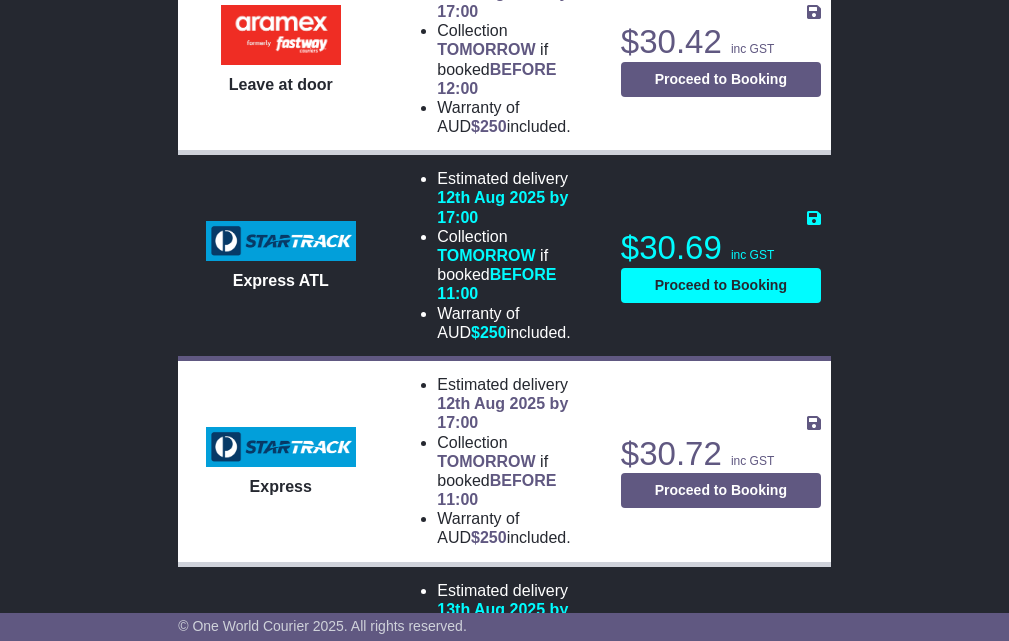 scroll, scrollTop: 1333, scrollLeft: 0, axis: vertical 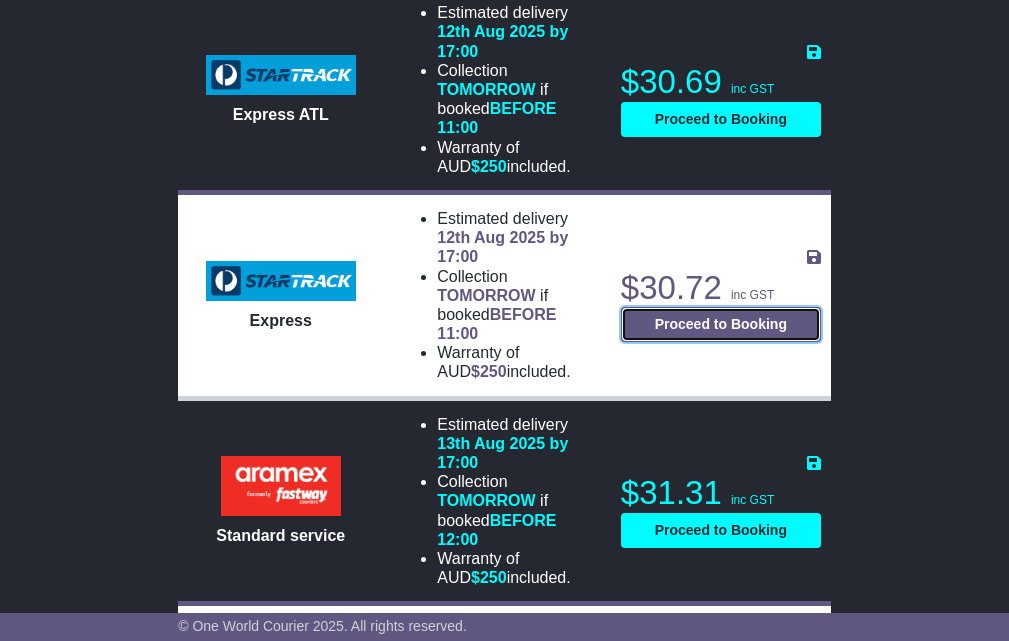click on "Proceed to Booking" at bounding box center (721, 324) 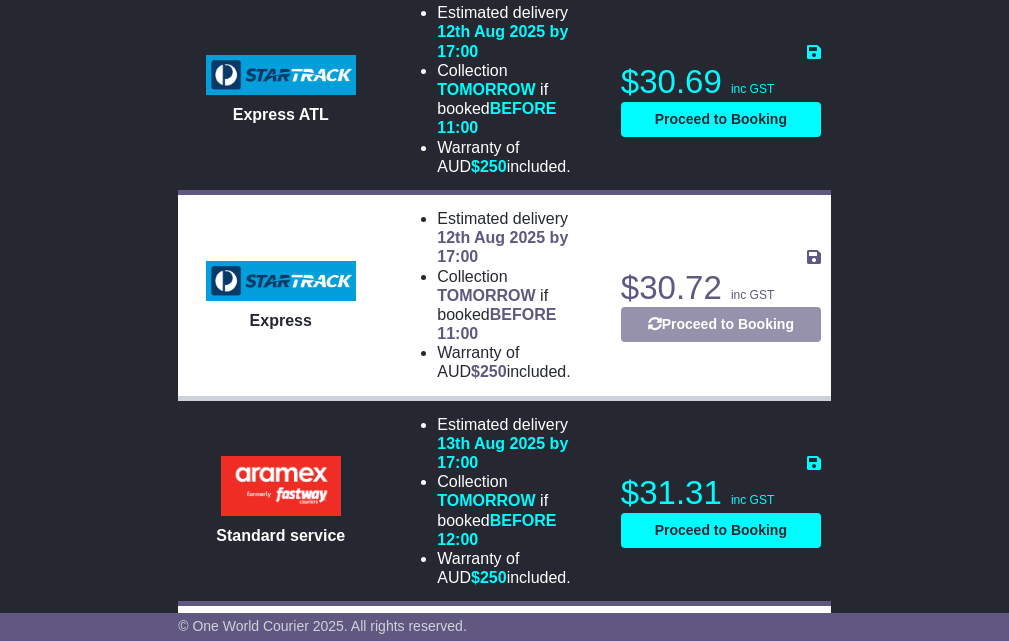 select on "**********" 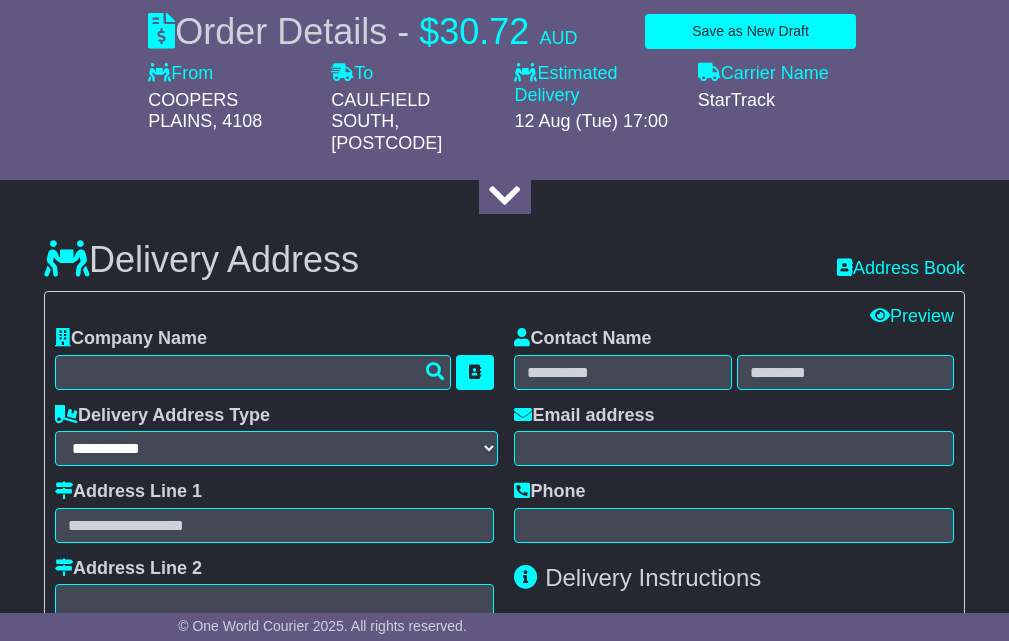 scroll, scrollTop: 1500, scrollLeft: 0, axis: vertical 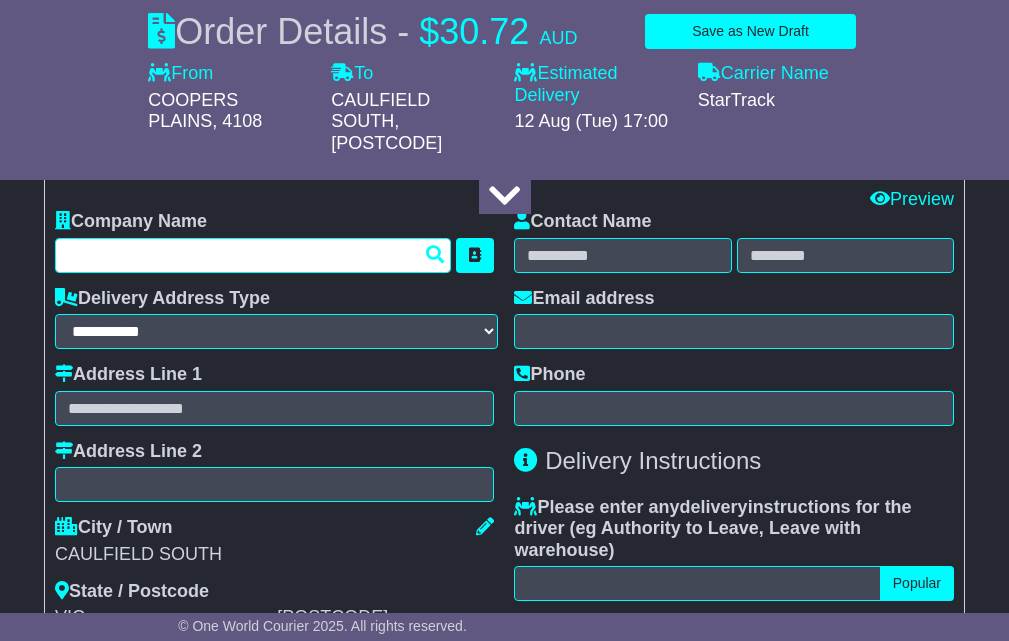 click at bounding box center (253, 255) 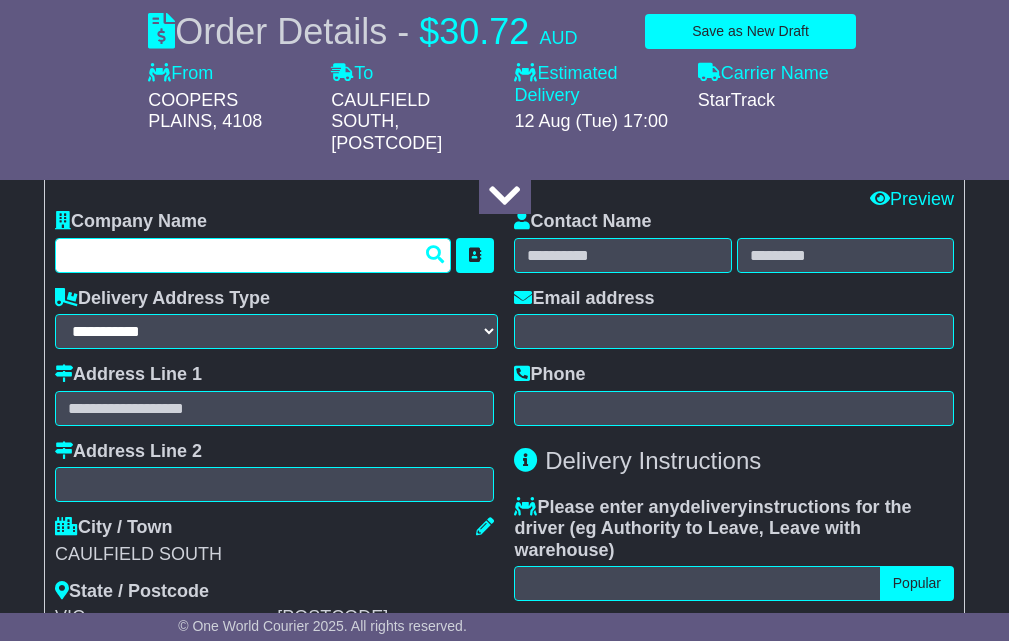 click at bounding box center (253, 255) 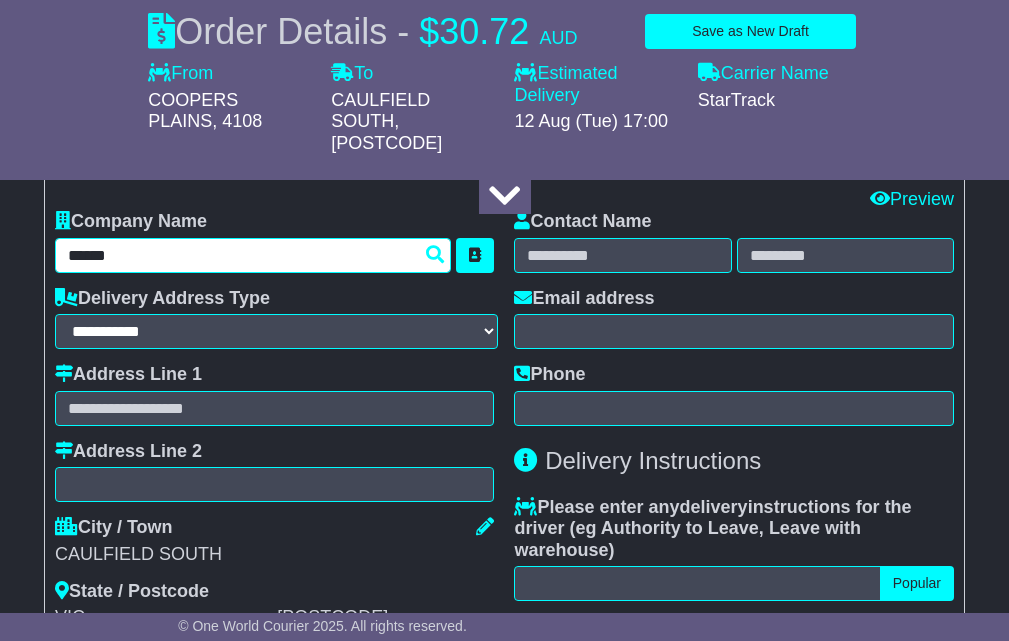 click on "*****" at bounding box center (253, 255) 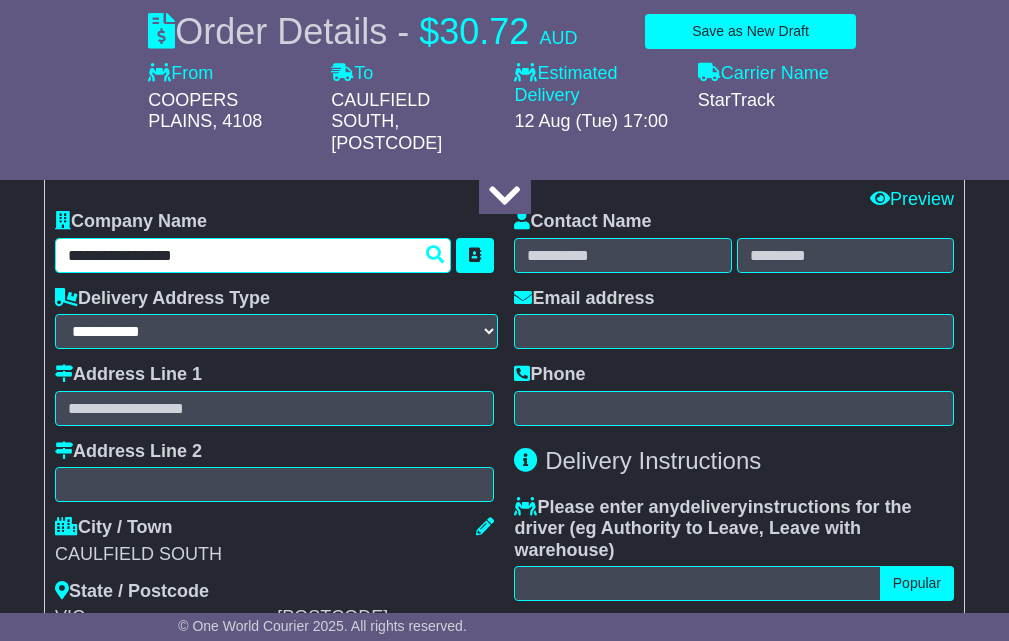 click on "**********" at bounding box center [253, 255] 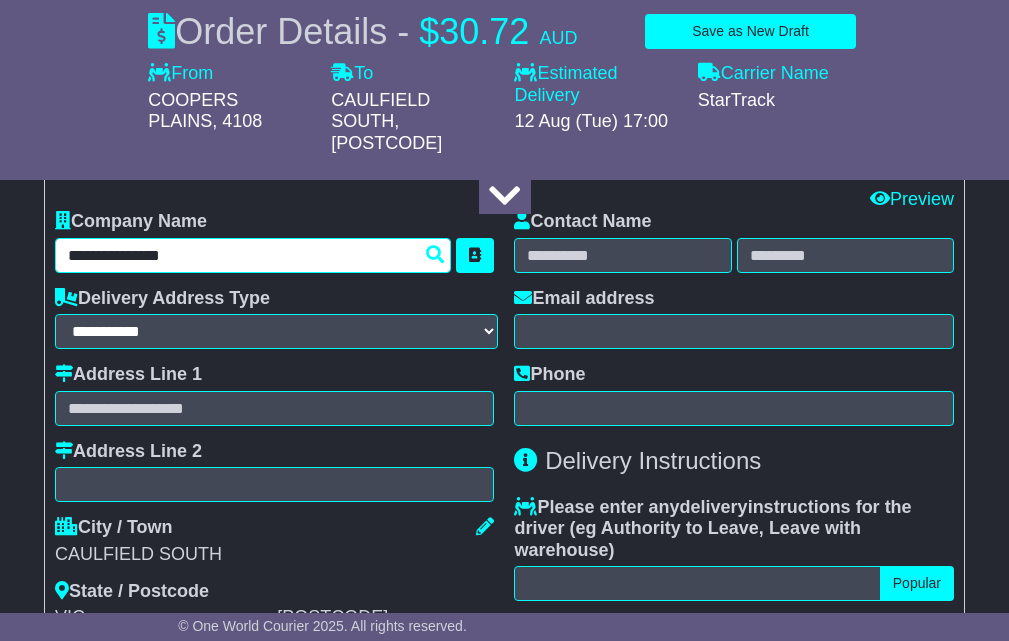 click on "**********" at bounding box center [253, 255] 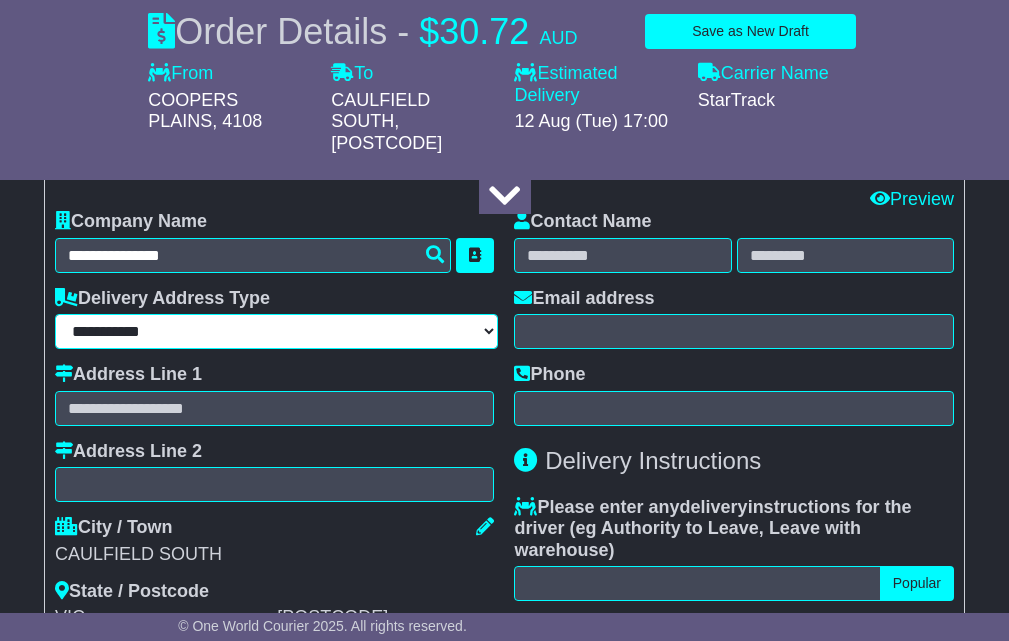 click on "**********" at bounding box center [276, 331] 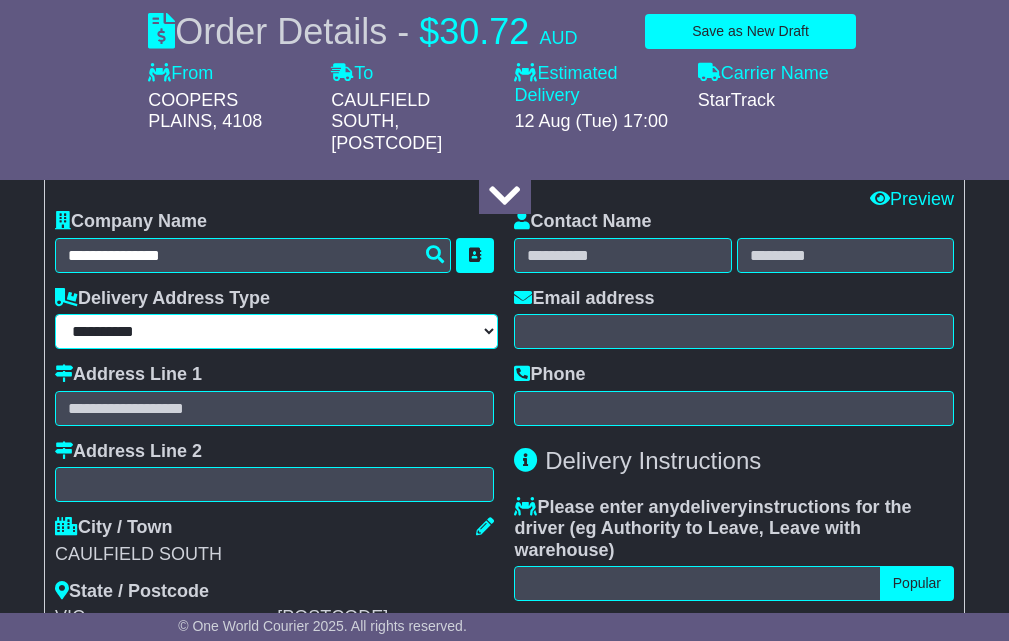 click on "**********" at bounding box center [276, 331] 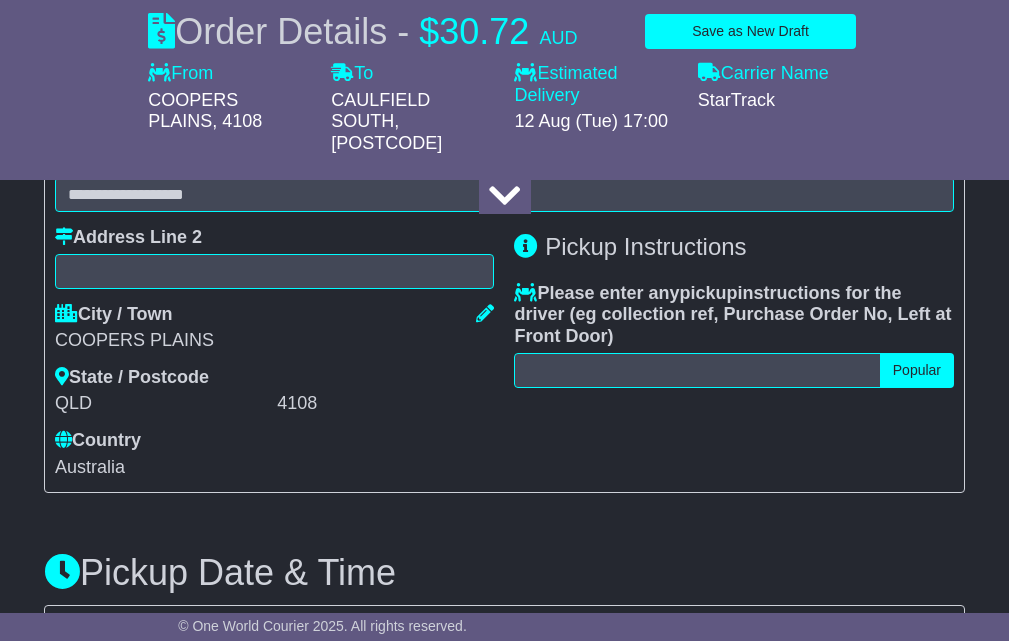 scroll, scrollTop: 667, scrollLeft: 0, axis: vertical 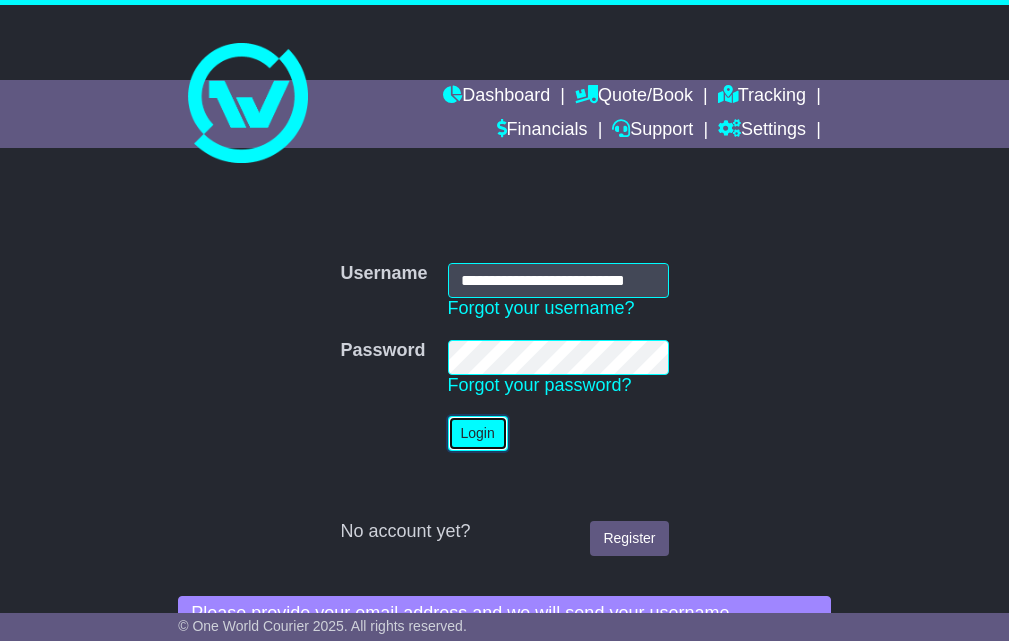 click on "Login" at bounding box center [478, 433] 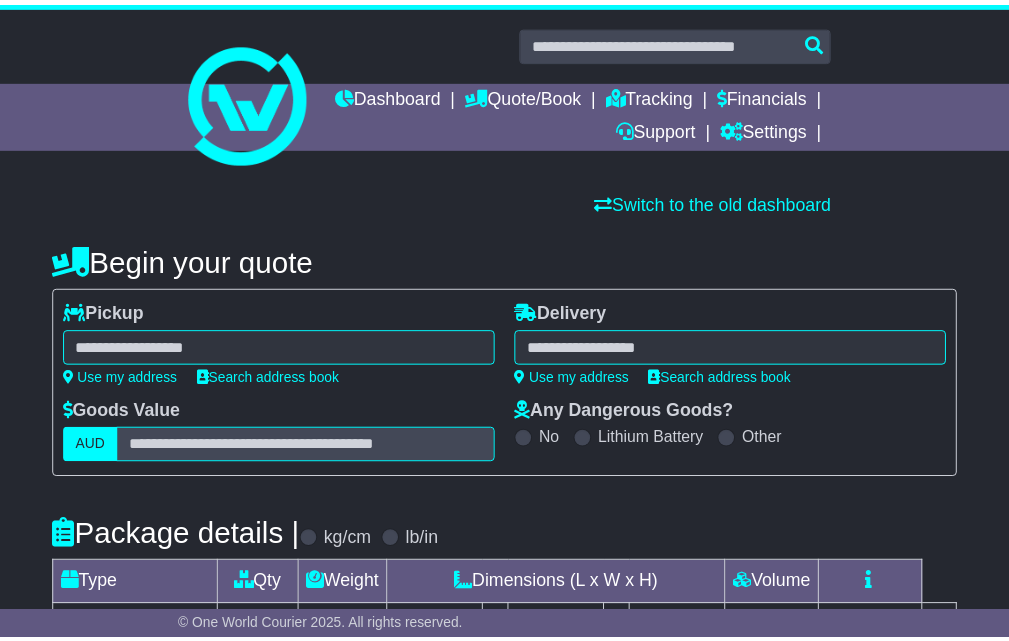 scroll, scrollTop: 0, scrollLeft: 0, axis: both 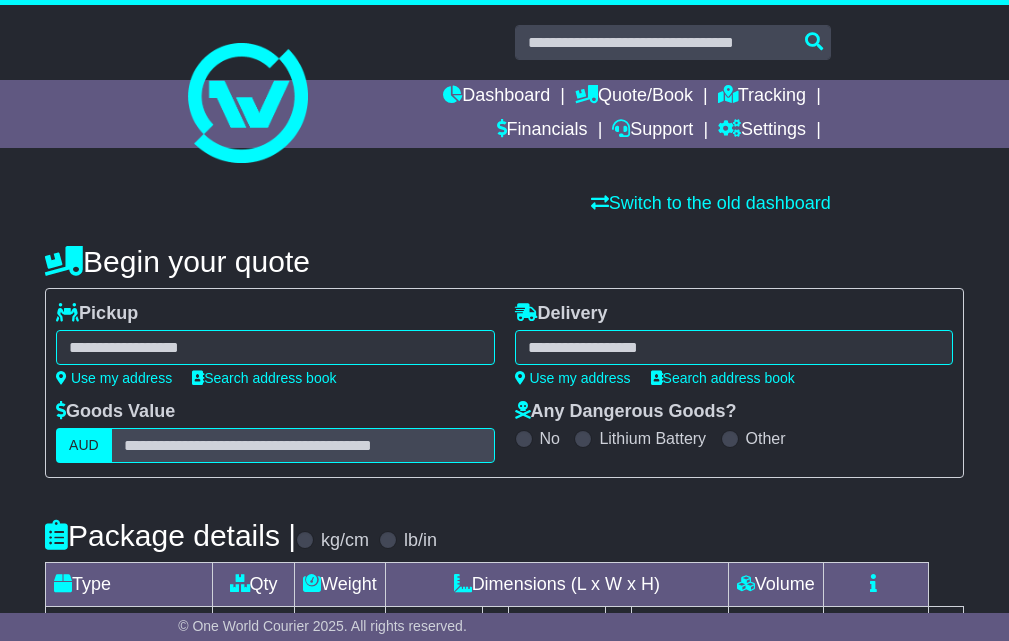 click on "**********" at bounding box center (275, 344) 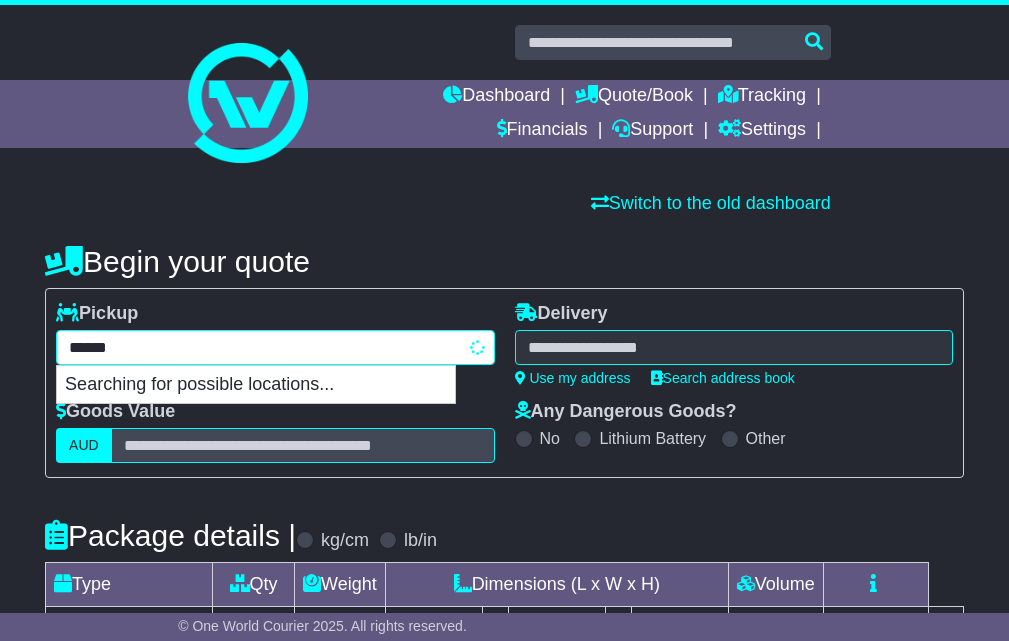 type on "*******" 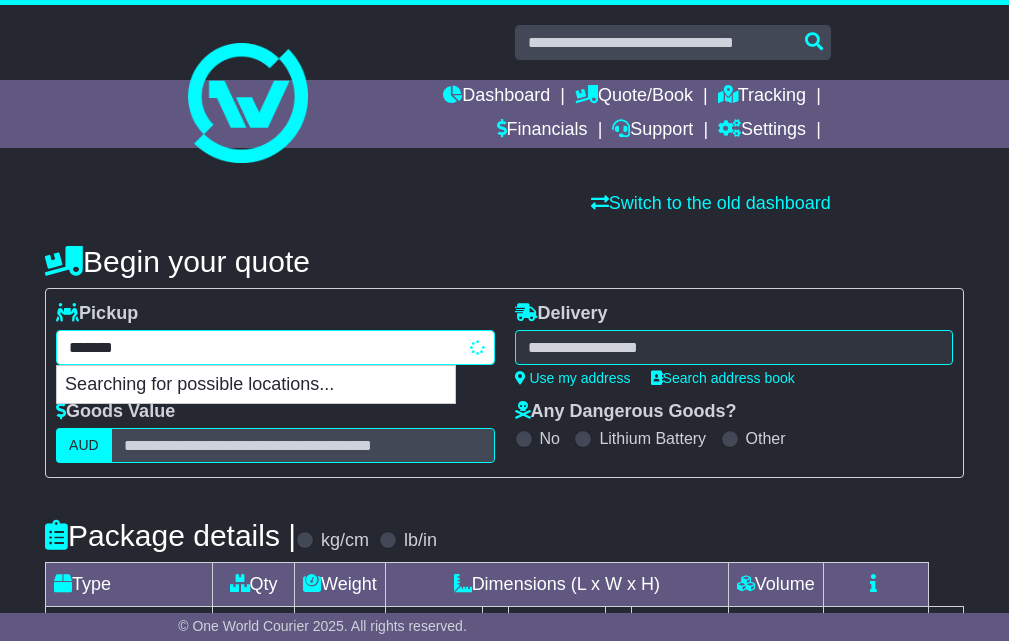 type on "**********" 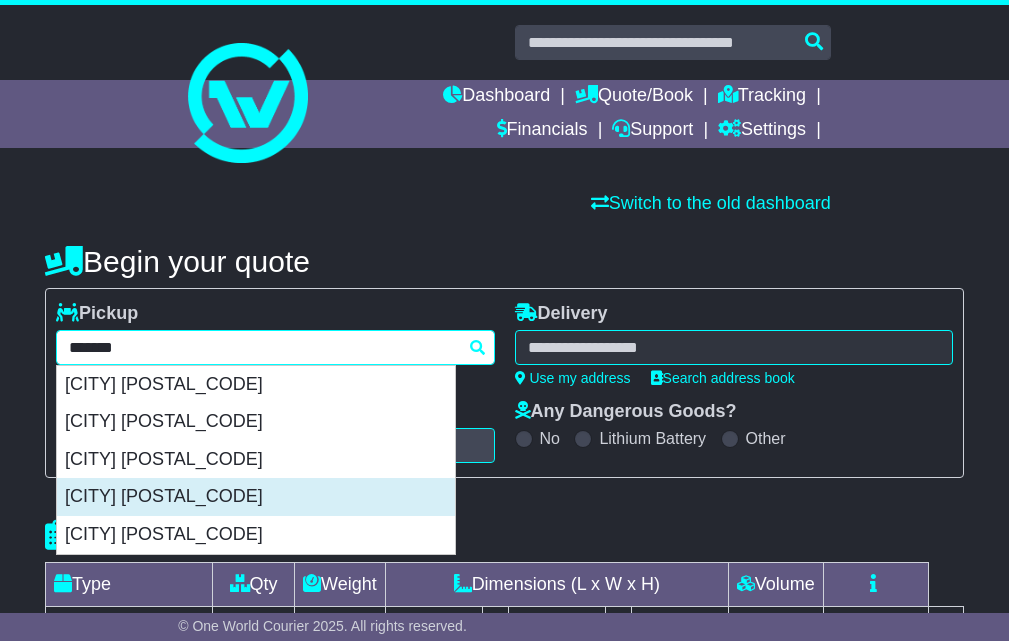 click on "[CITY] [POSTAL_CODE]" at bounding box center (256, 497) 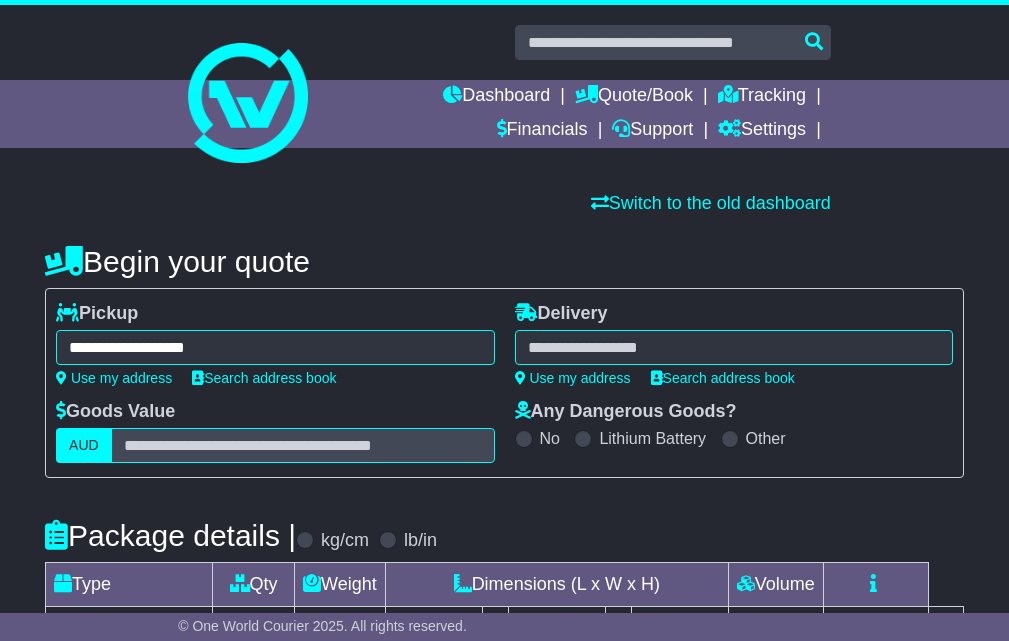 type on "**********" 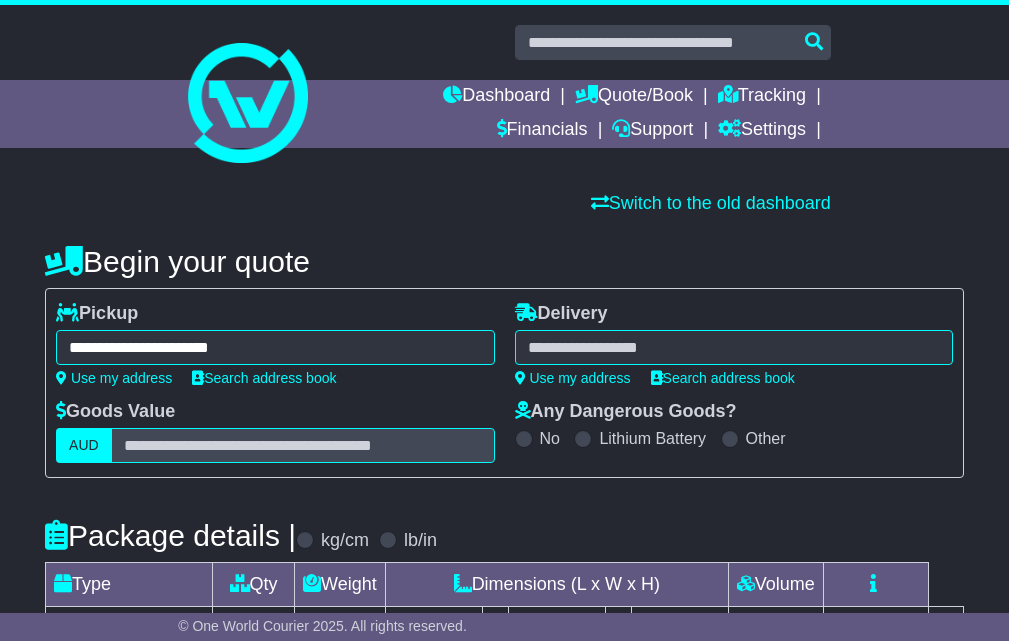 click at bounding box center (734, 347) 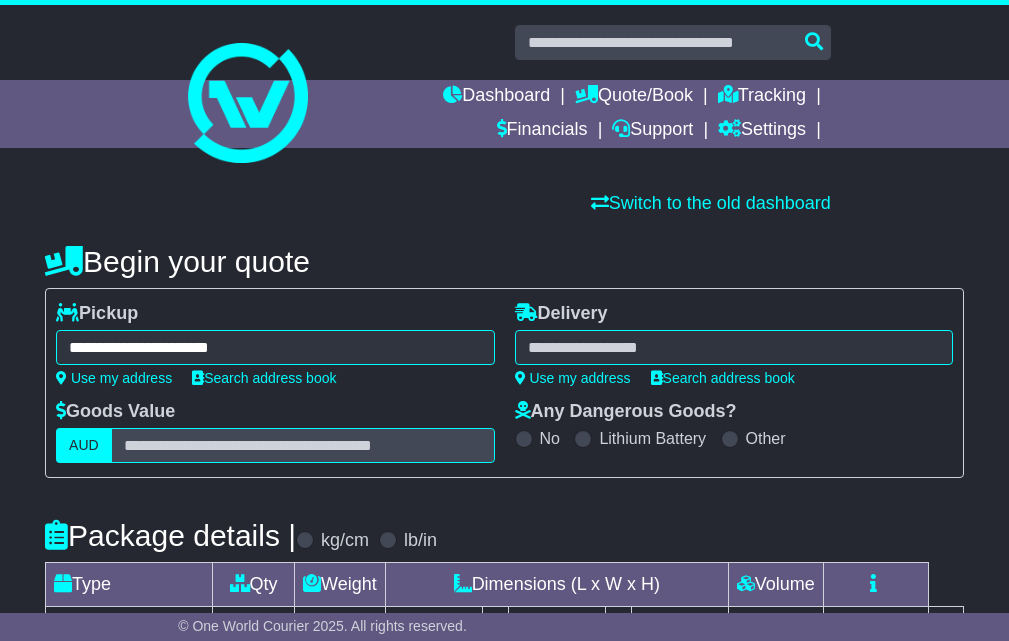 click at bounding box center (734, 347) 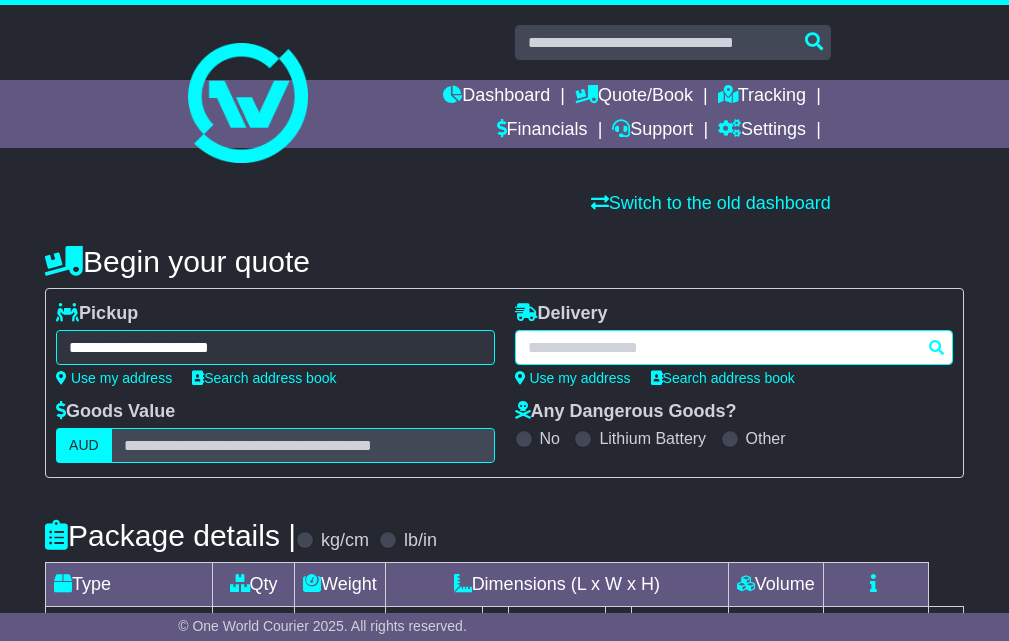 paste on "**********" 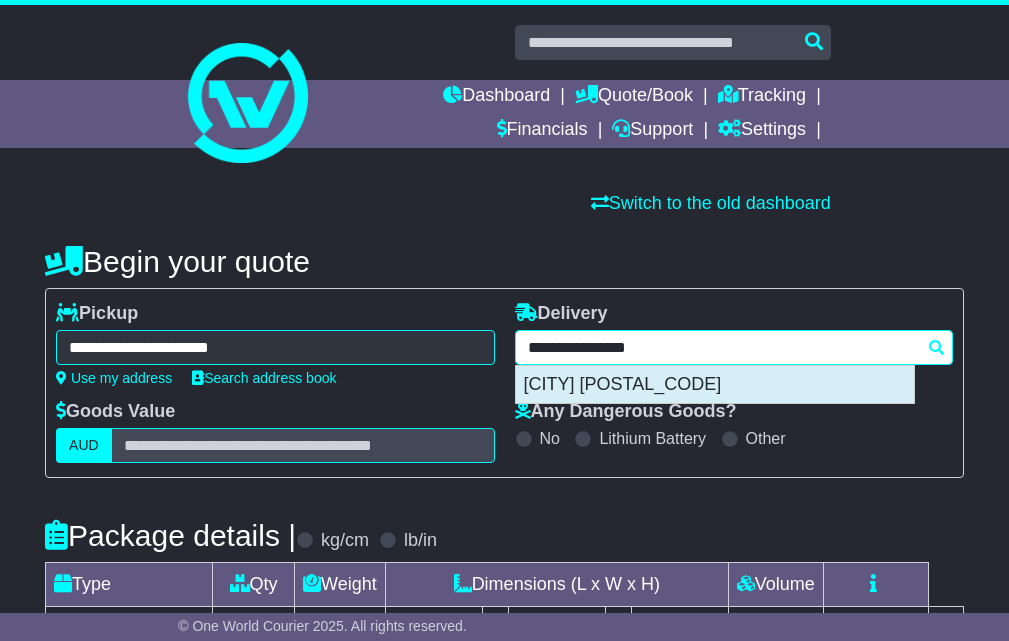 click on "[CITY] [POSTAL_CODE]" at bounding box center [715, 385] 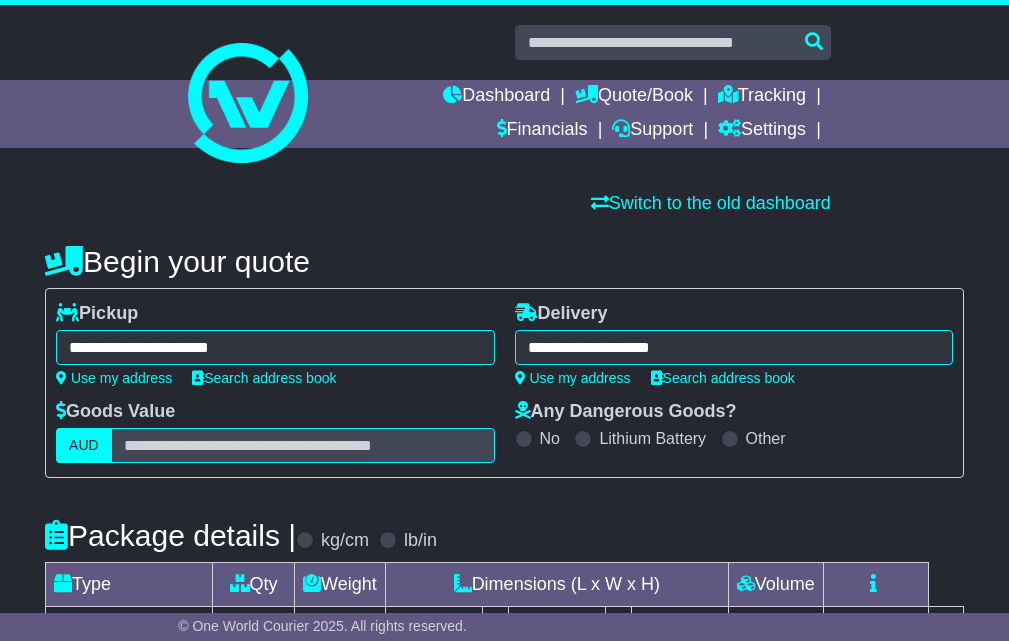 type on "**********" 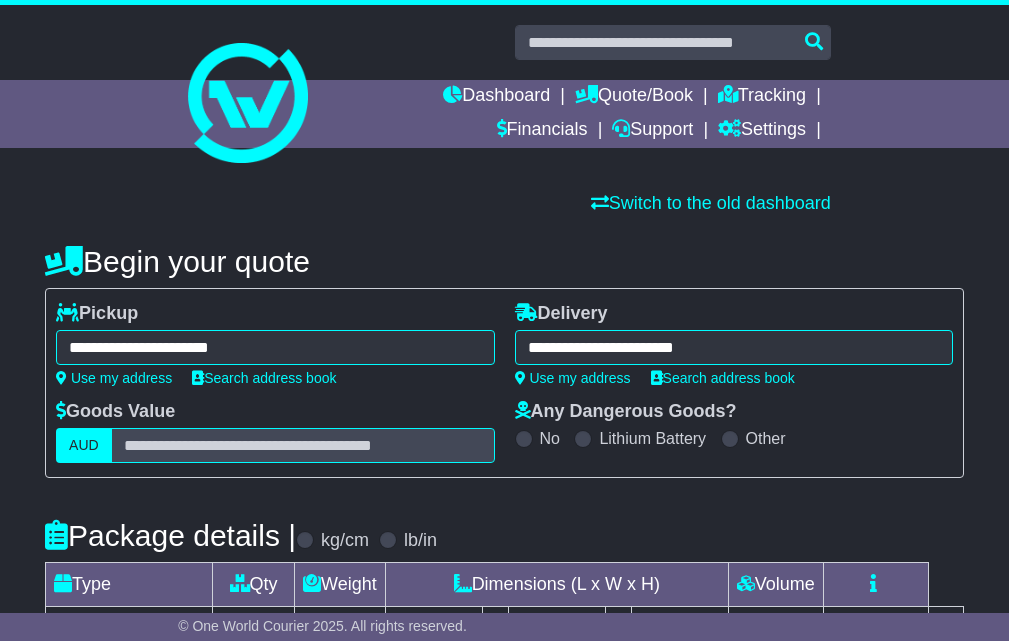 scroll, scrollTop: 167, scrollLeft: 0, axis: vertical 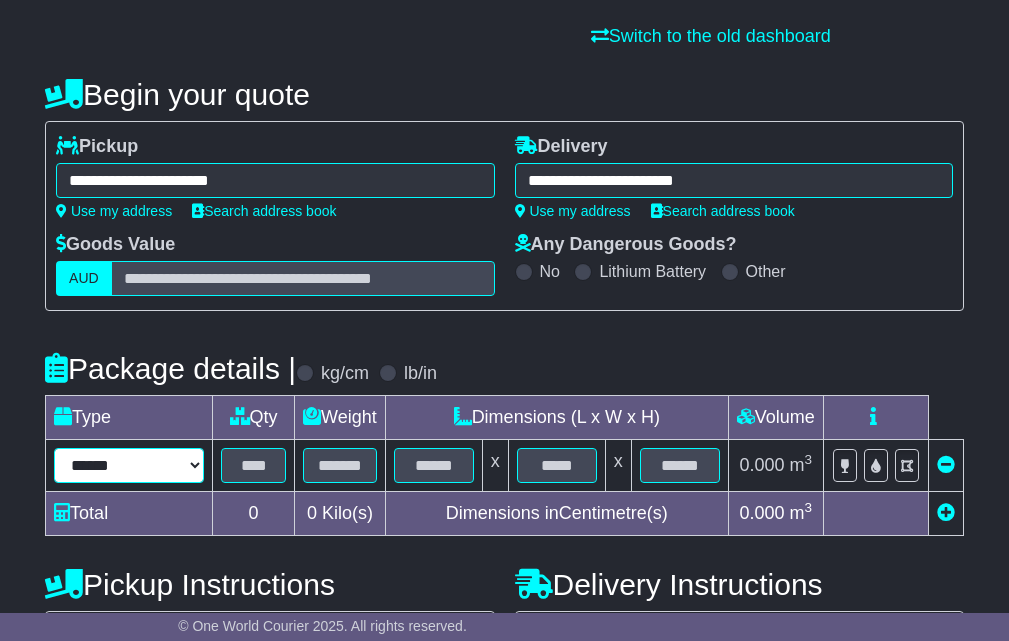 click on "****** ****** *** ******** ***** **** **** ****** *** *******" at bounding box center (129, 465) 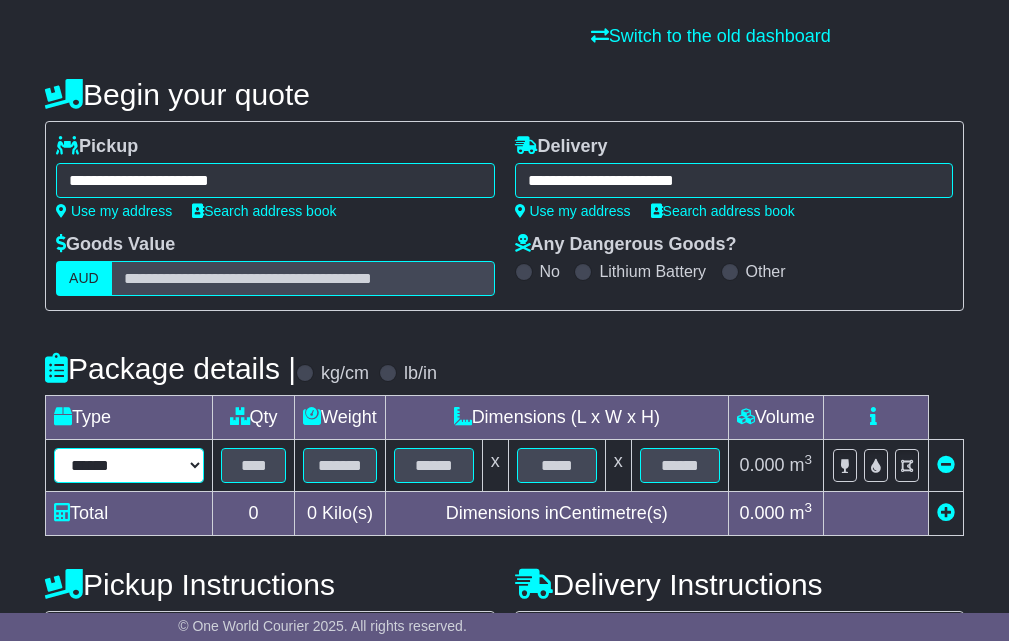 select on "*****" 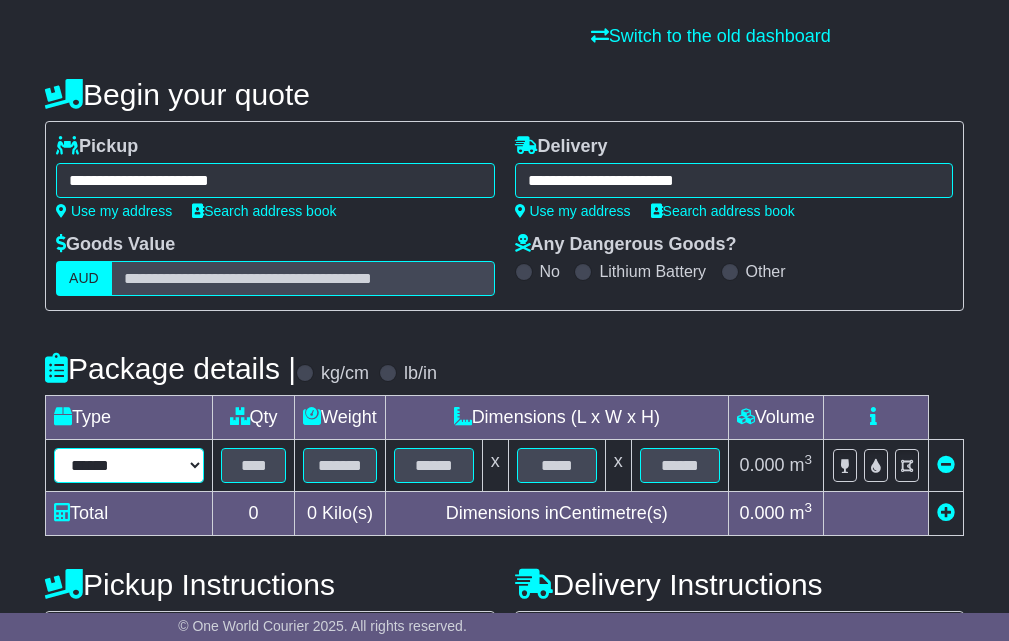 click on "****** ****** *** ******** ***** **** **** ****** *** *******" at bounding box center (129, 465) 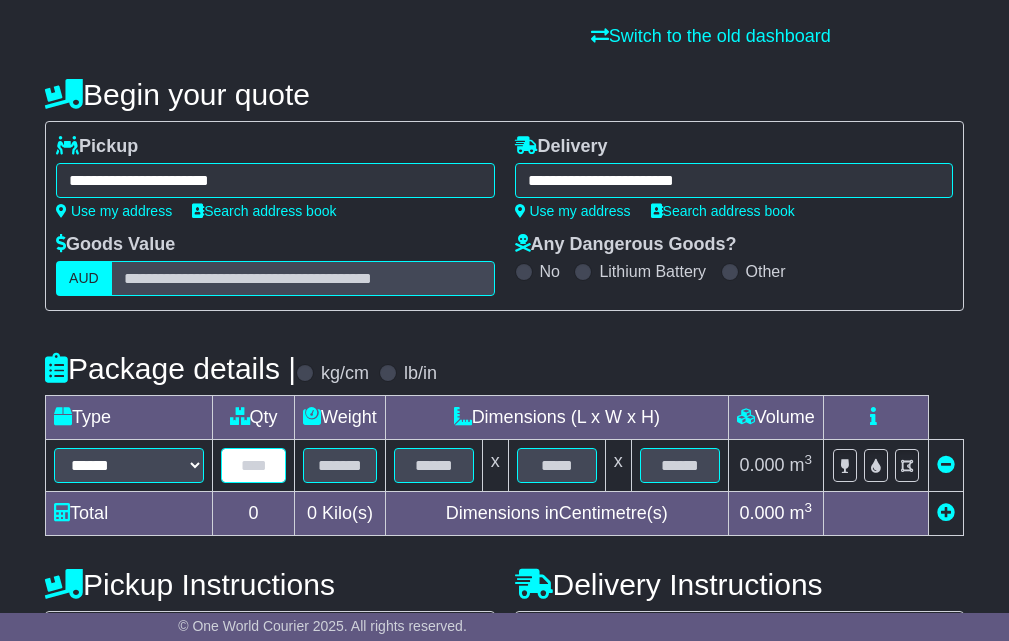 click at bounding box center (253, 465) 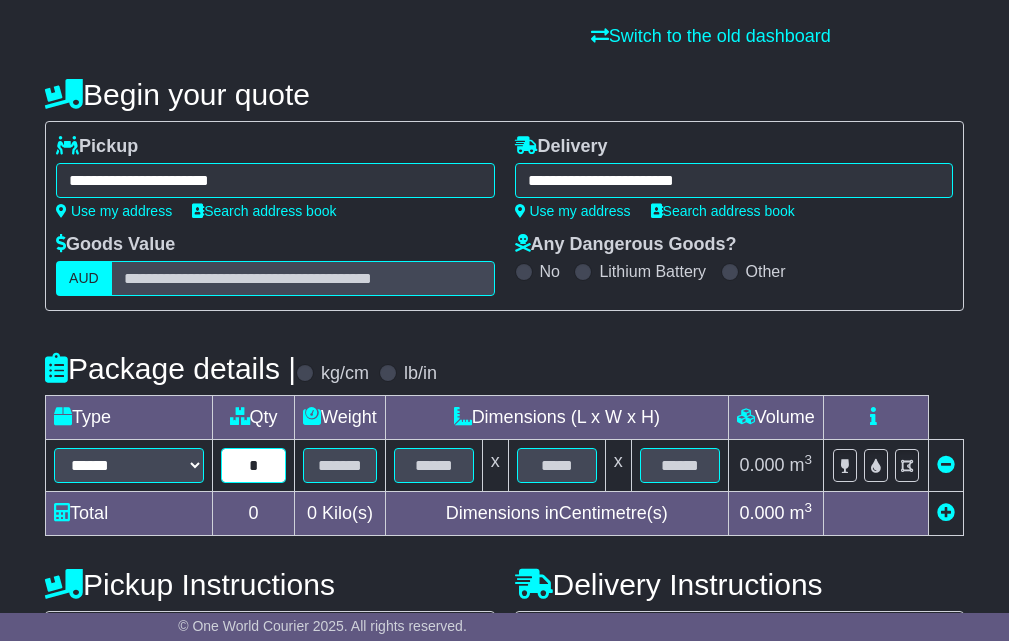 type on "*" 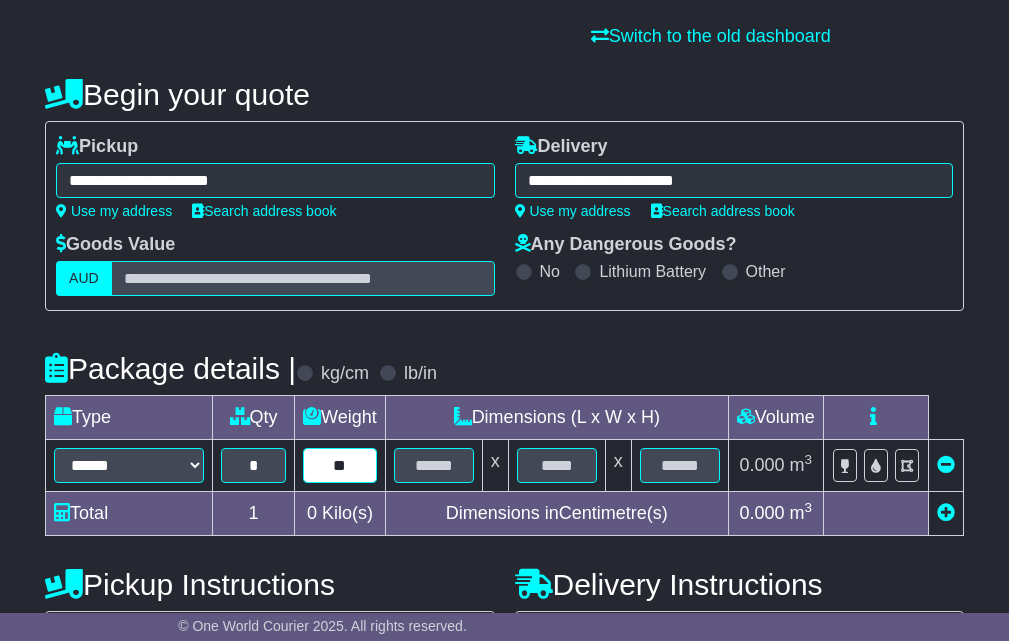 type on "**" 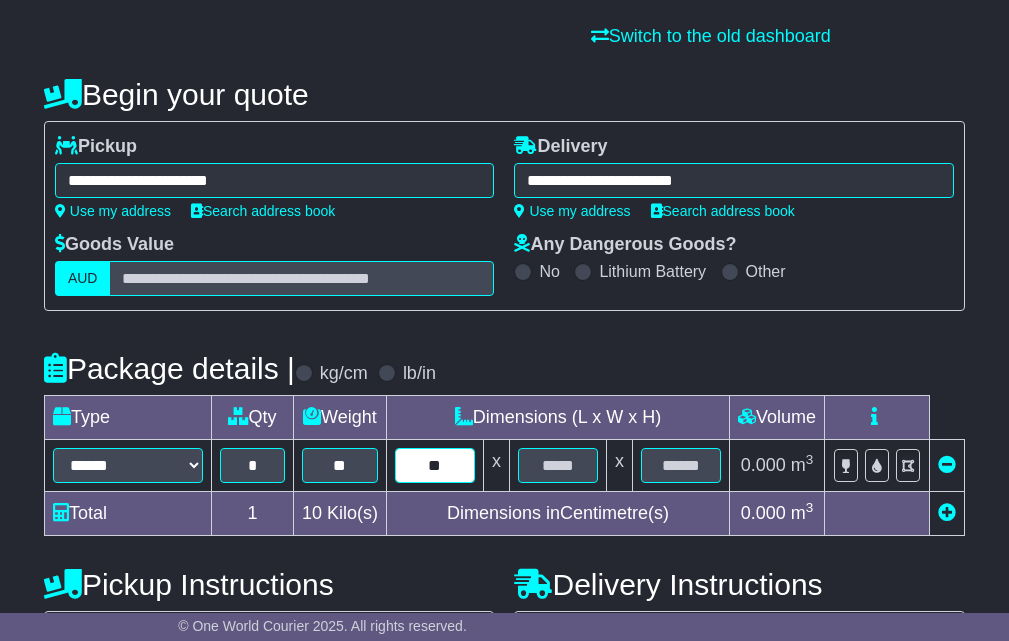 type on "**" 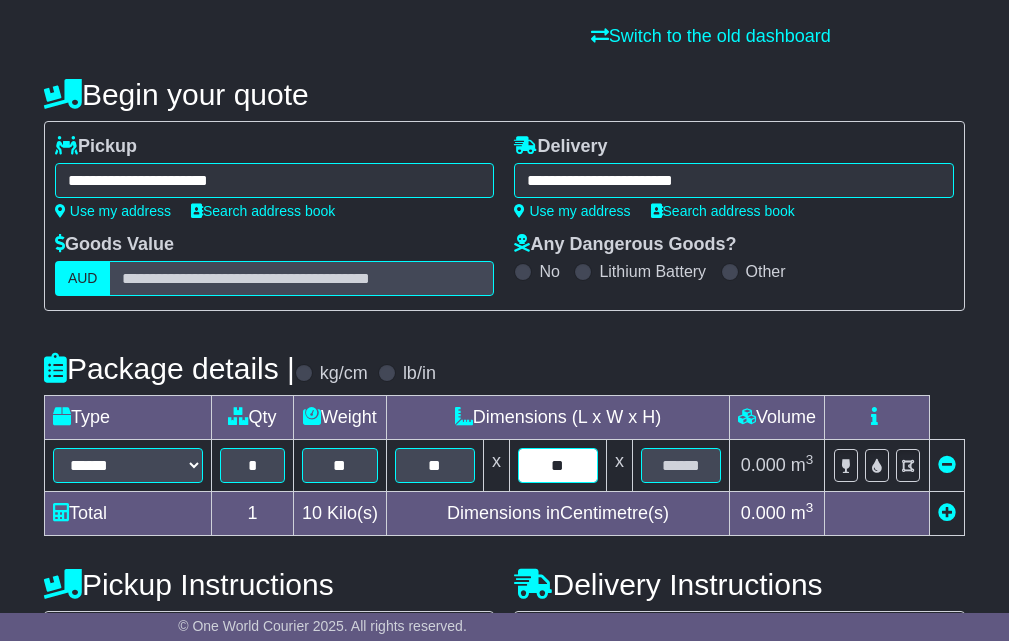 type on "**" 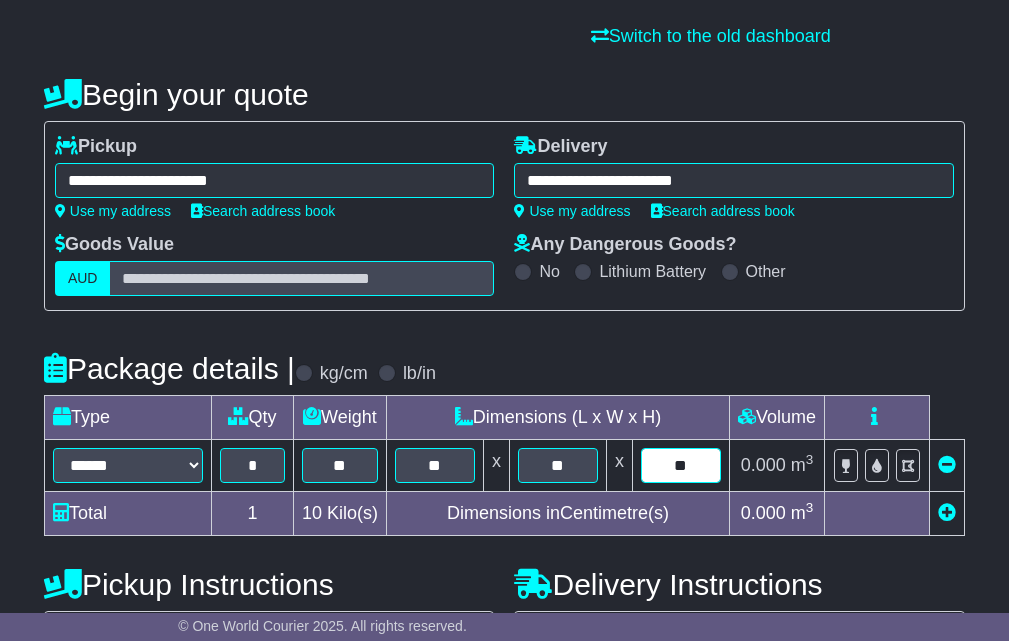 type on "**" 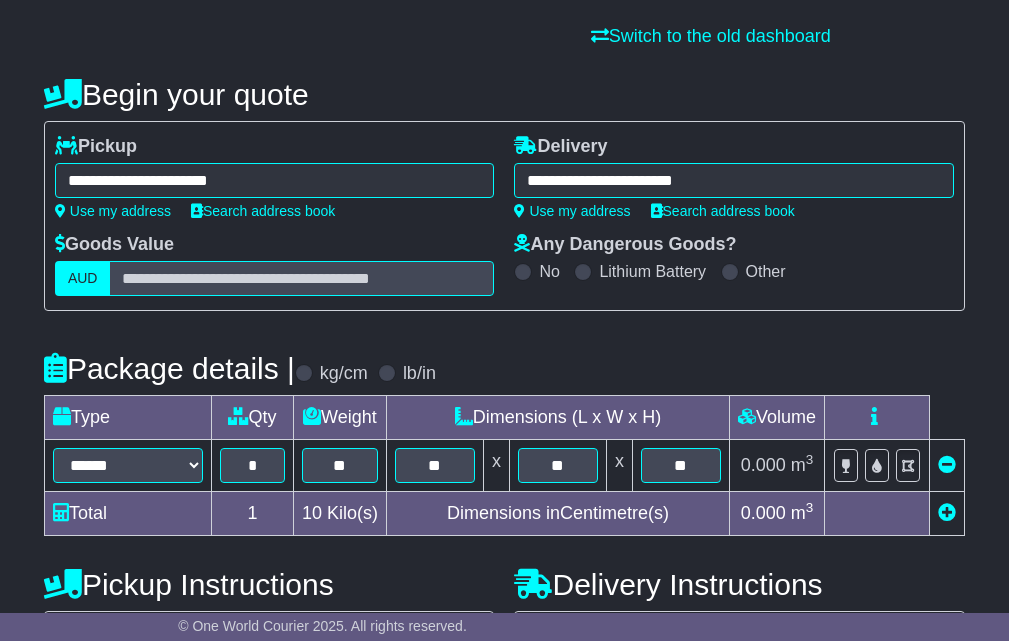 scroll, scrollTop: 450, scrollLeft: 0, axis: vertical 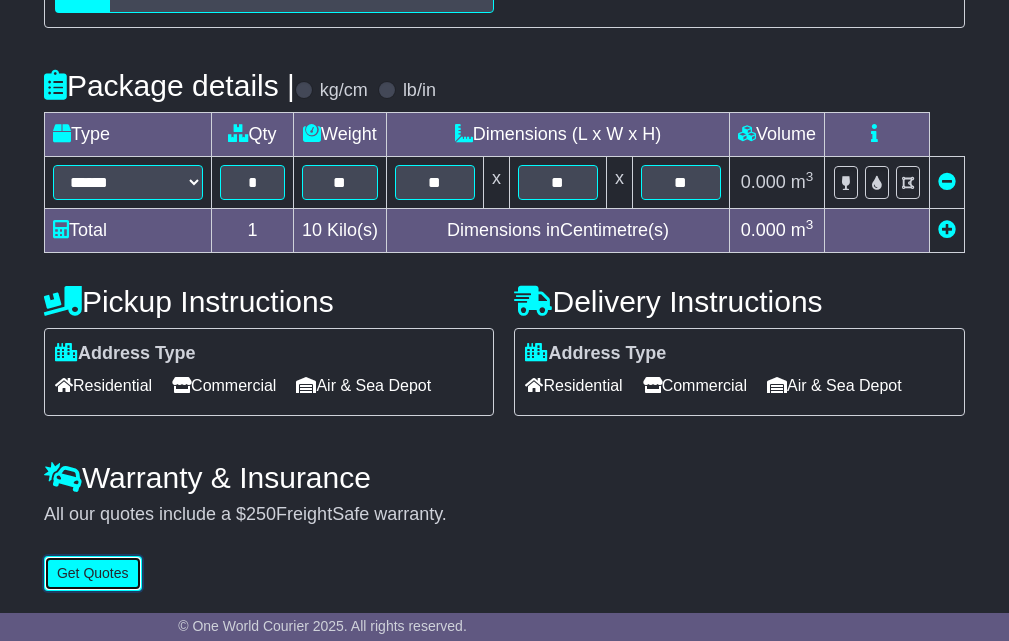 type 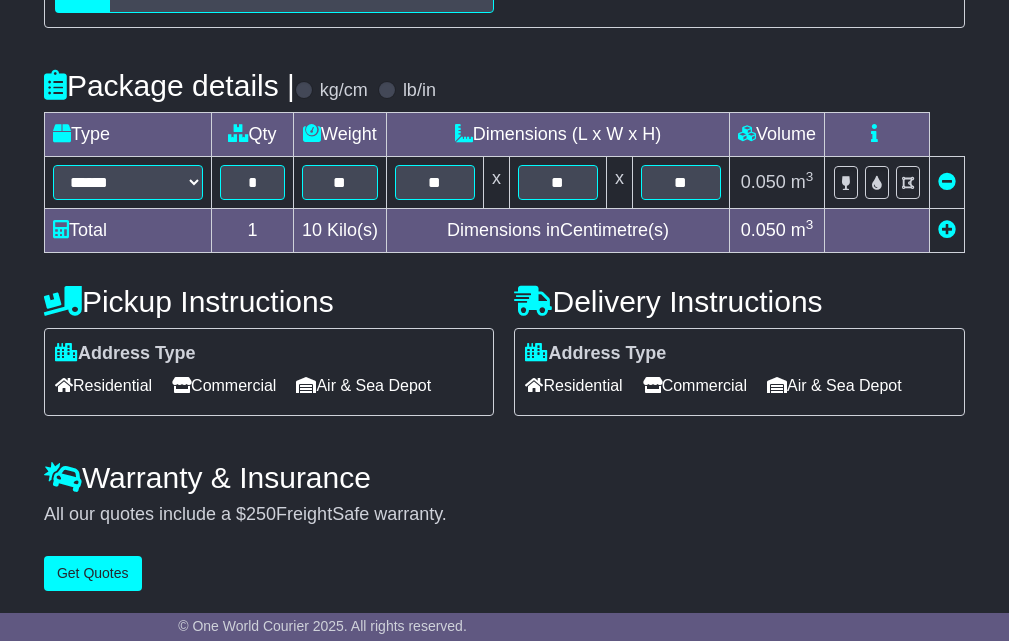click on "Commercial" at bounding box center (224, 385) 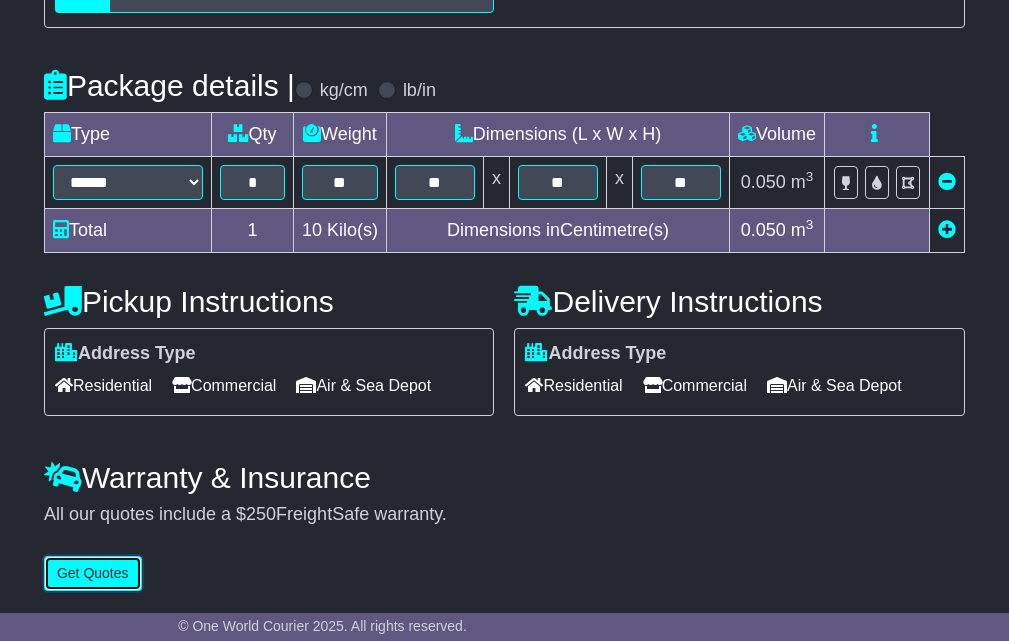click on "Get Quotes" at bounding box center [93, 573] 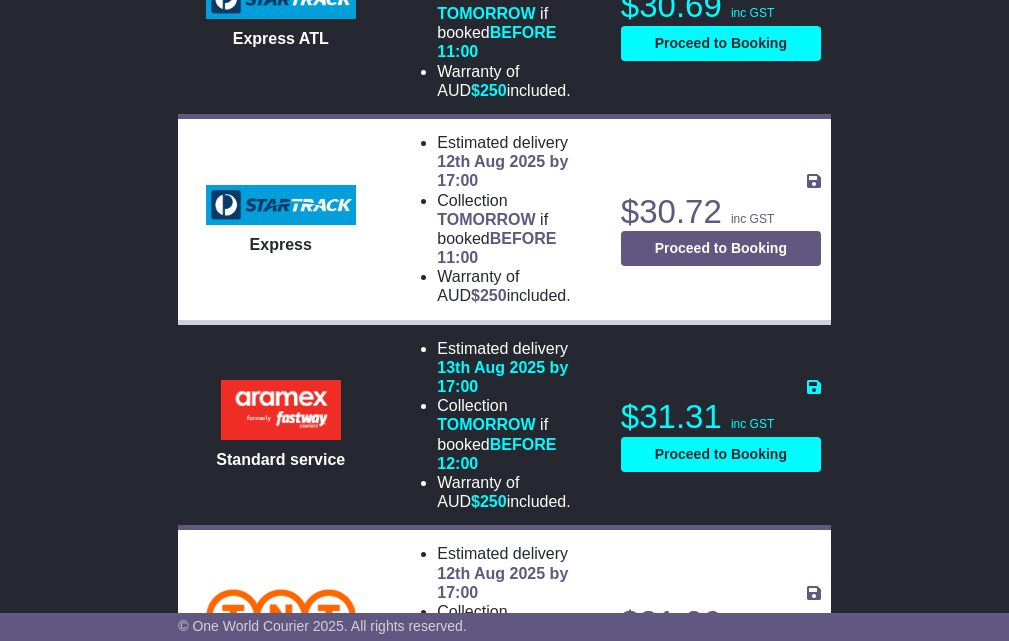 scroll, scrollTop: 1458, scrollLeft: 0, axis: vertical 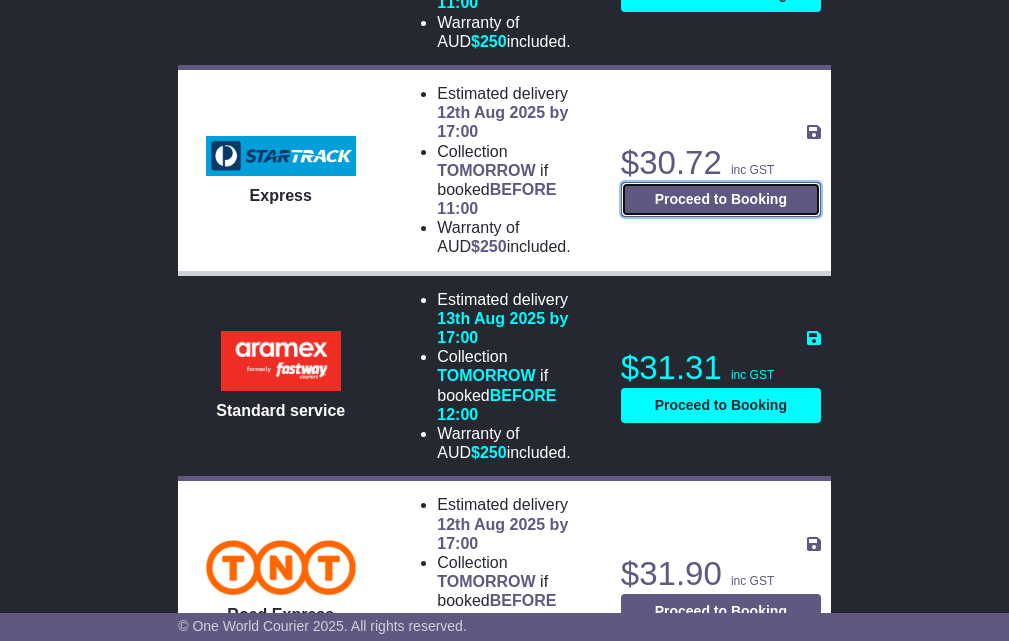 click on "Proceed to Booking" at bounding box center [721, 199] 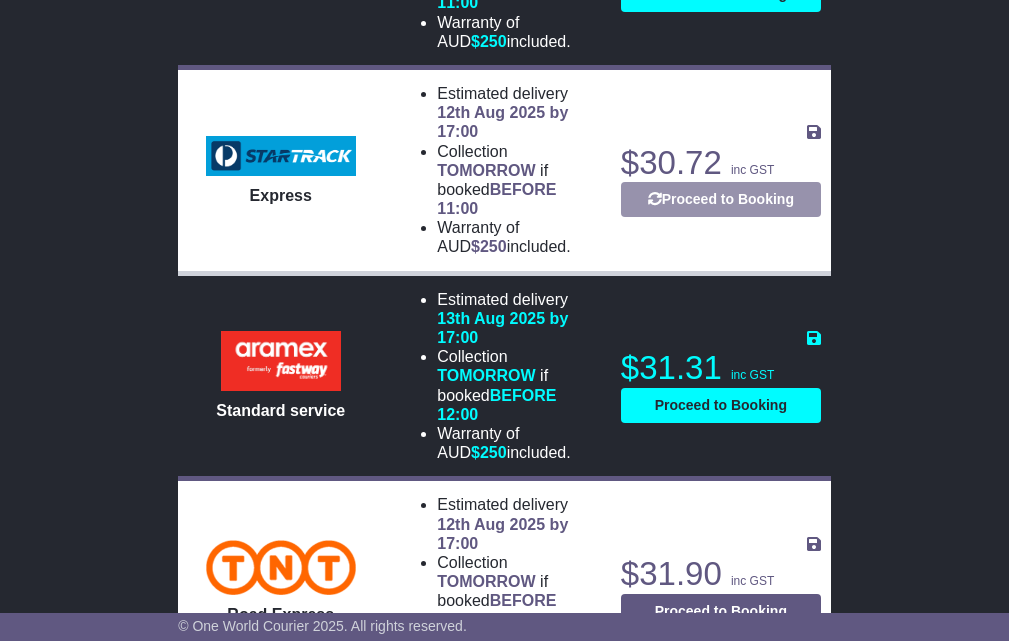 select on "**********" 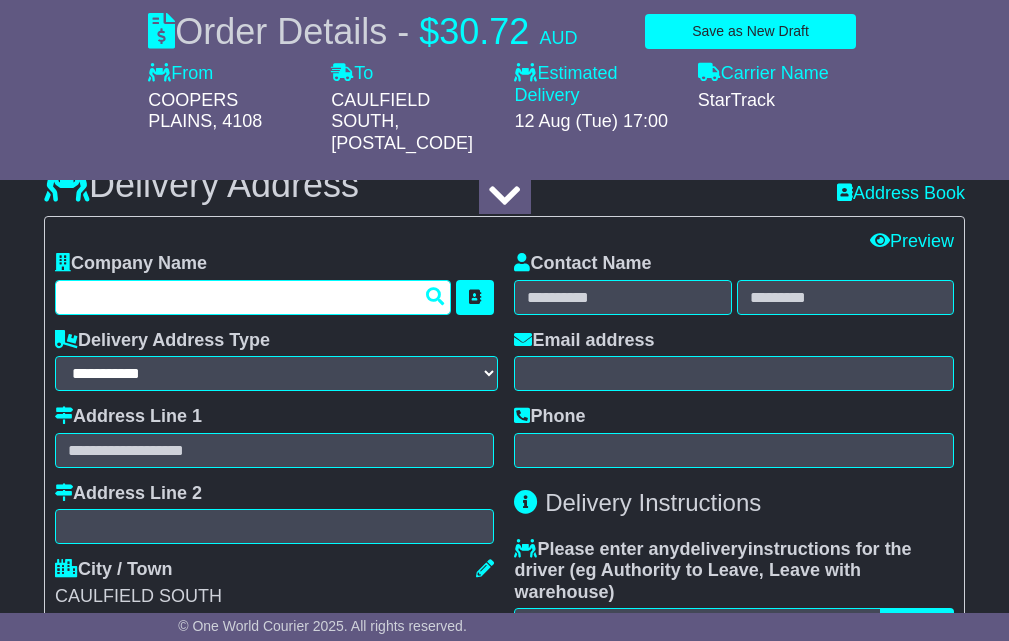 click at bounding box center (253, 297) 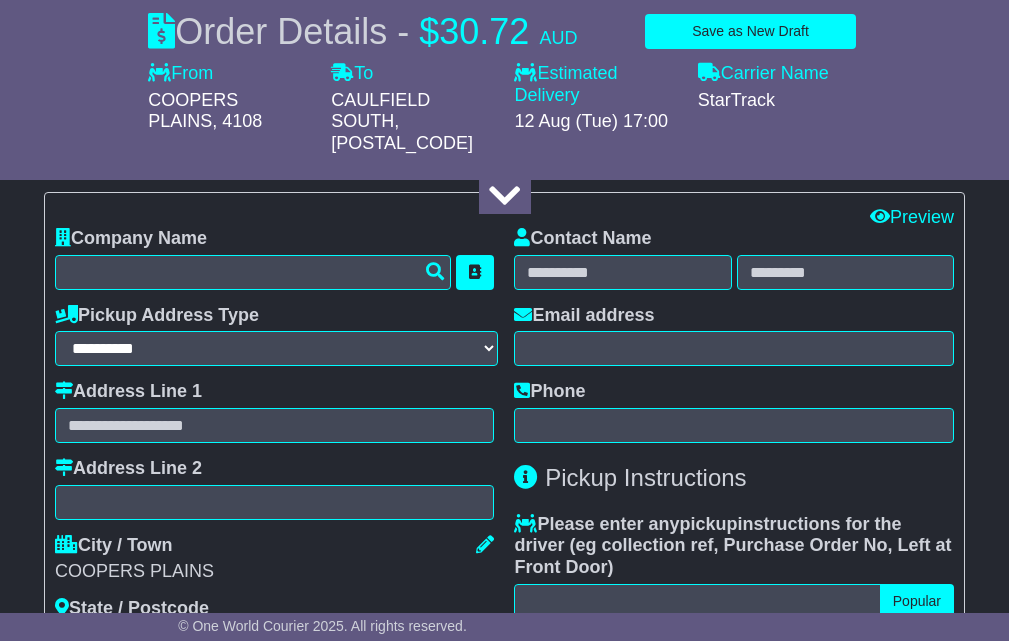 scroll, scrollTop: 667, scrollLeft: 0, axis: vertical 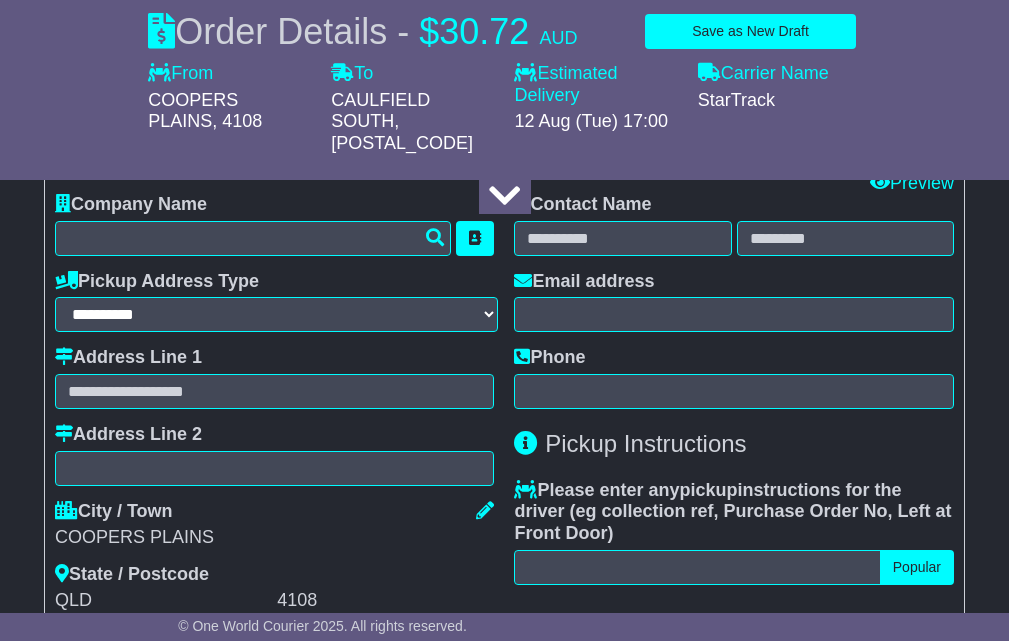 type on "**********" 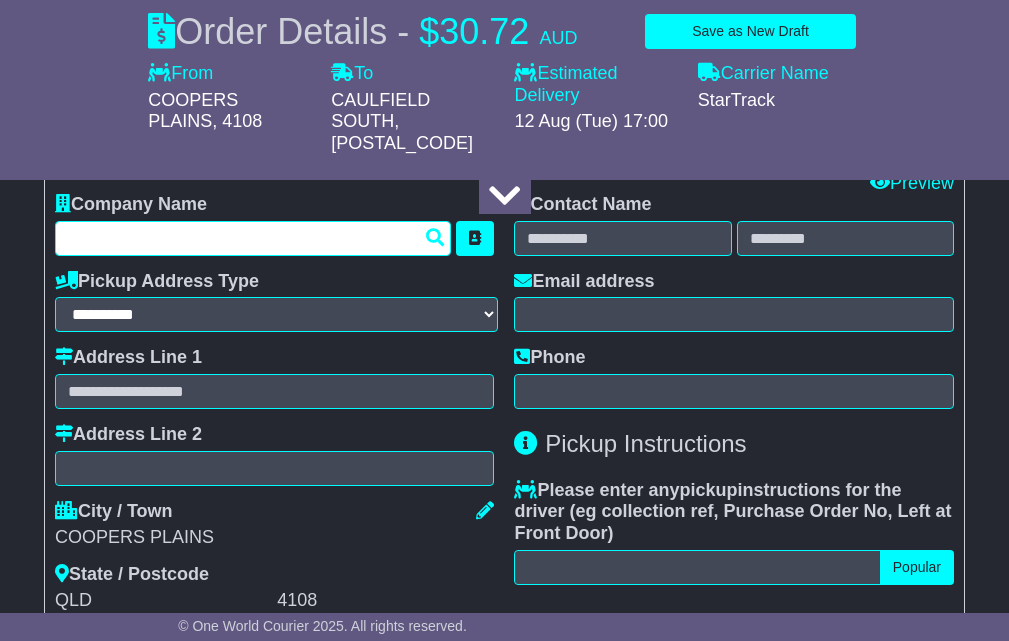 click at bounding box center (253, 238) 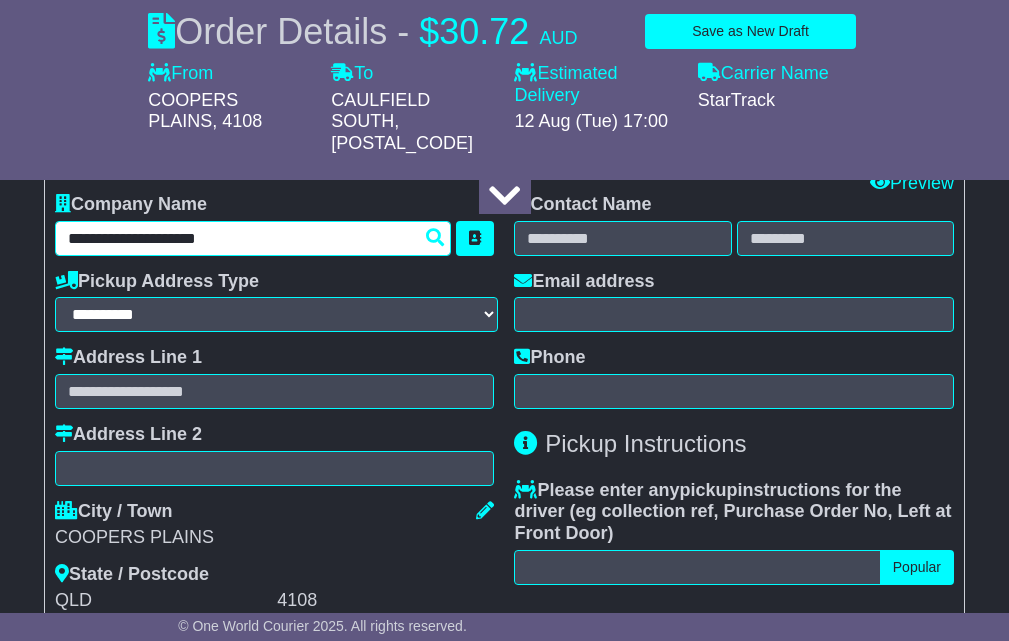 click on "**********" at bounding box center [253, 238] 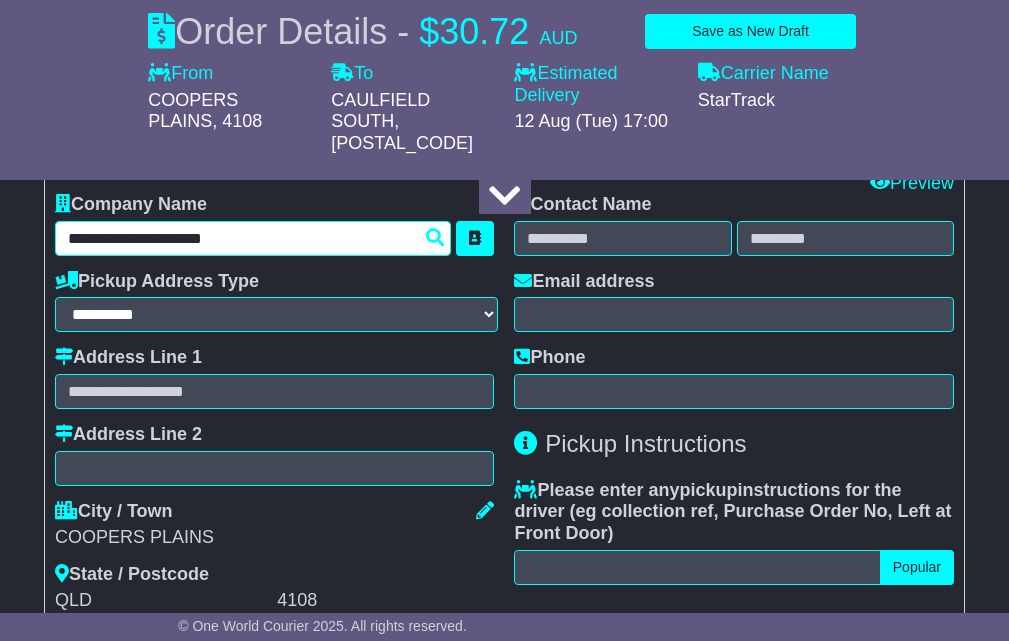 click on "**********" at bounding box center [253, 238] 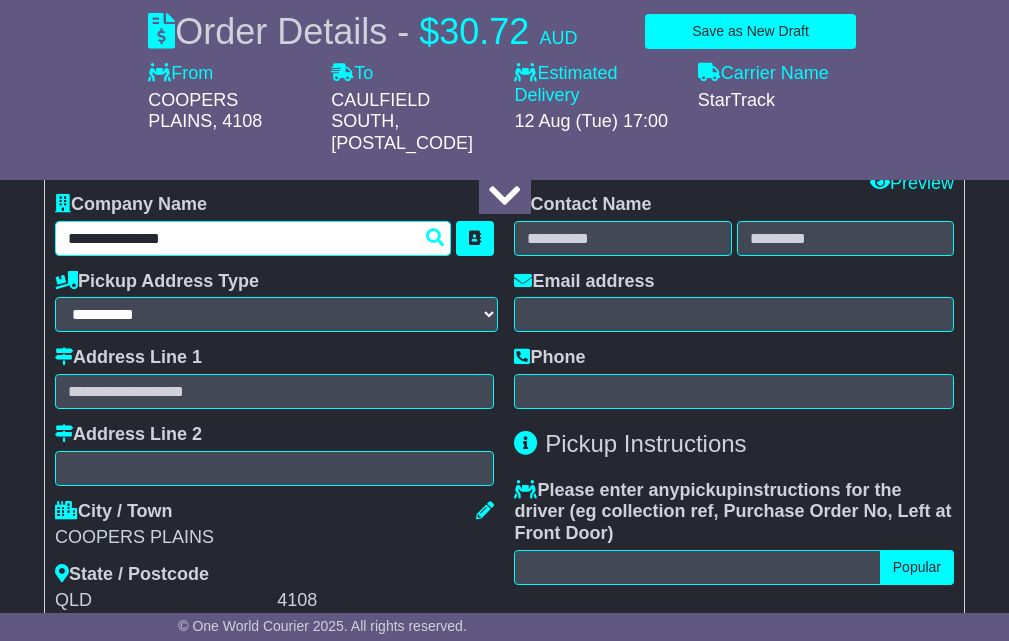 type on "**********" 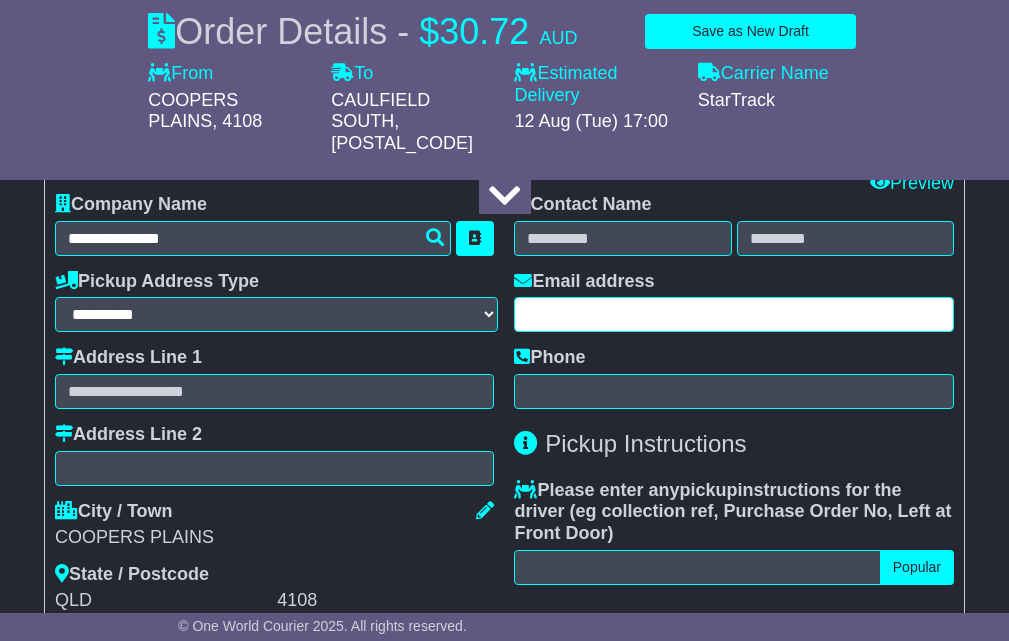 click at bounding box center (734, 314) 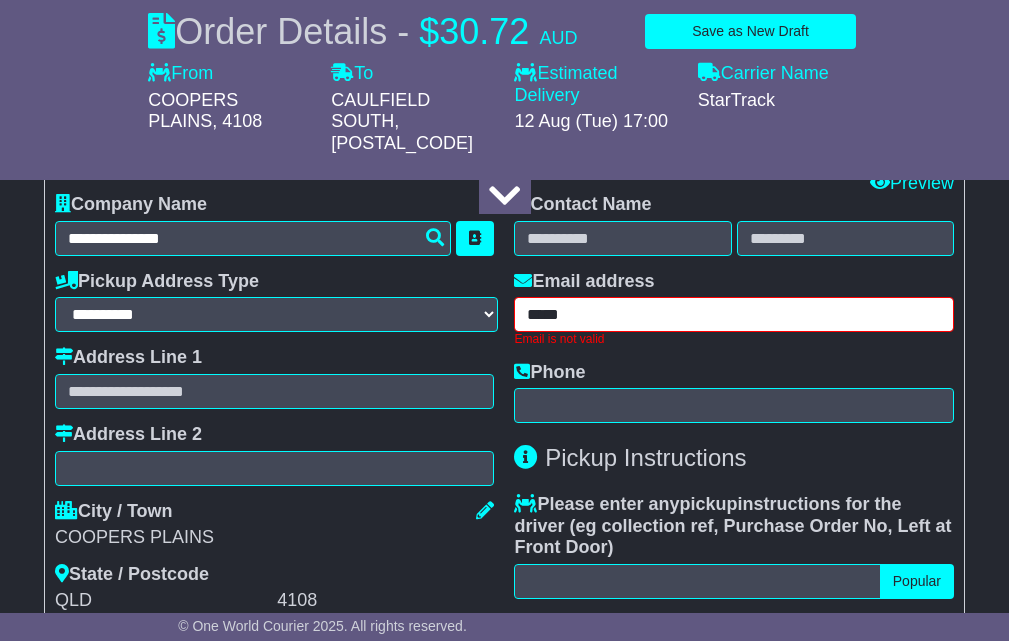 click on "****" at bounding box center (734, 314) 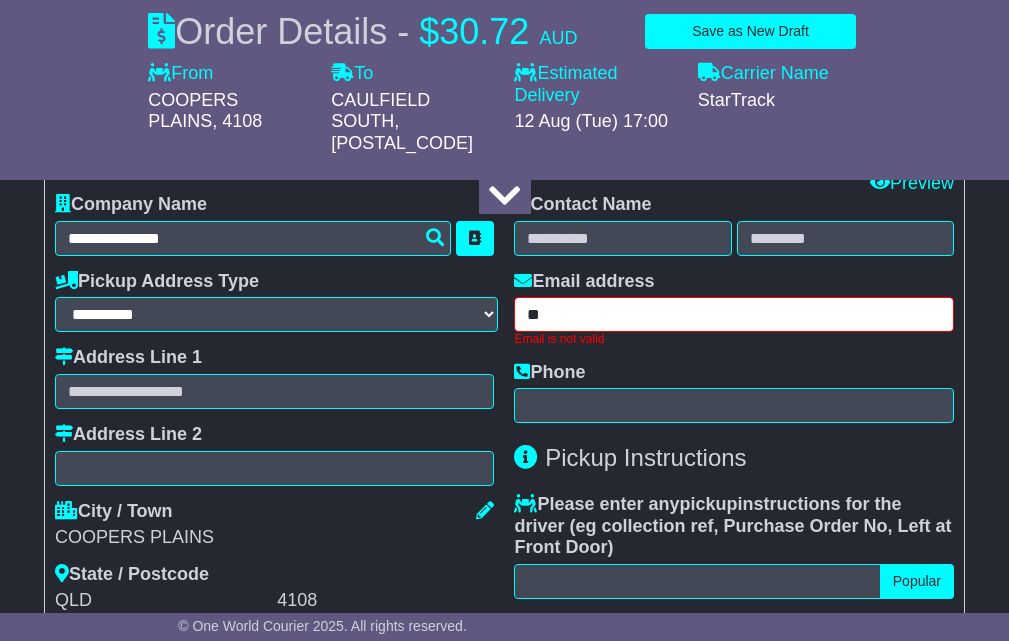 type on "*" 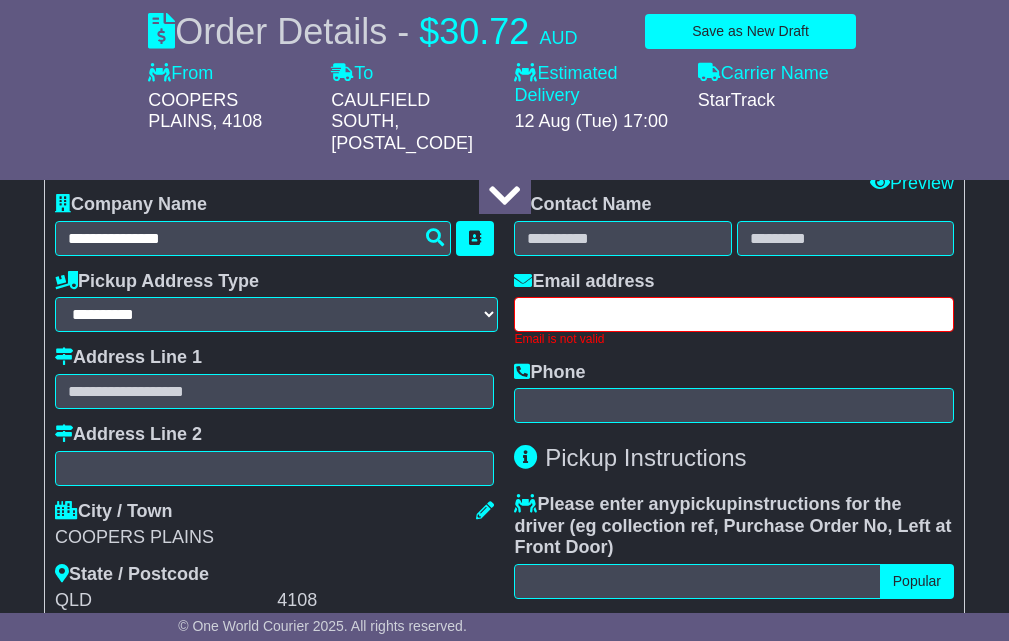 paste on "**********" 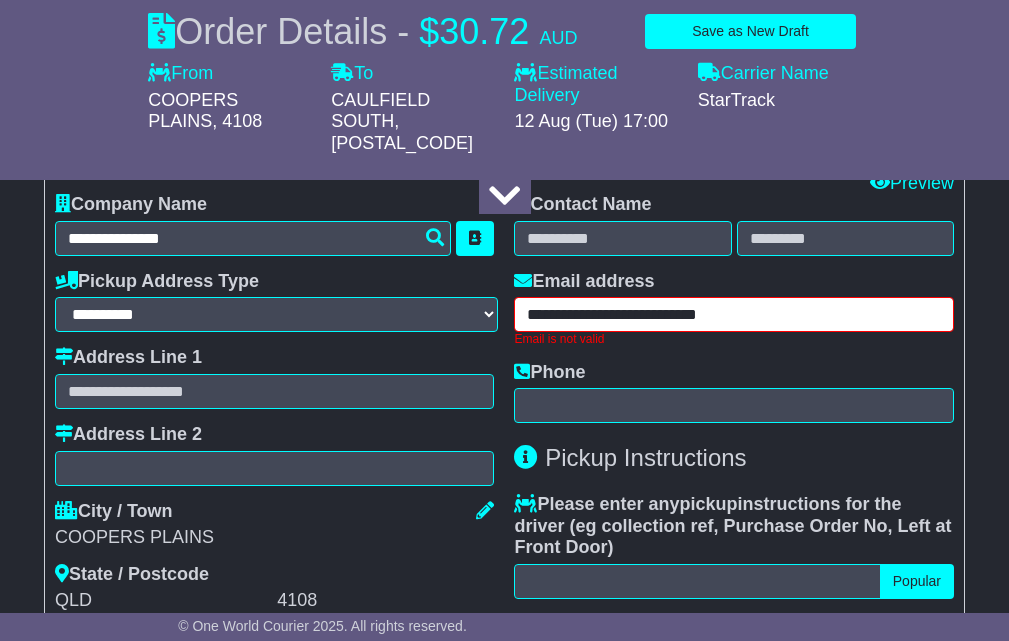 type on "**********" 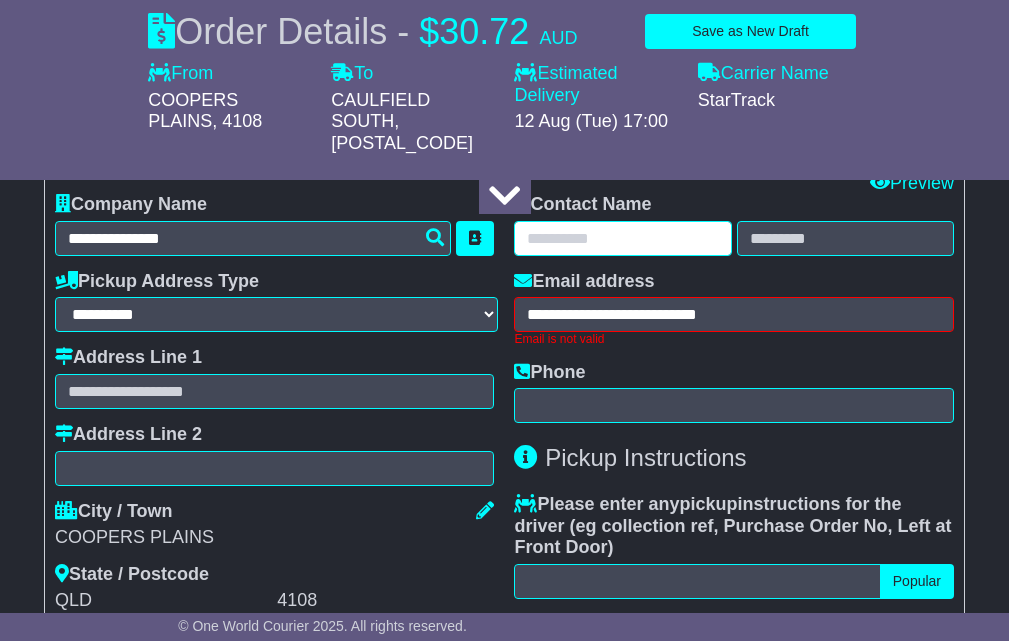 click at bounding box center (622, 238) 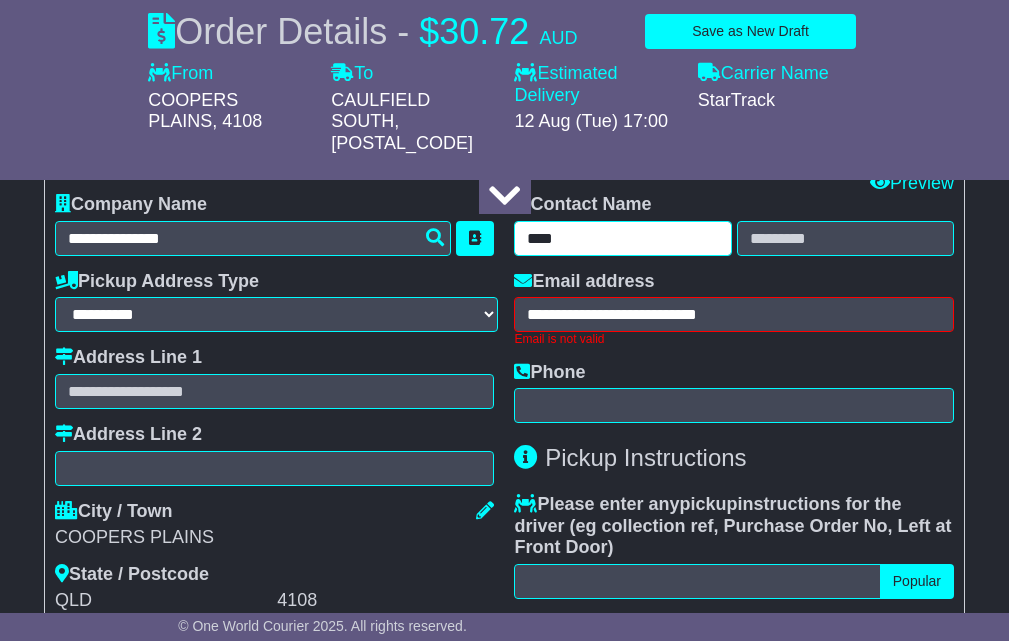 type on "****" 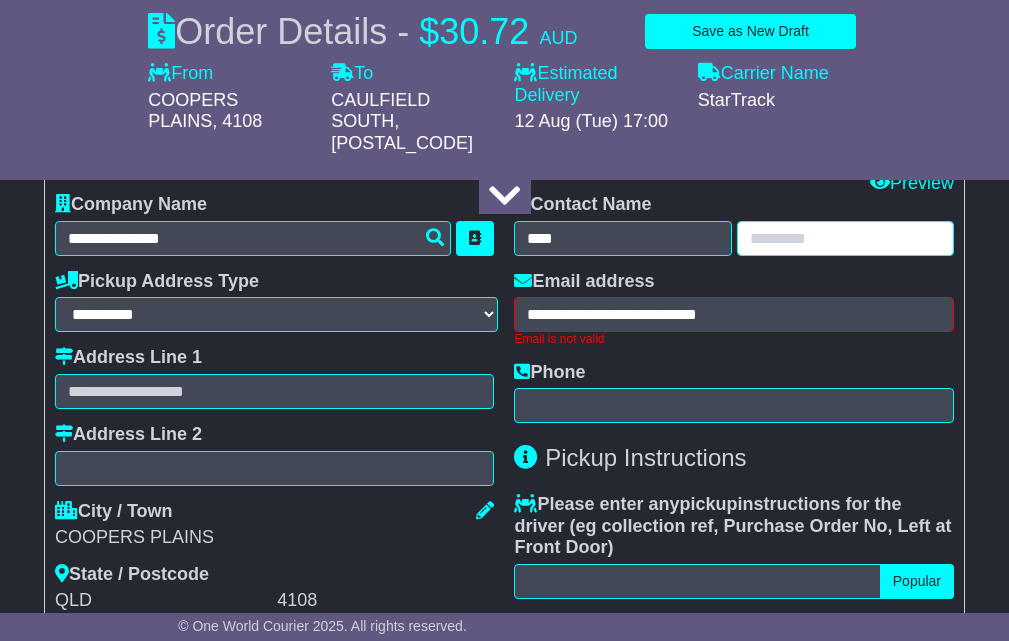 click at bounding box center [845, 238] 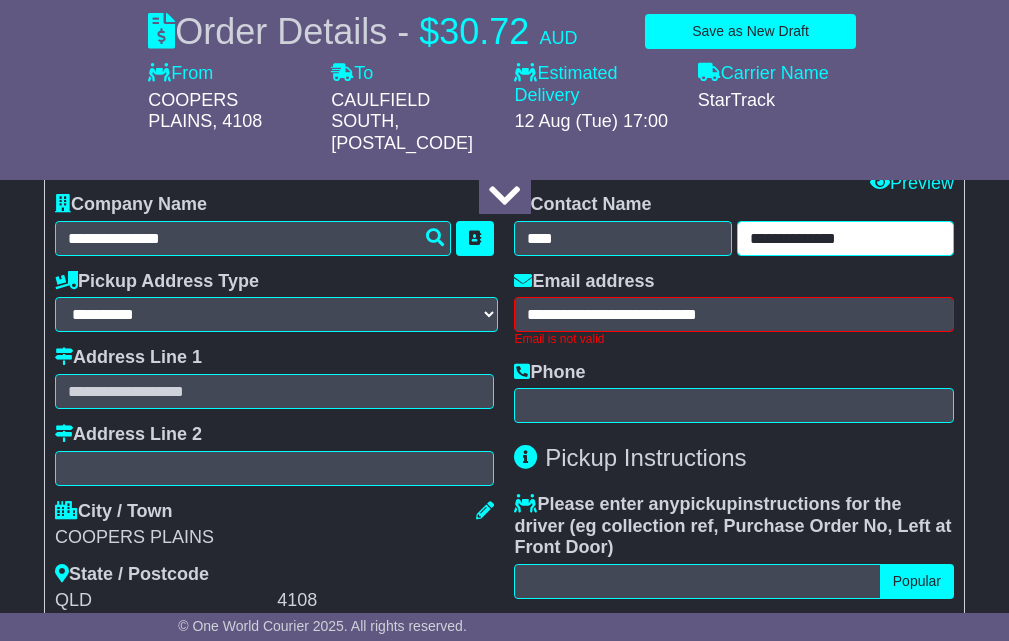 click on "**********" at bounding box center [845, 238] 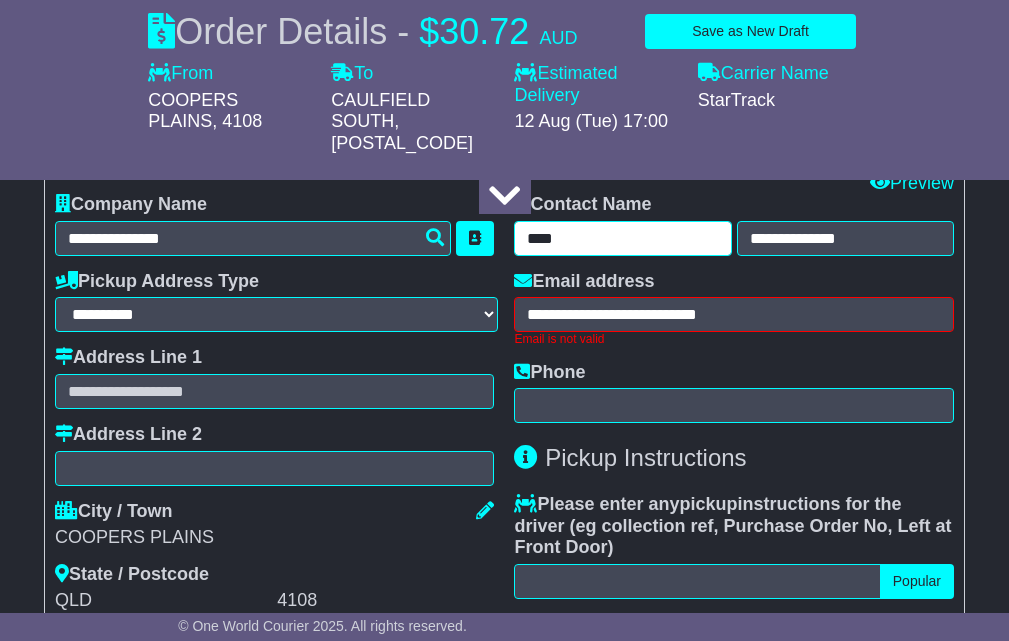 drag, startPoint x: 578, startPoint y: 225, endPoint x: 486, endPoint y: 201, distance: 95.07891 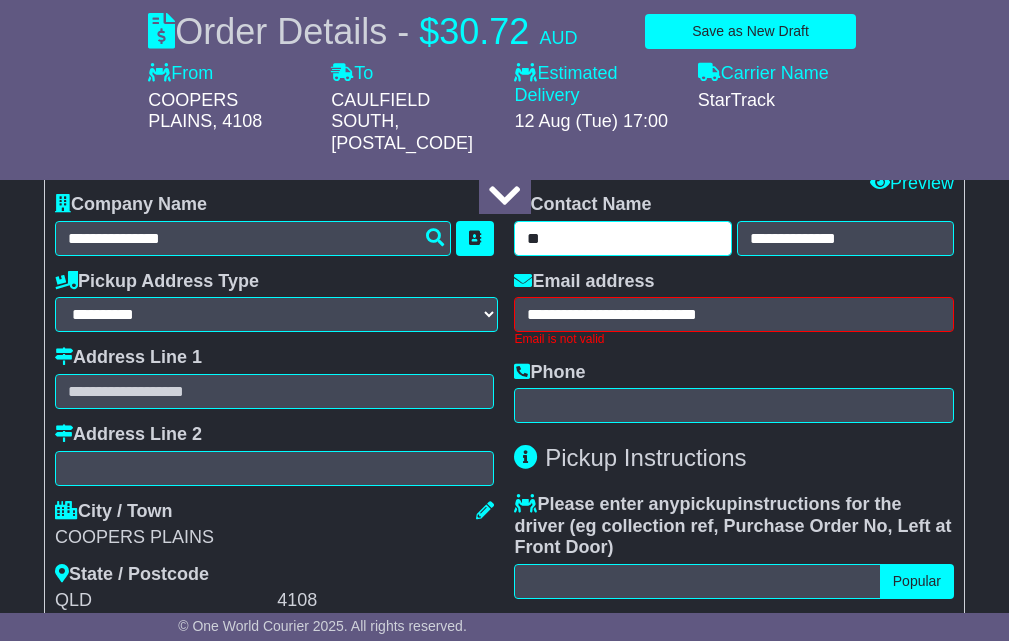type on "*" 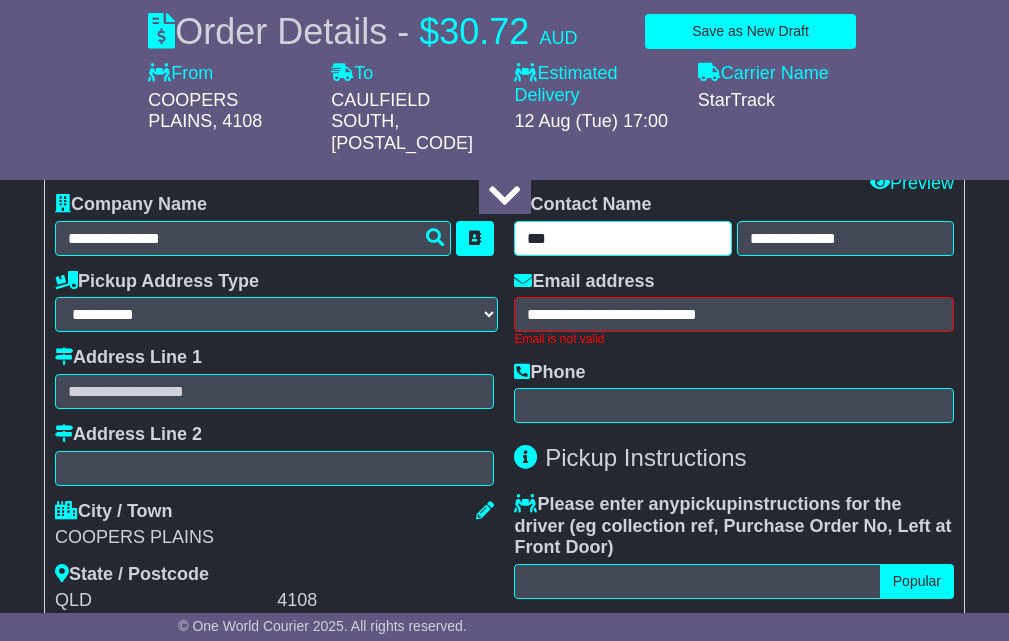 type on "***" 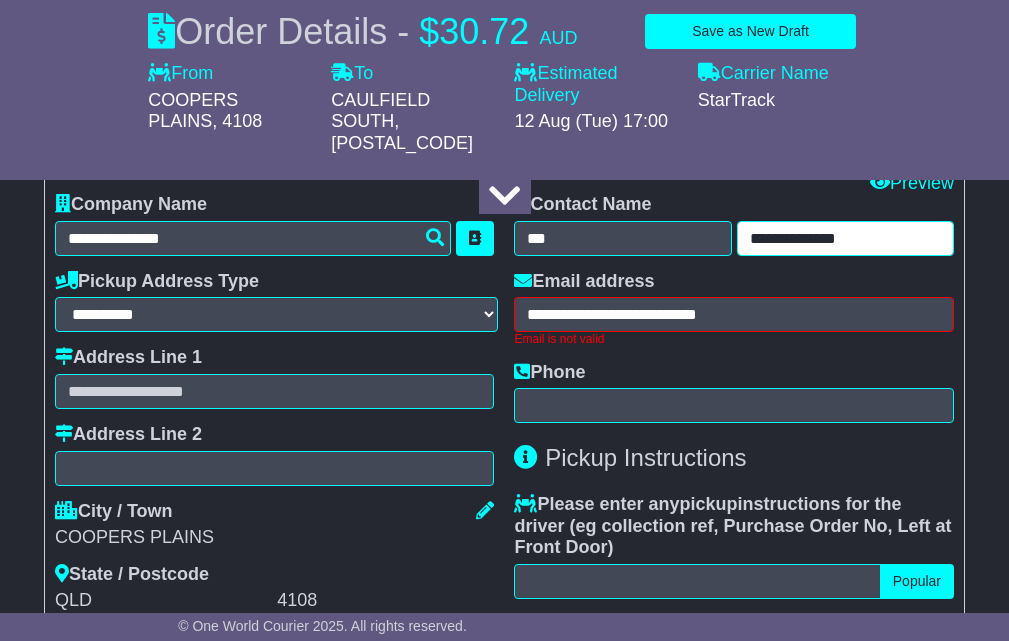 click on "**********" at bounding box center [845, 238] 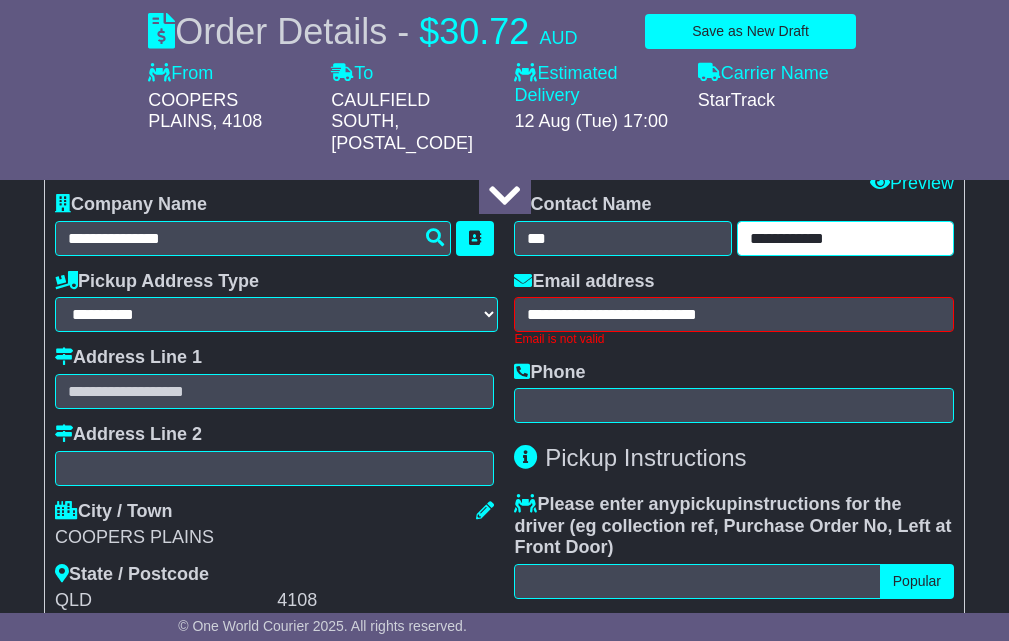 type on "**********" 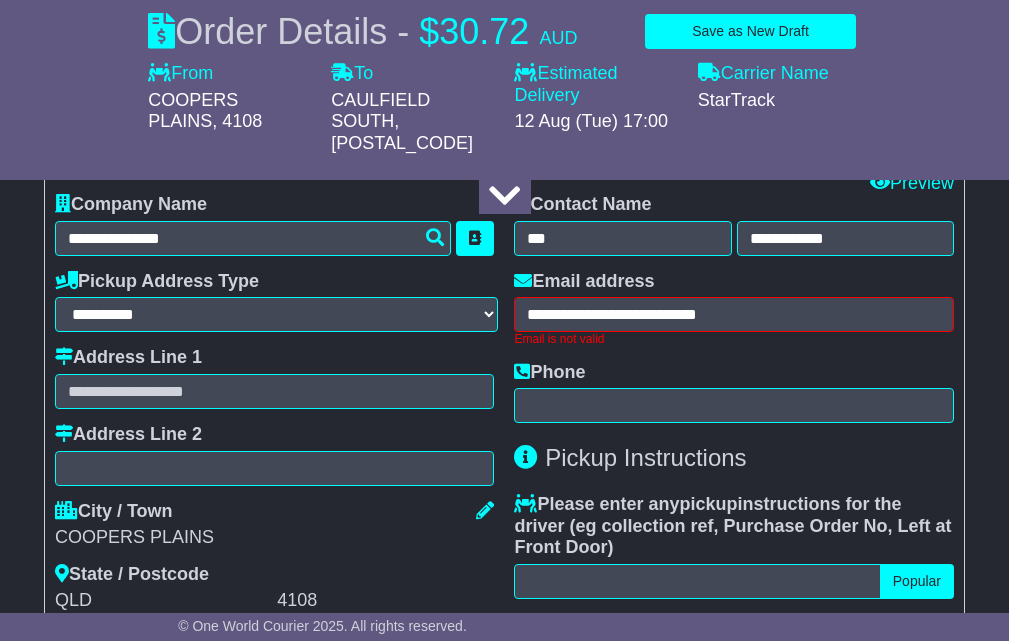 click on "**********" at bounding box center (734, 308) 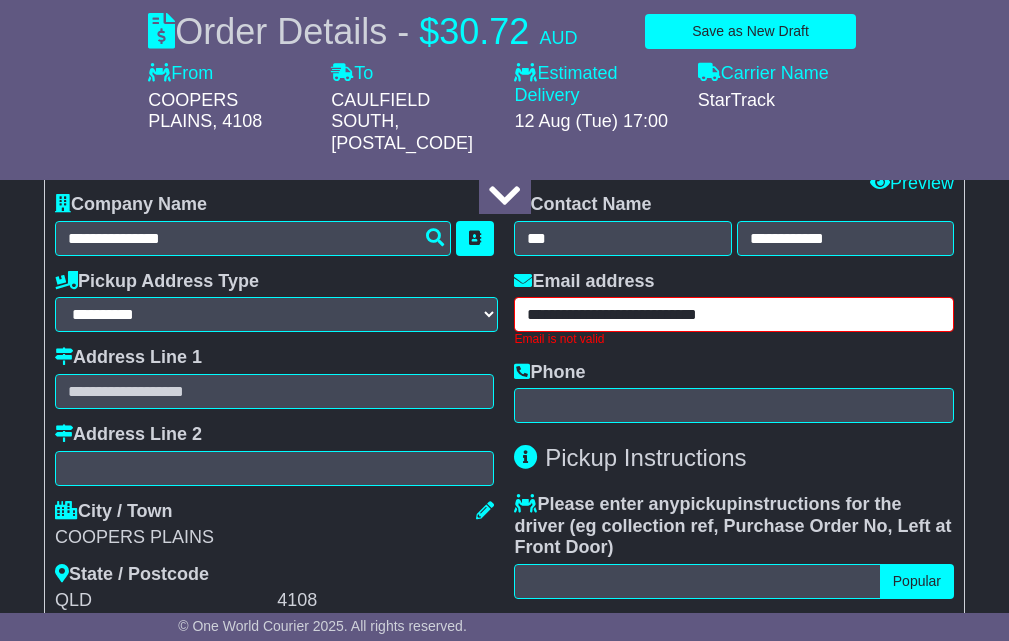 click on "**********" at bounding box center (734, 314) 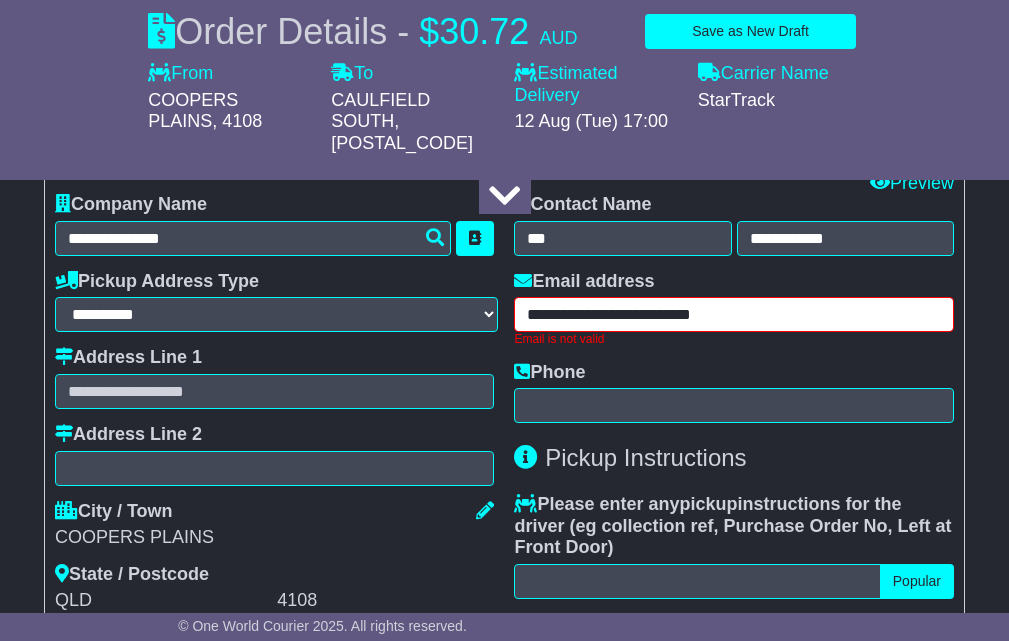 type on "**********" 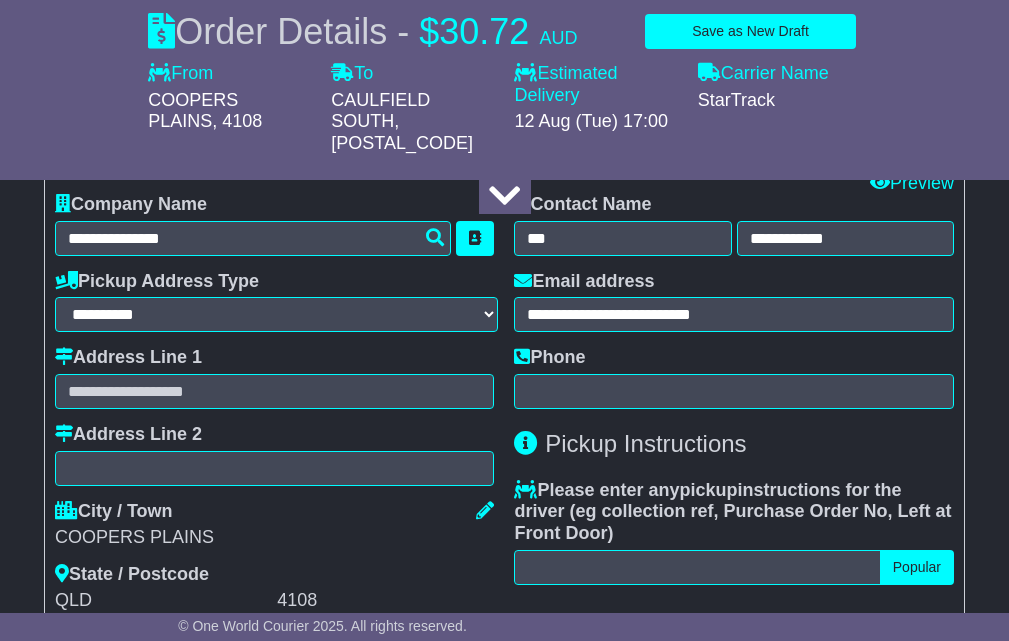 click on "**********" at bounding box center (734, 301) 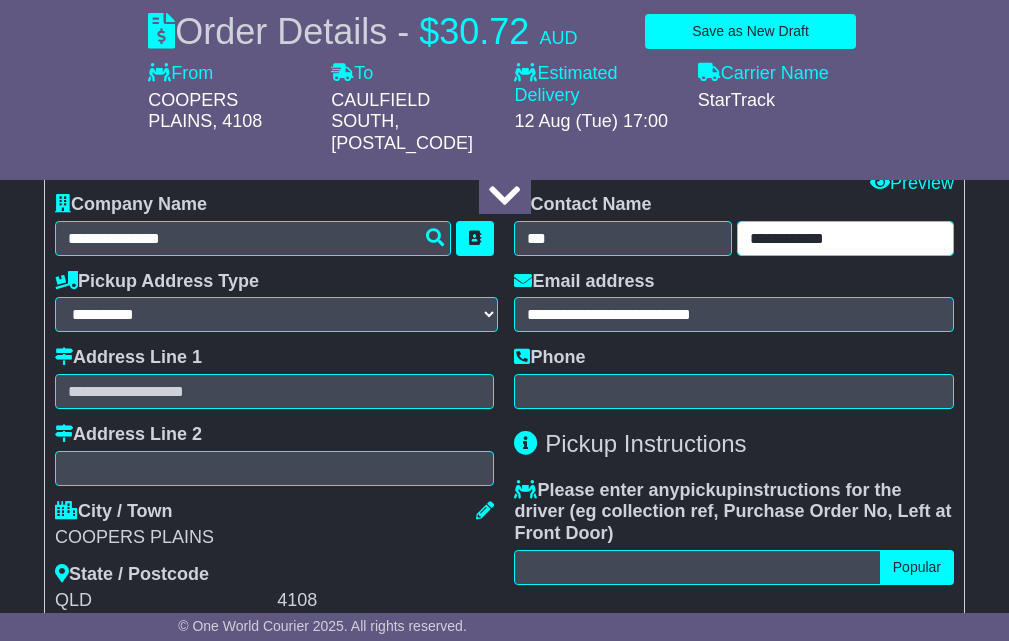 drag, startPoint x: 876, startPoint y: 215, endPoint x: 735, endPoint y: 218, distance: 141.0319 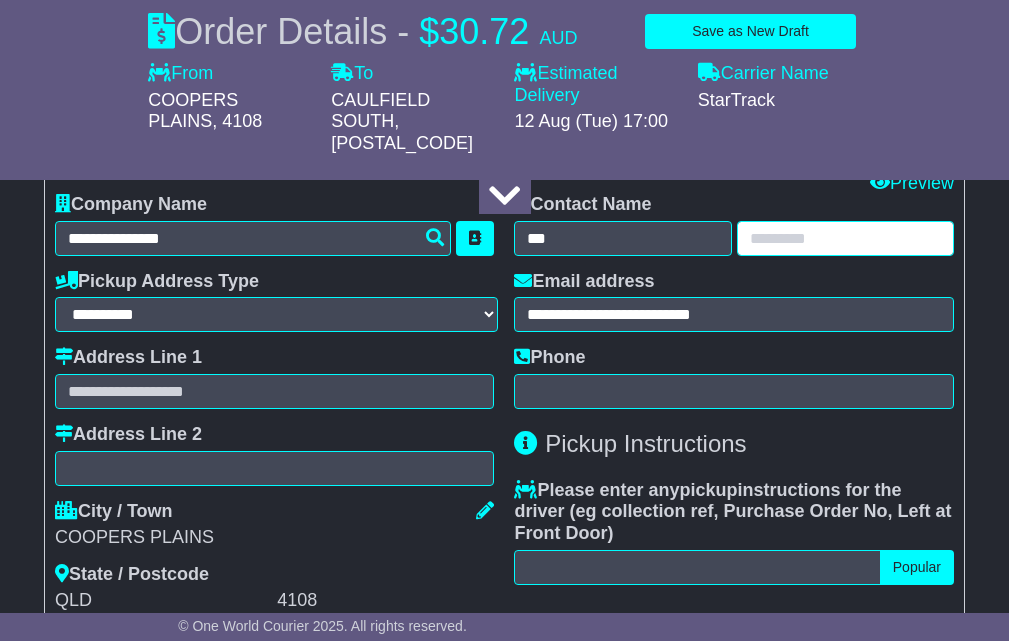 type 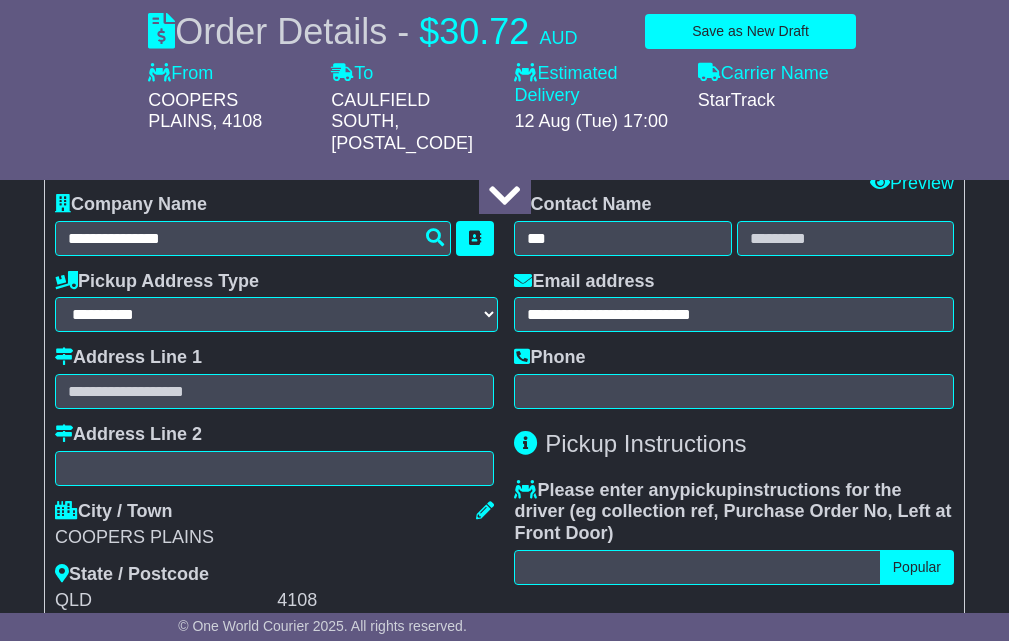 click on "Email address
[EMAIL]" at bounding box center [734, 302] 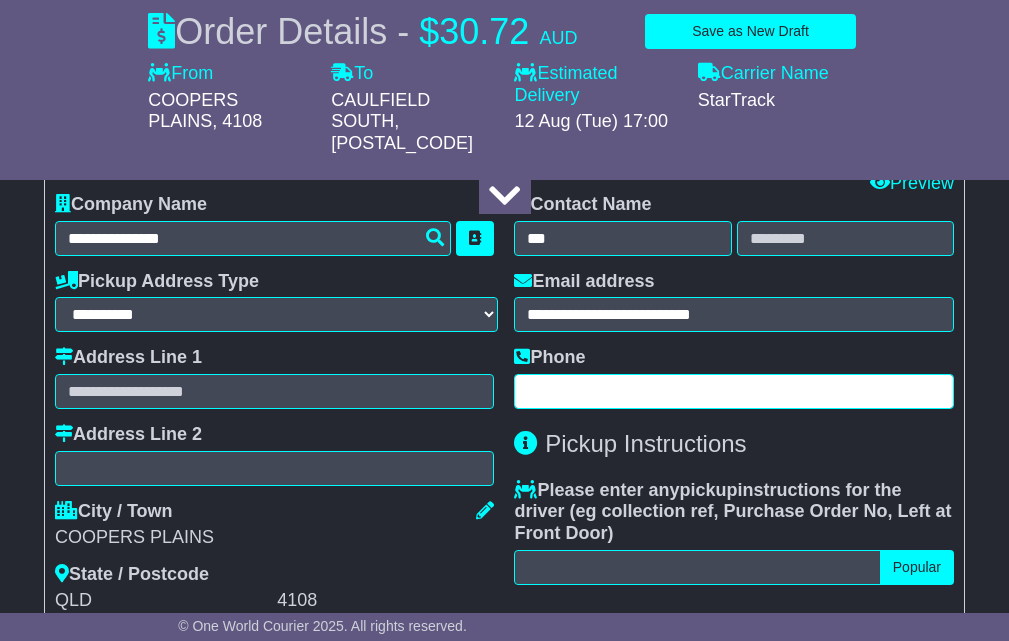 click at bounding box center [734, 391] 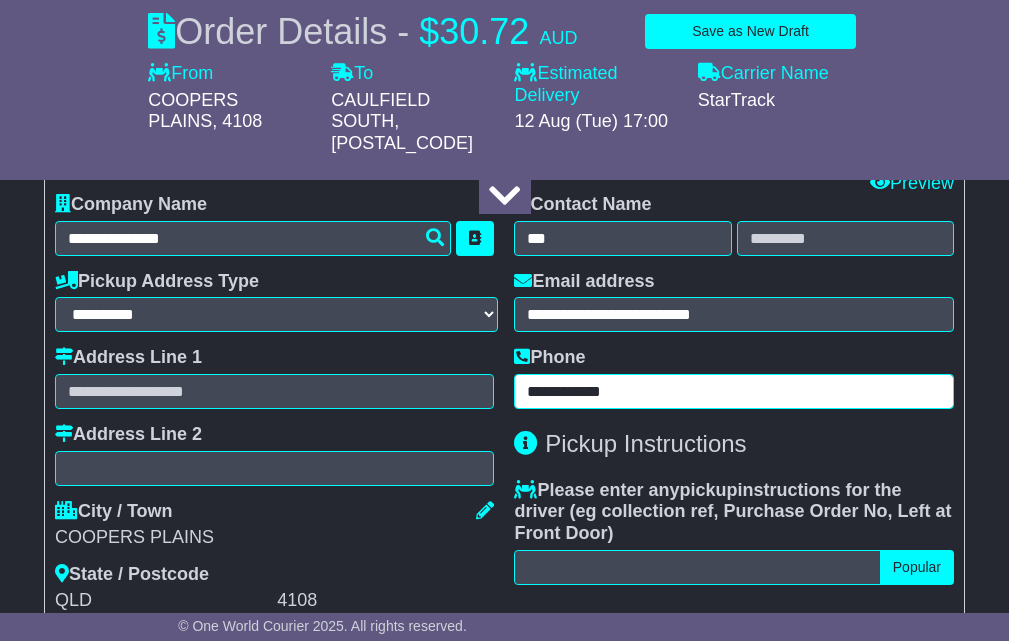 type on "**********" 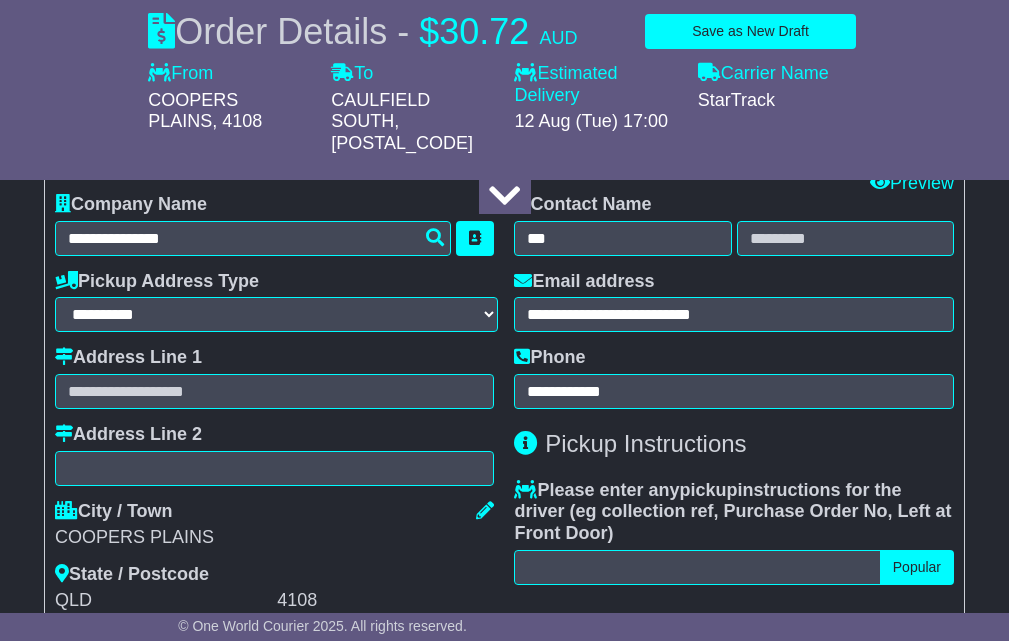 click on "Contact Name
***
Email address
[EMAIL]
Phone
[PHONE]" at bounding box center (734, 301) 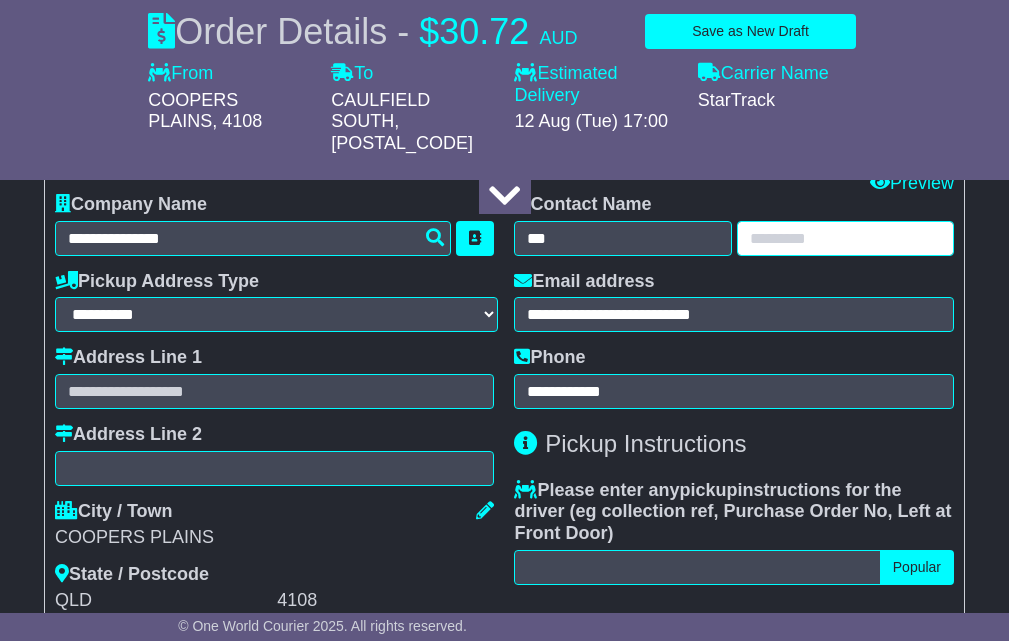 click at bounding box center [845, 238] 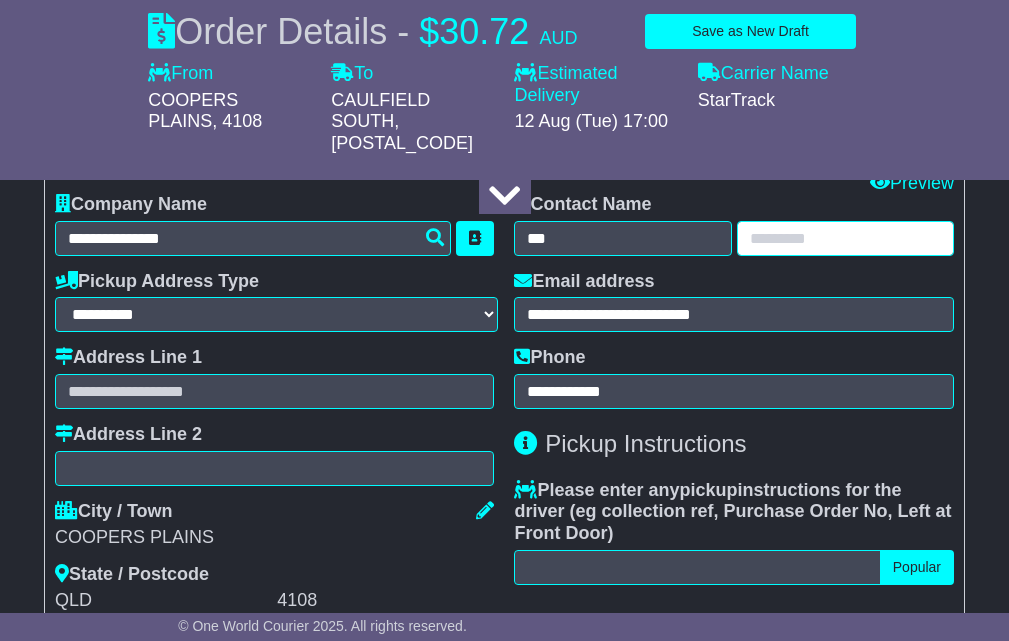 scroll, scrollTop: 833, scrollLeft: 0, axis: vertical 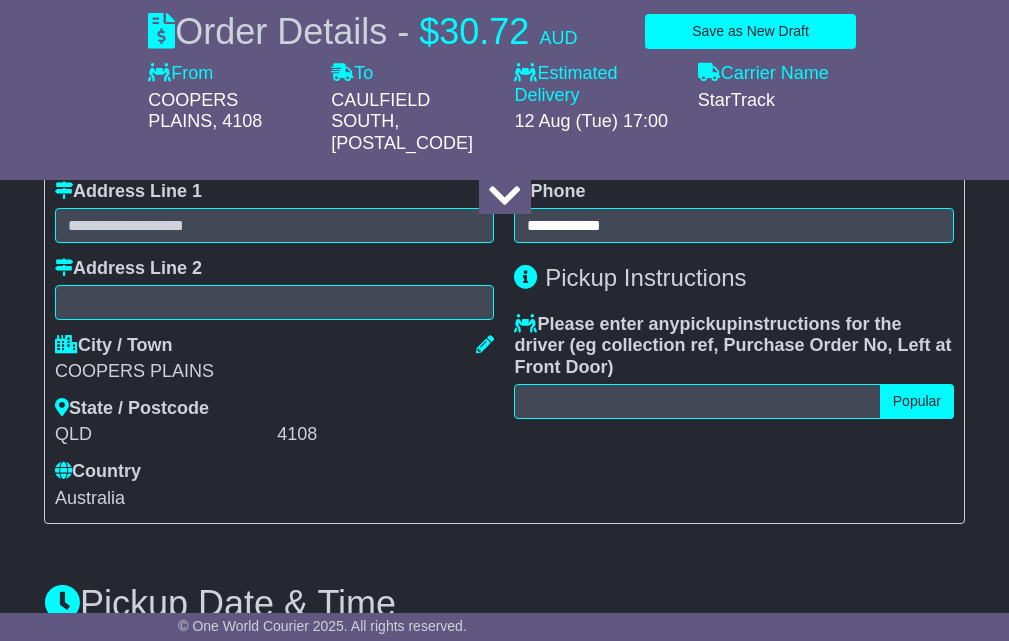 drag, startPoint x: 144, startPoint y: 177, endPoint x: 146, endPoint y: 192, distance: 15.132746 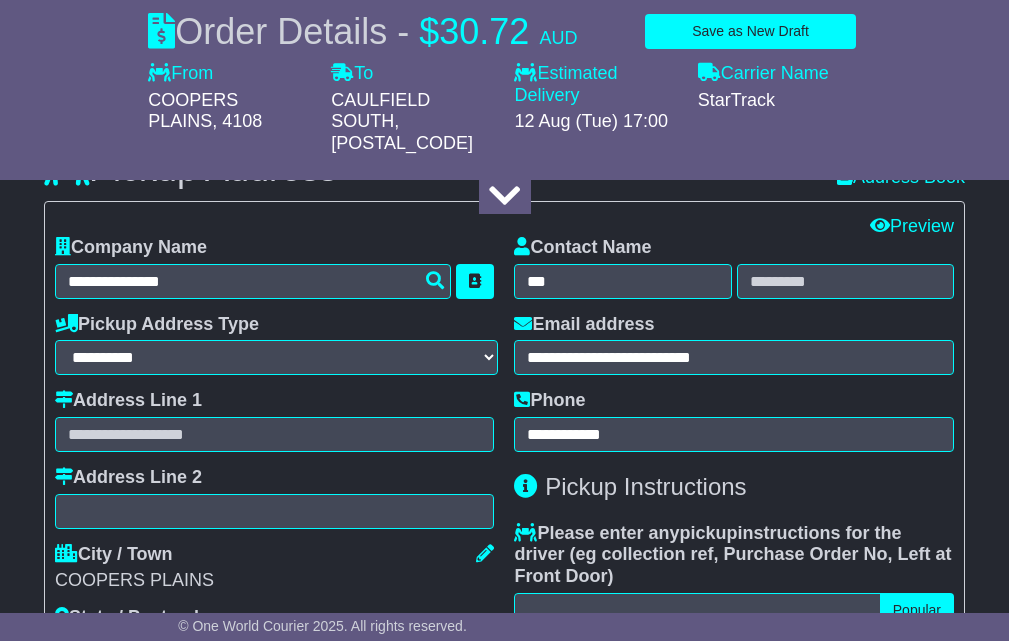 scroll, scrollTop: 667, scrollLeft: 0, axis: vertical 